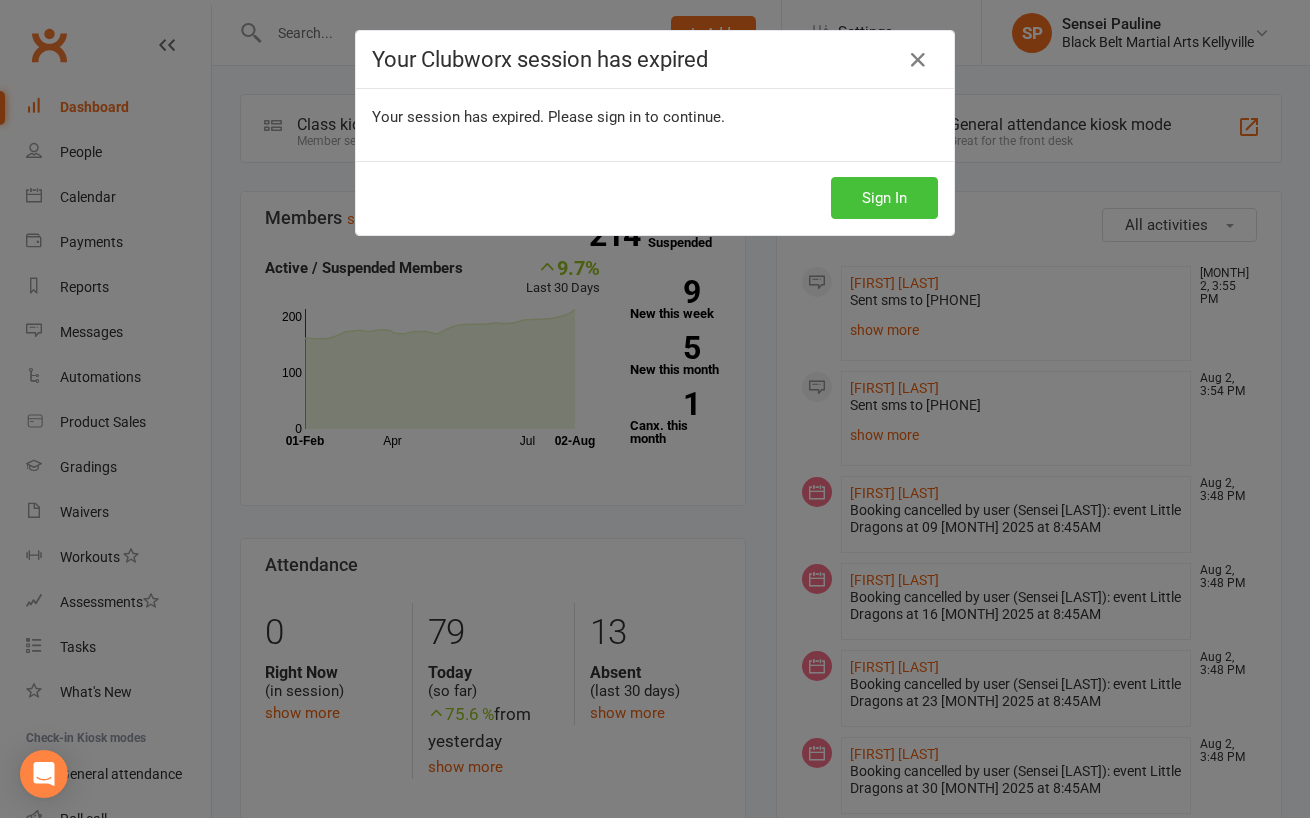 click on "Sign In" at bounding box center (884, 198) 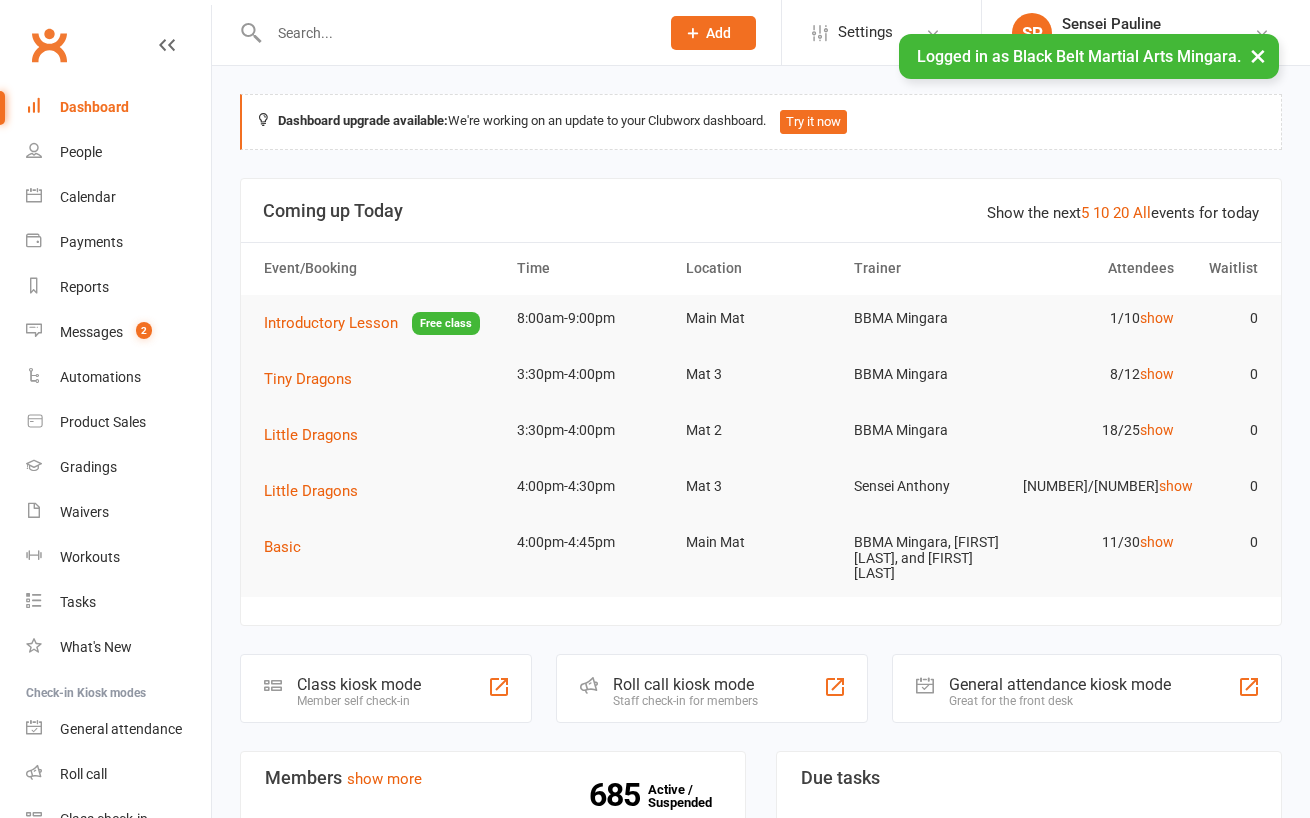 click on "Dashboard upgrade available:  We're working on an update to your Clubworx dashboard. Try it now Show the next  5   10   20   All  events for today Coming up Today Event/Booking Time Location Trainer Attendees Waitlist Introductory Lesson  Free class 8:00am-9:00pm Main Mat BBMA Mingara 1/10  show 0  Tiny Dragons  3:30pm-4:00pm Mat 3 BBMA Mingara 8/12  show 0  Little Dragons  3:30pm-4:00pm Mat 2 BBMA Mingara 18/25  show 0  Little Dragons  4:00pm-4:30pm Mat 3 [FIRST] [LAST] 17/21  show 0  Basic  4:00pm-4:45pm Main Mat BBMA Mingara, [FIRST] [LAST], and [FIRST] [LAST] 11/30  show 0
Class kiosk mode Member self check-in Roll call kiosk mode Staff check-in for members General attendance kiosk mode Great for the front desk Kiosk modes:  General attendance  General attendance Class Roll call
Members  show more 1.2% Last 30 Days Active / Suspended Members Apr Jul Month 07-Feb 04-Aug  0 200 400 600 685 Active / Suspended 0 New this week 4 New this month 1 Canx. this month
Attendance 16 Right Now (in session) 18 96" at bounding box center [761, 1552] 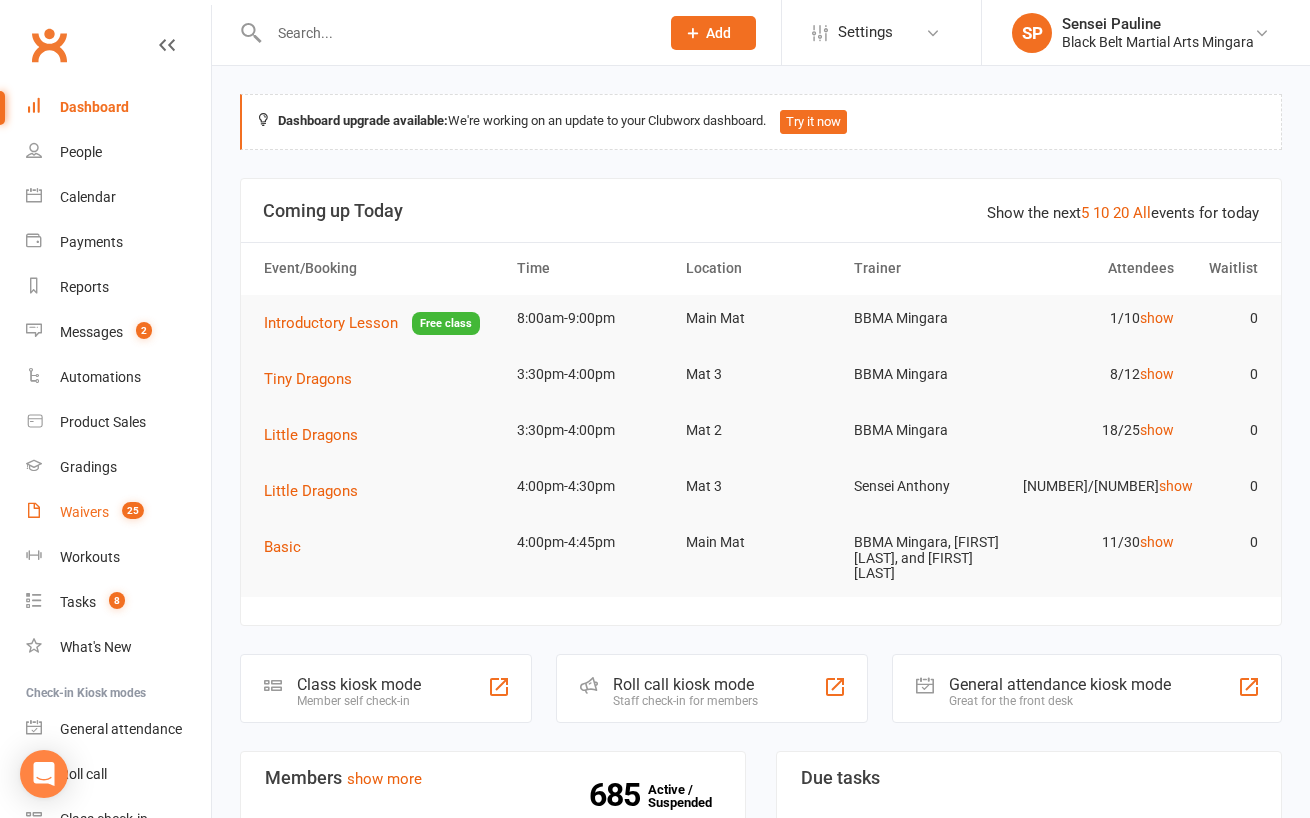 click on "Waivers" at bounding box center [84, 512] 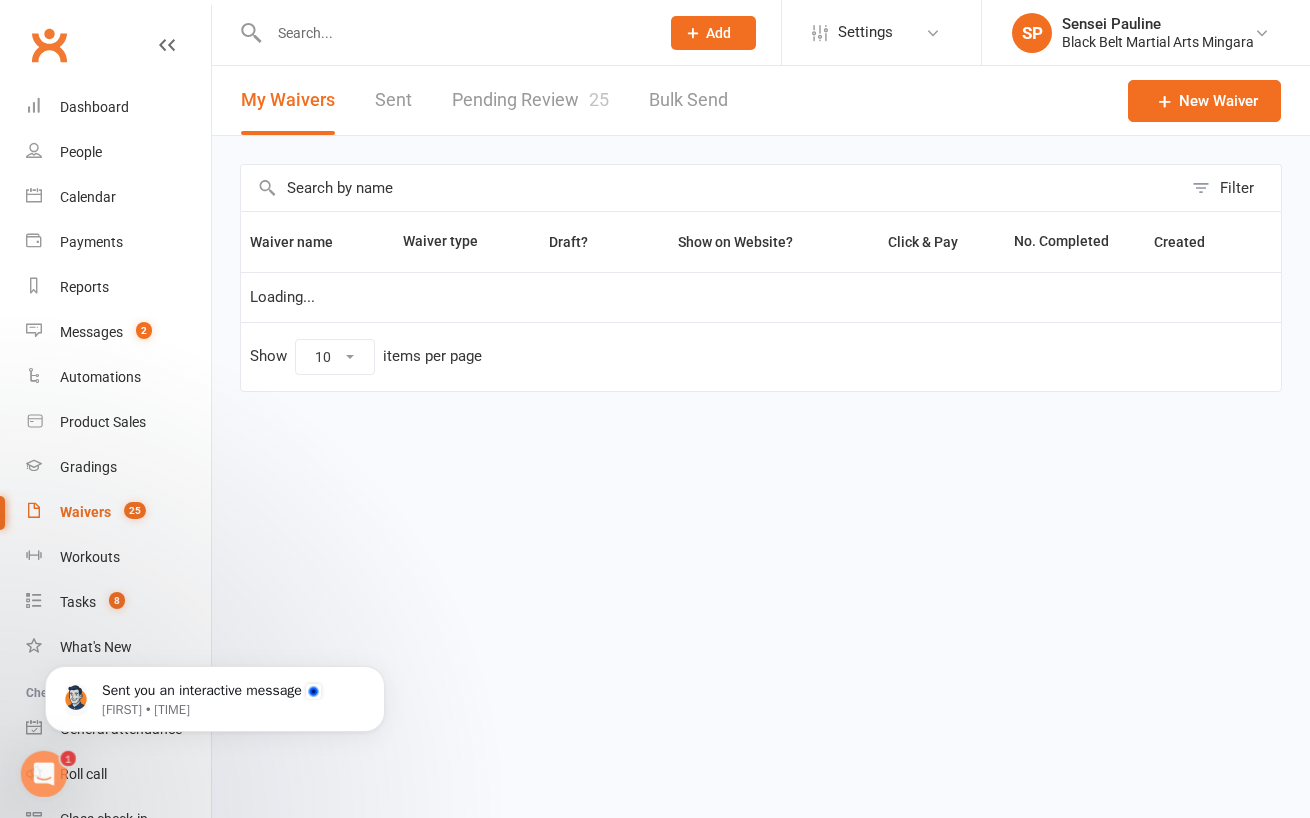 scroll, scrollTop: 0, scrollLeft: 0, axis: both 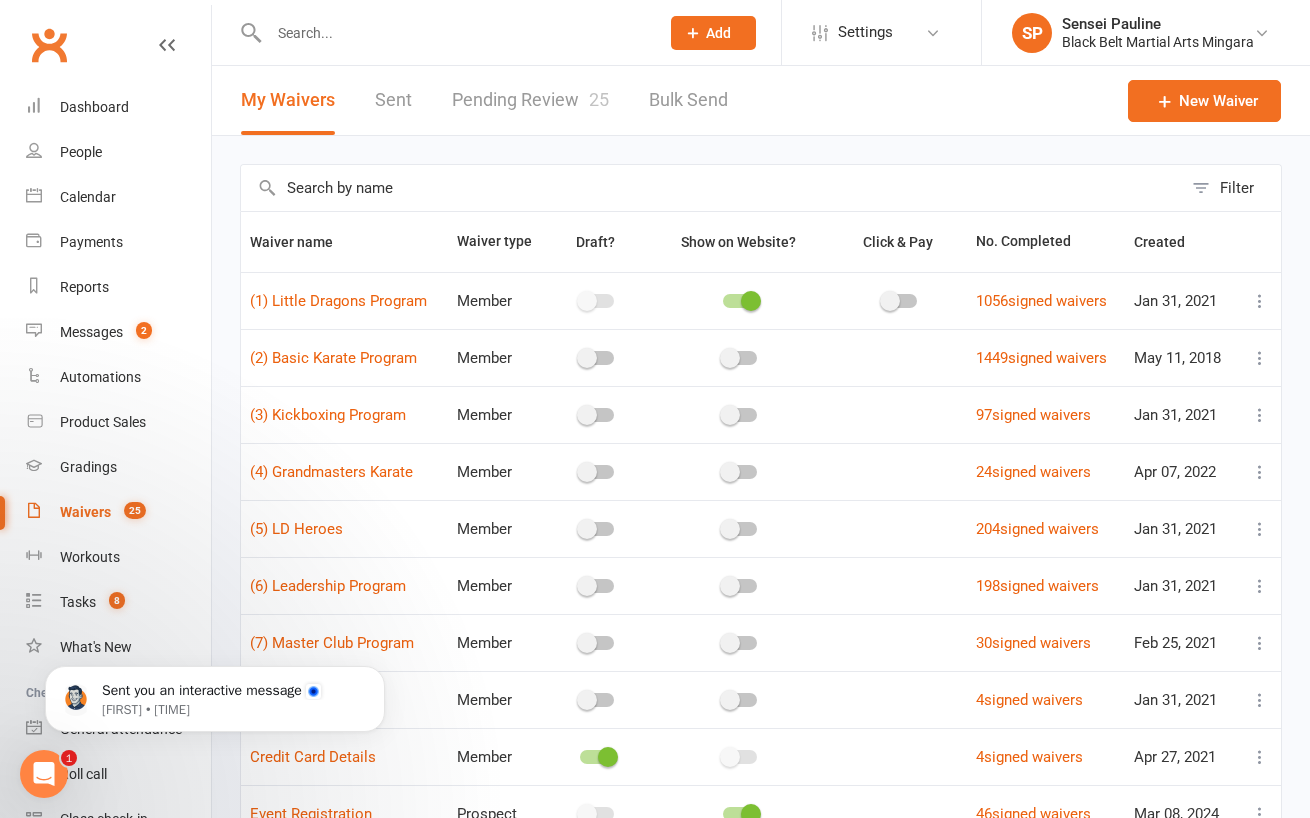 click at bounding box center (711, 188) 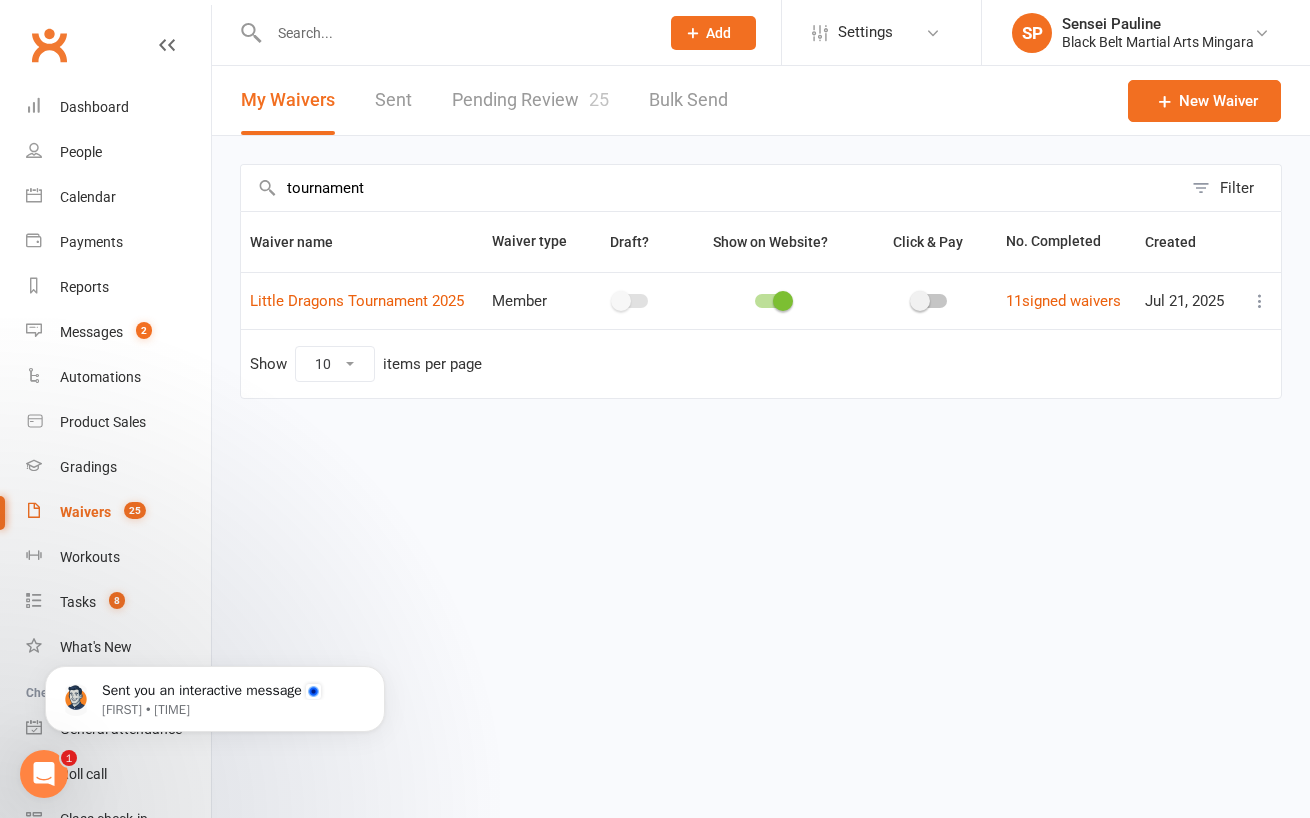 type on "tournament" 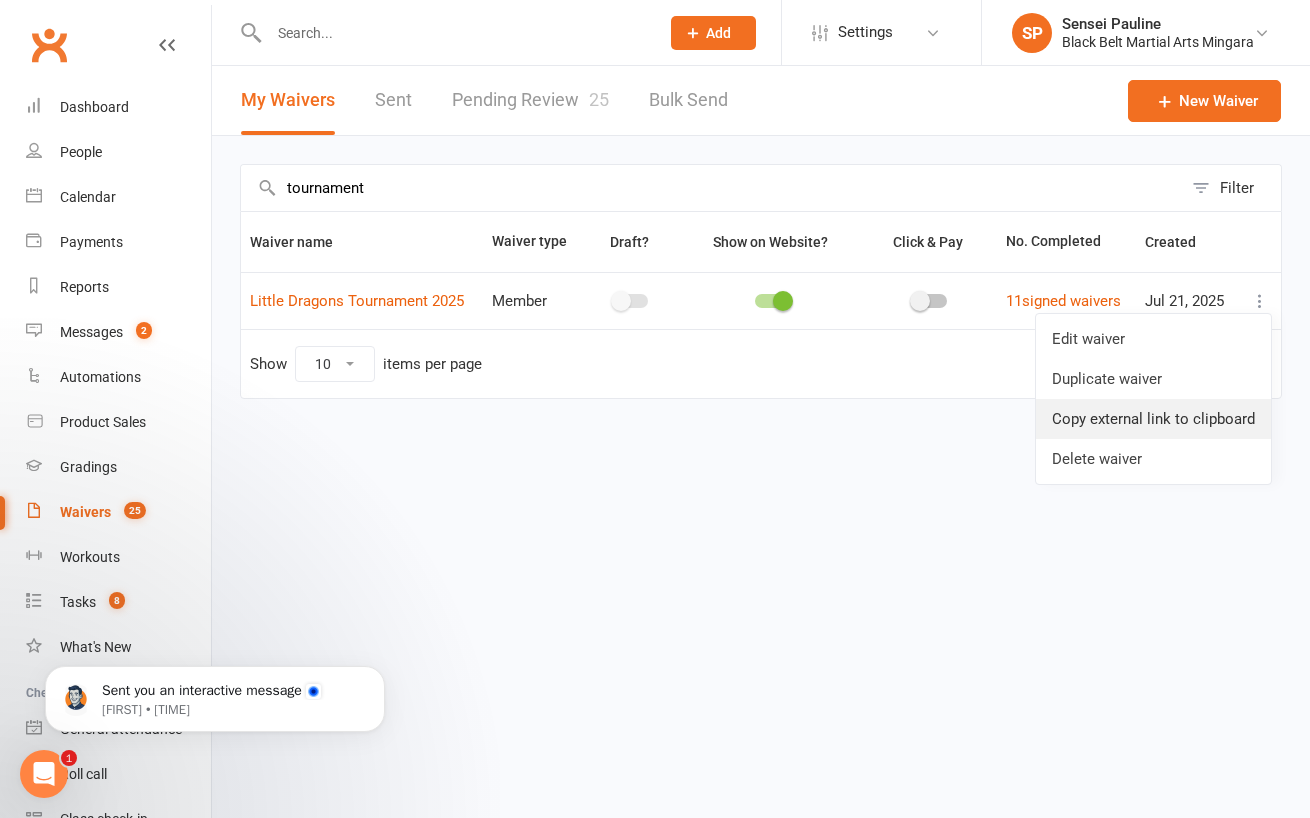 click on "Copy external link to clipboard" at bounding box center (1153, 419) 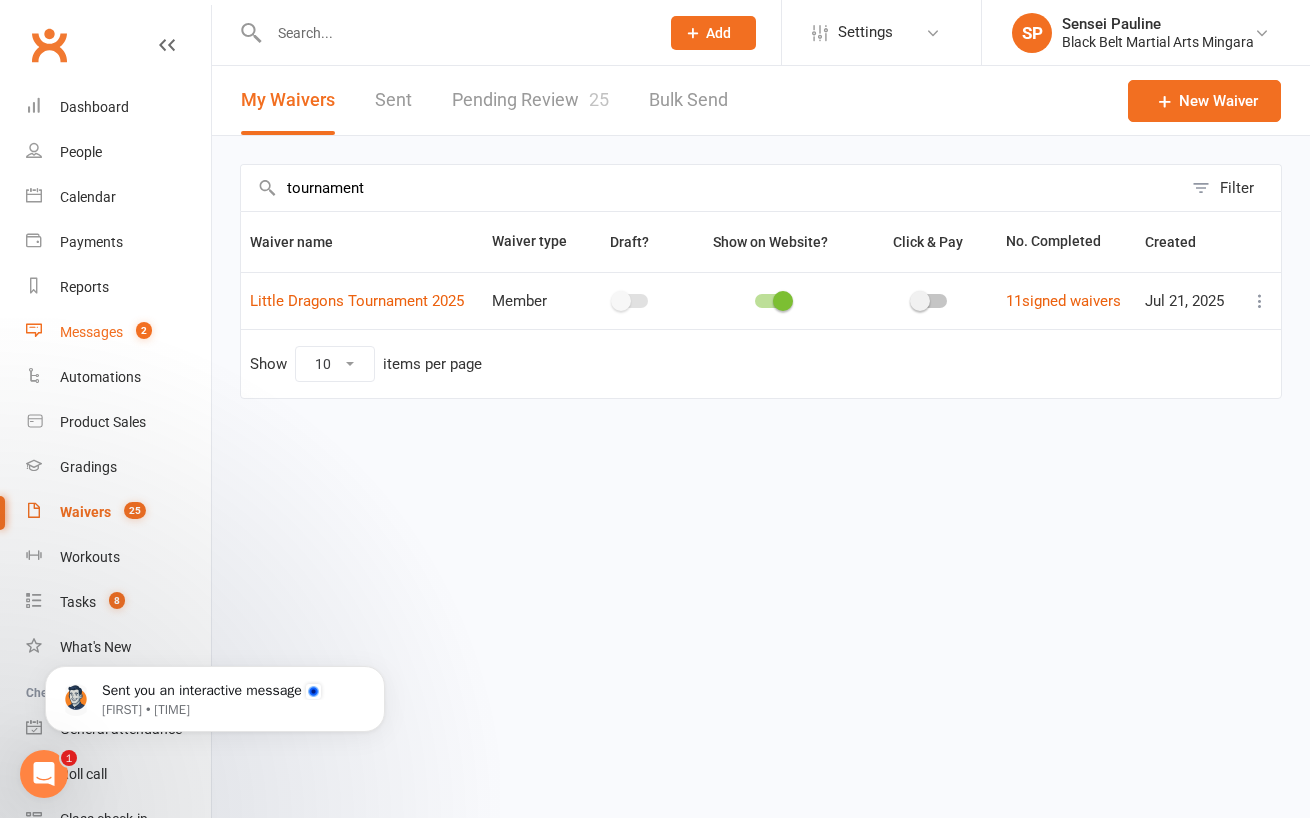 click on "Messages" at bounding box center [91, 332] 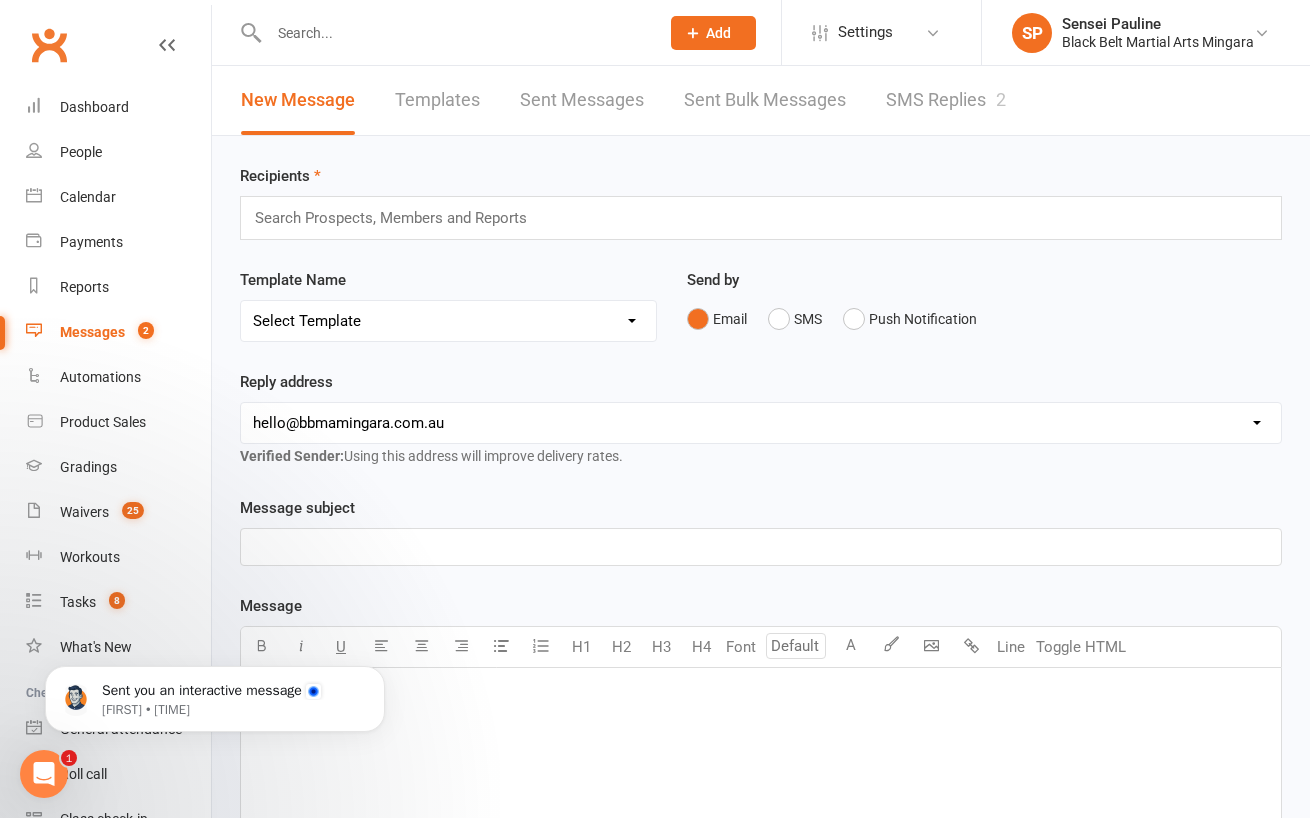 click on "SMS Replies  2" at bounding box center (946, 100) 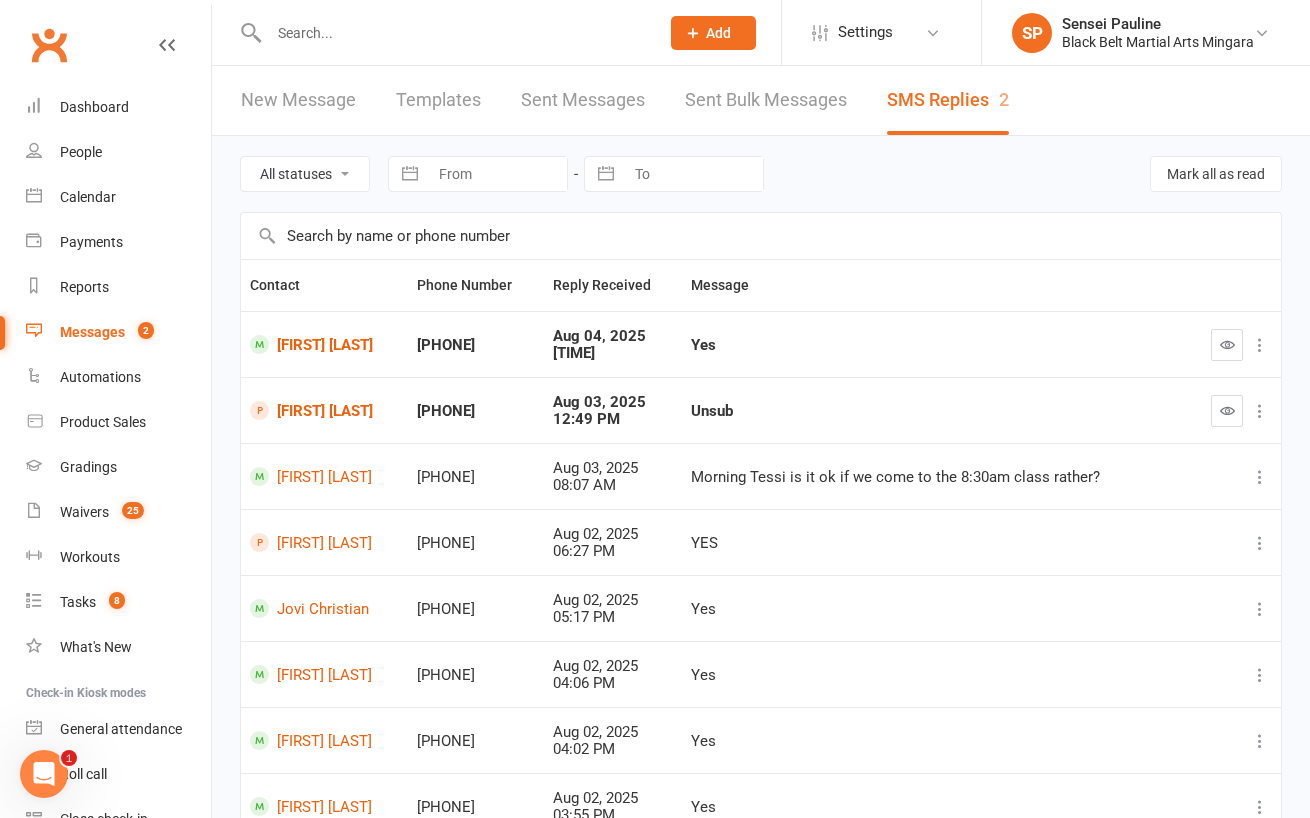 click at bounding box center [454, 33] 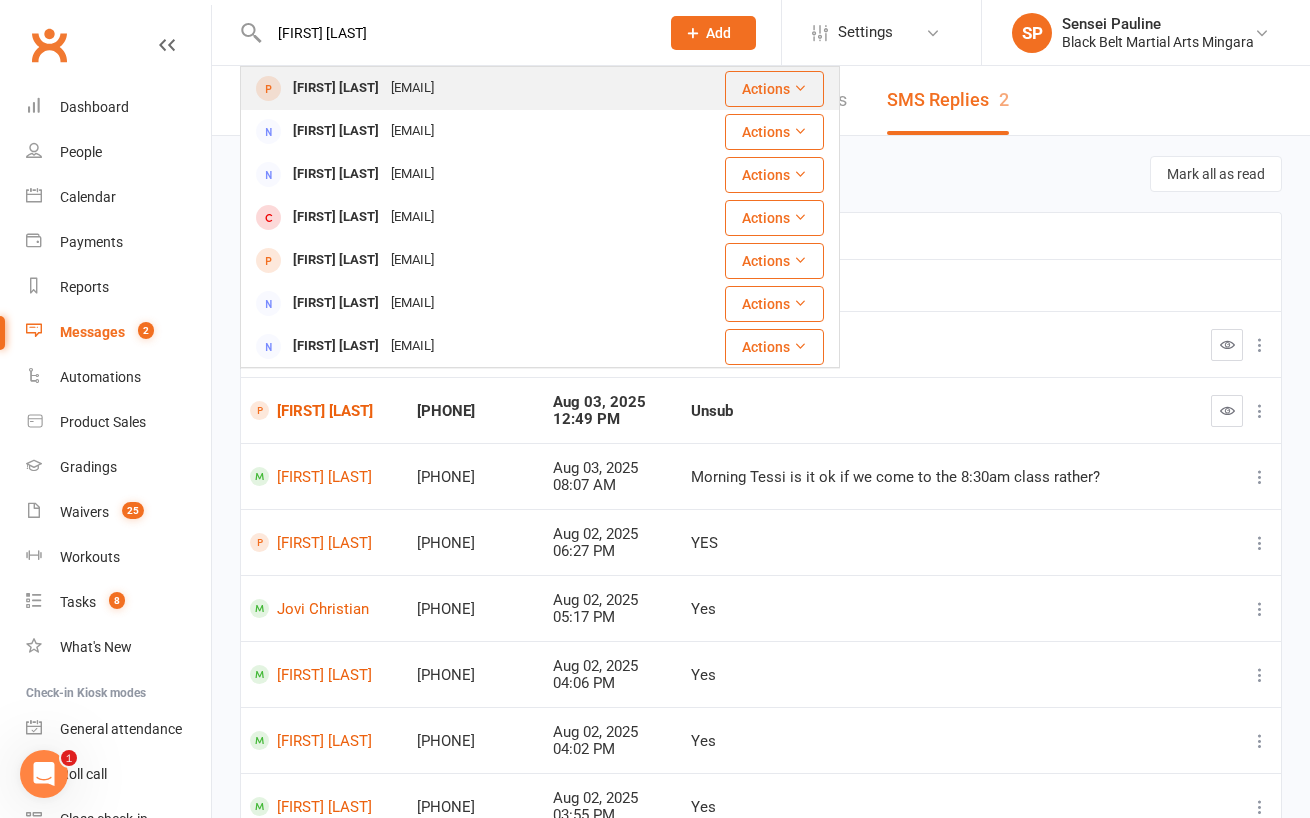 type on "rhym gill" 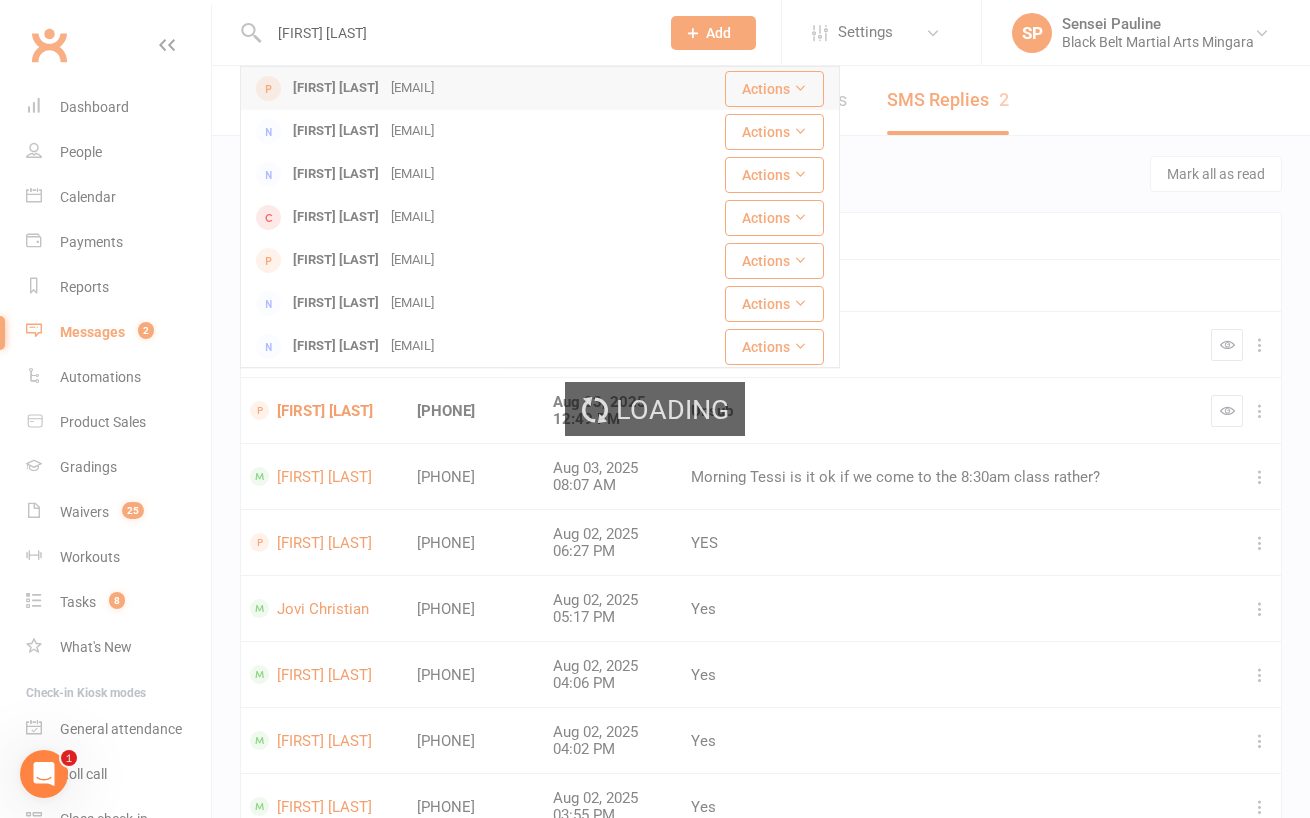 type 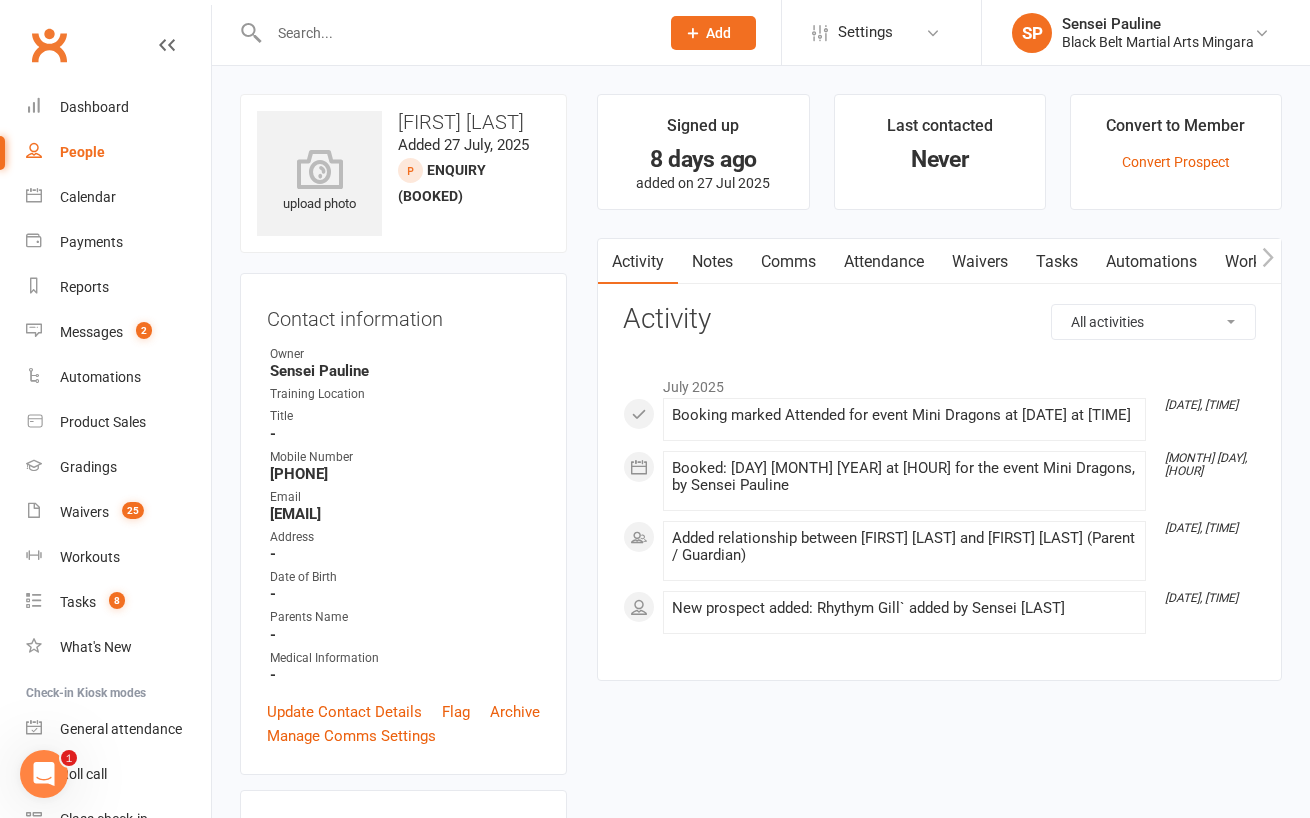 click on "Comms" at bounding box center [788, 262] 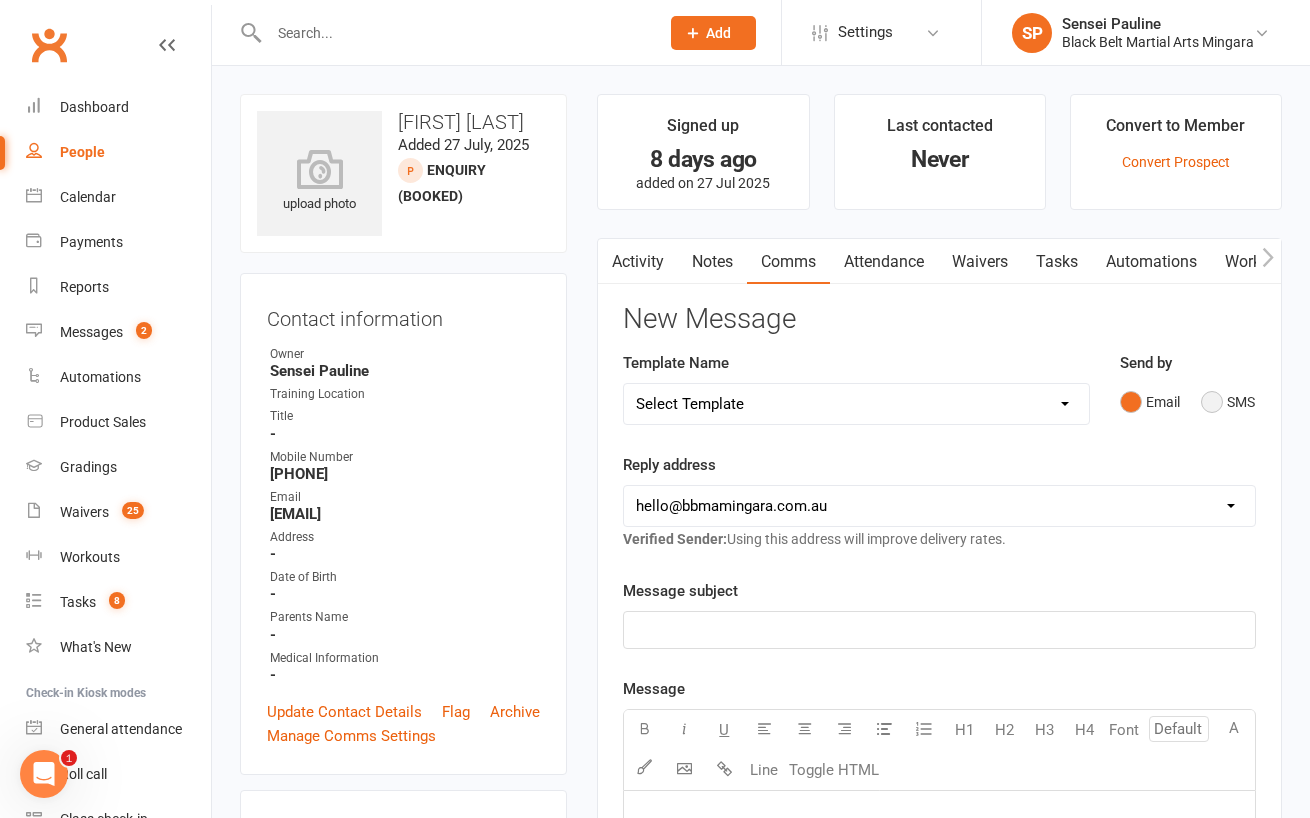 click on "SMS" at bounding box center [1228, 402] 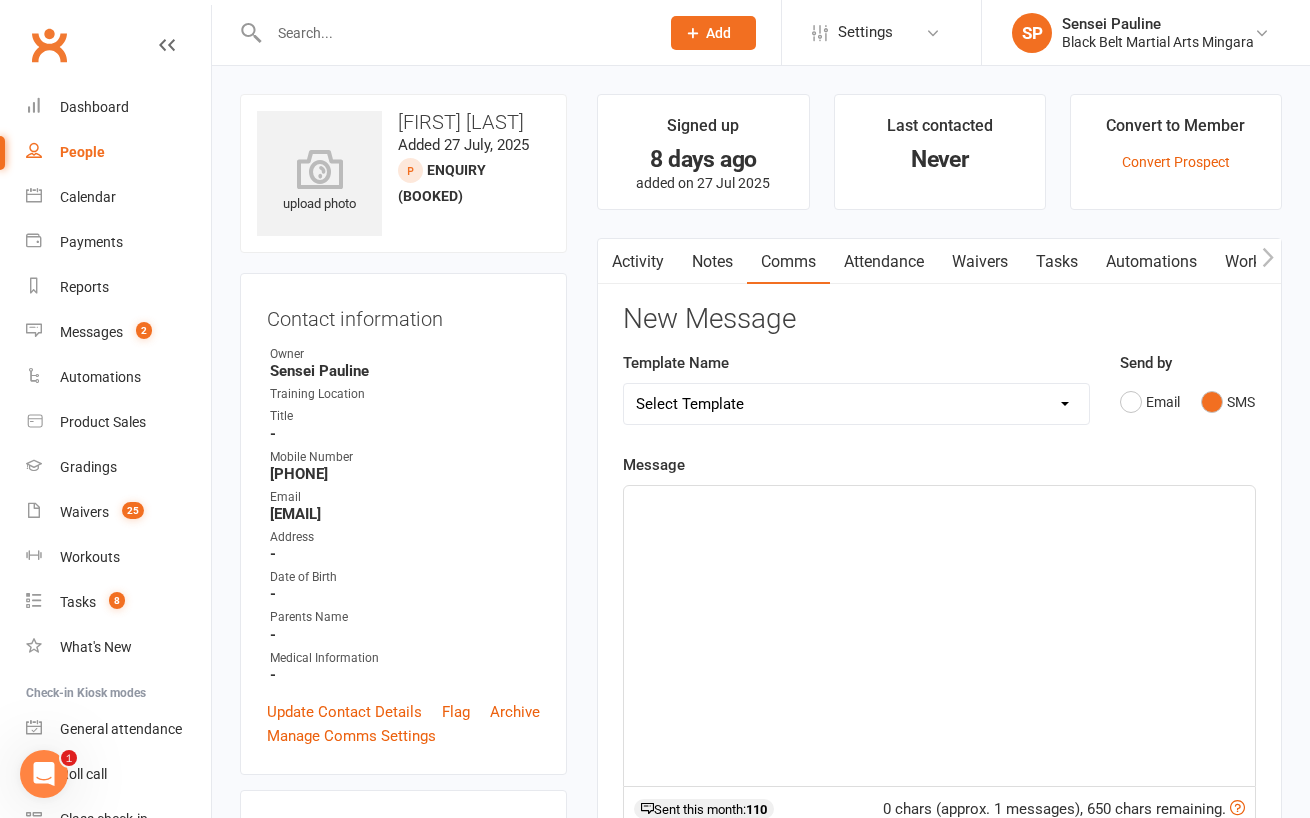 click on "﻿" 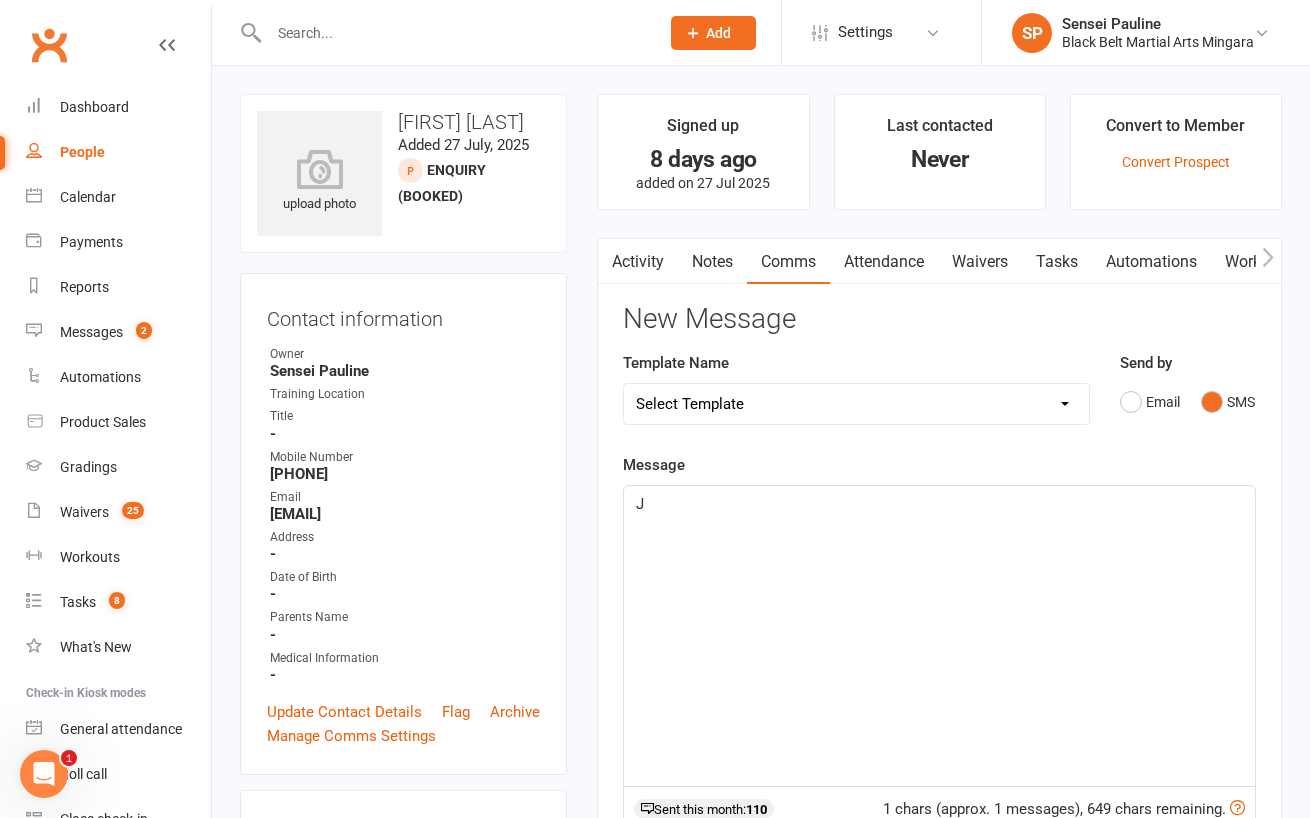 type 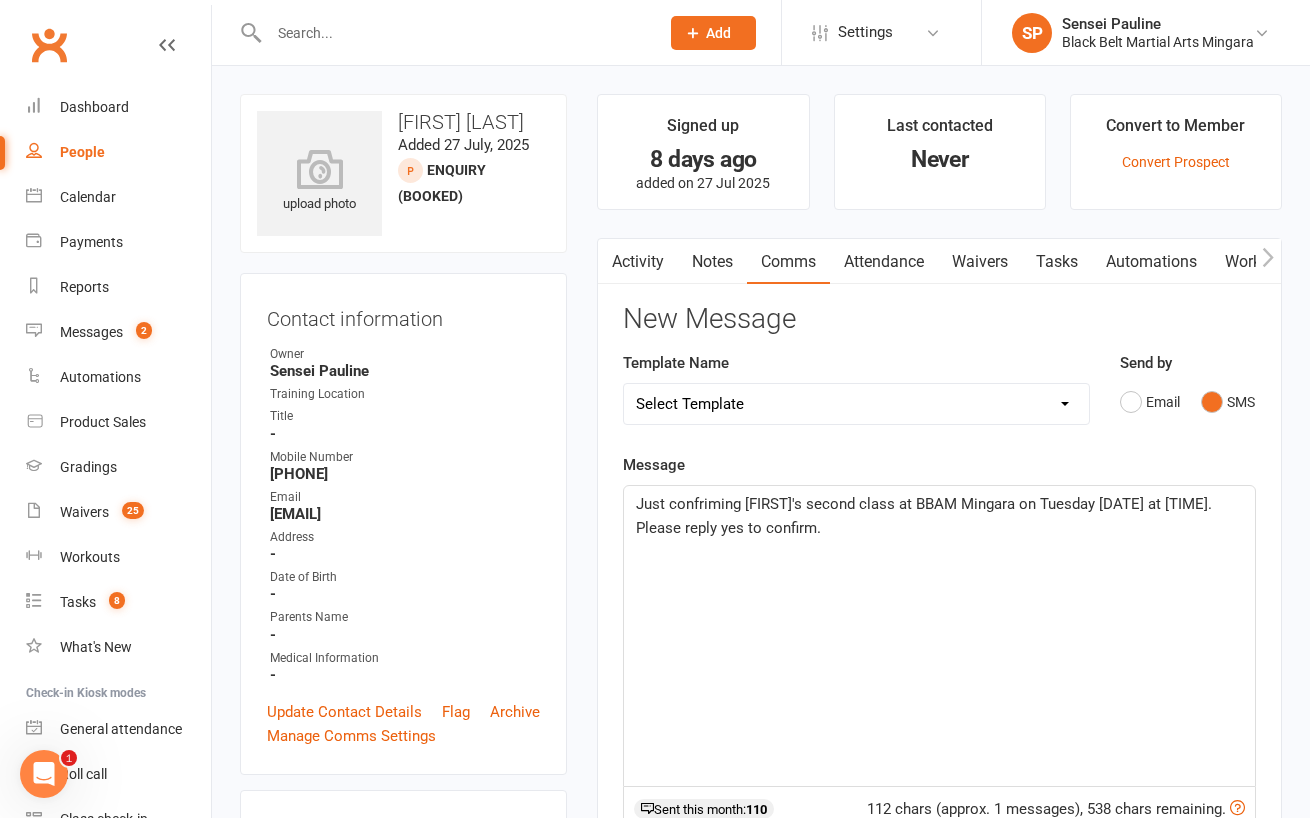 click on "Just confriming Rhythym's second class at BBAM Mingara on Tuesday 5/8/25 at 9.30am. Please reply yes to confirm." 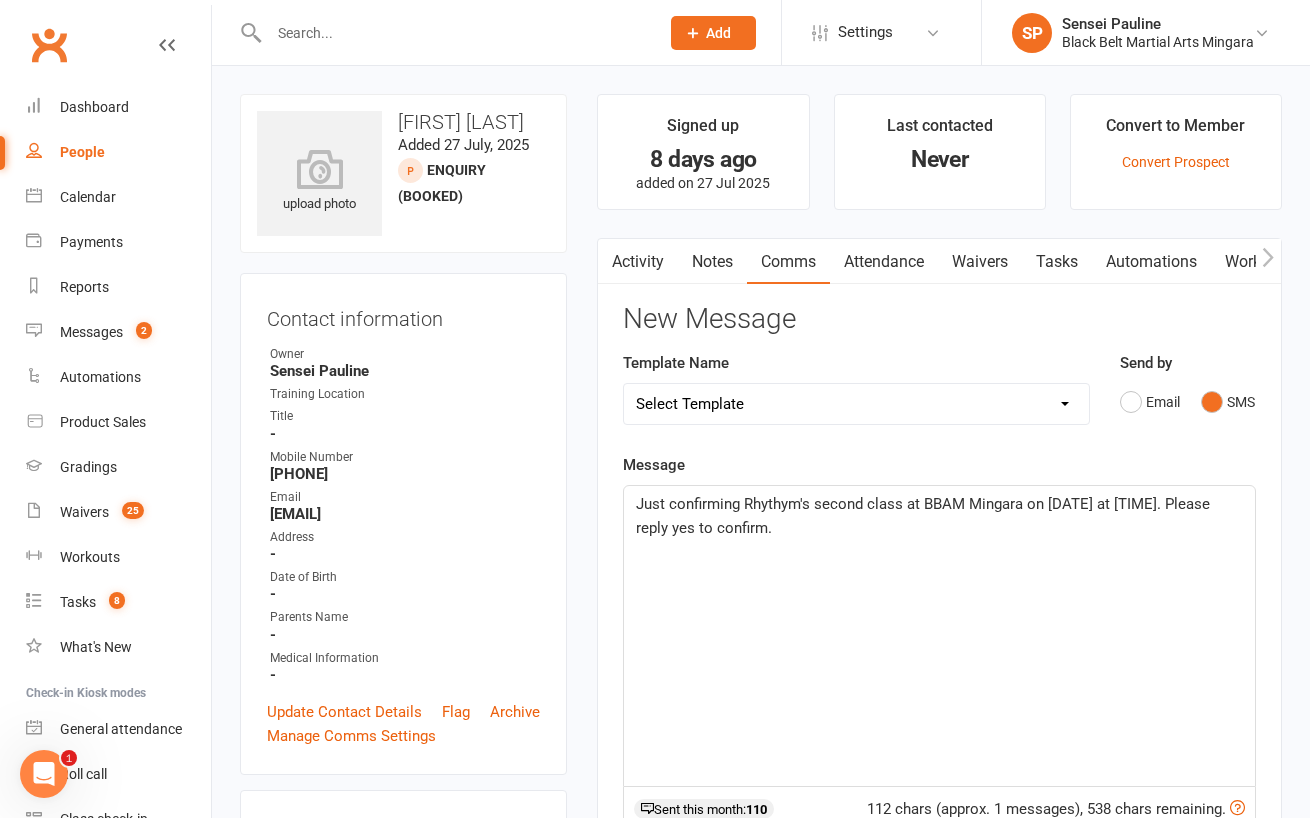 drag, startPoint x: 843, startPoint y: 525, endPoint x: 632, endPoint y: 501, distance: 212.36055 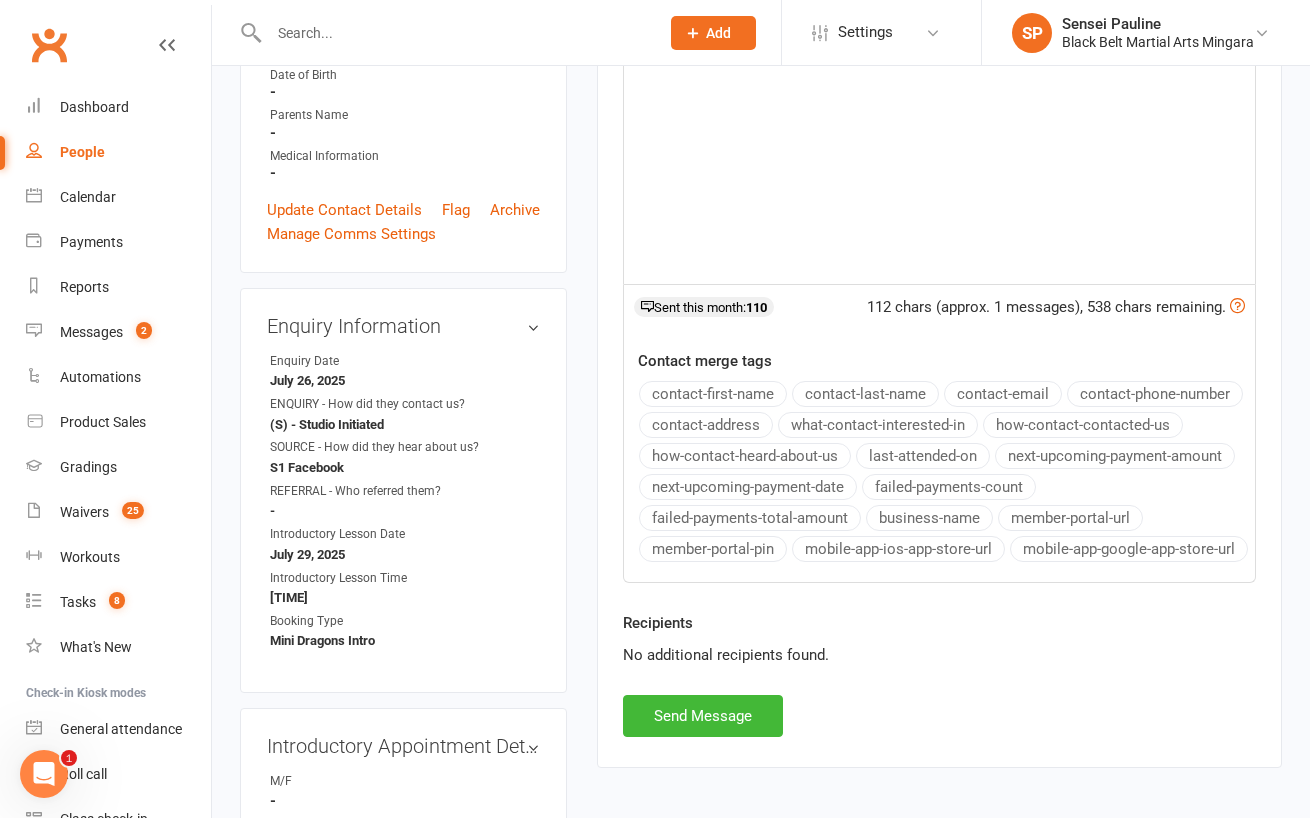 scroll, scrollTop: 503, scrollLeft: 0, axis: vertical 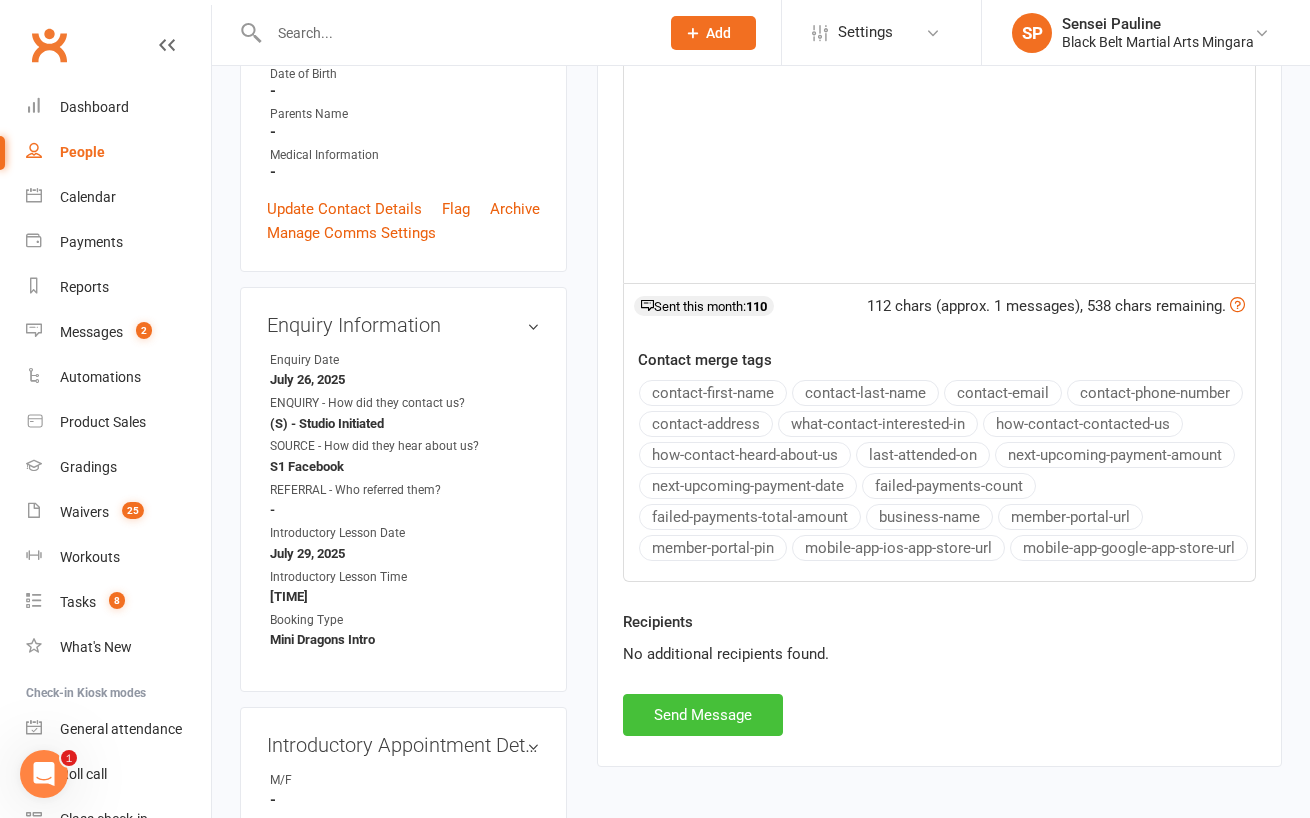 click on "Send Message" at bounding box center [703, 715] 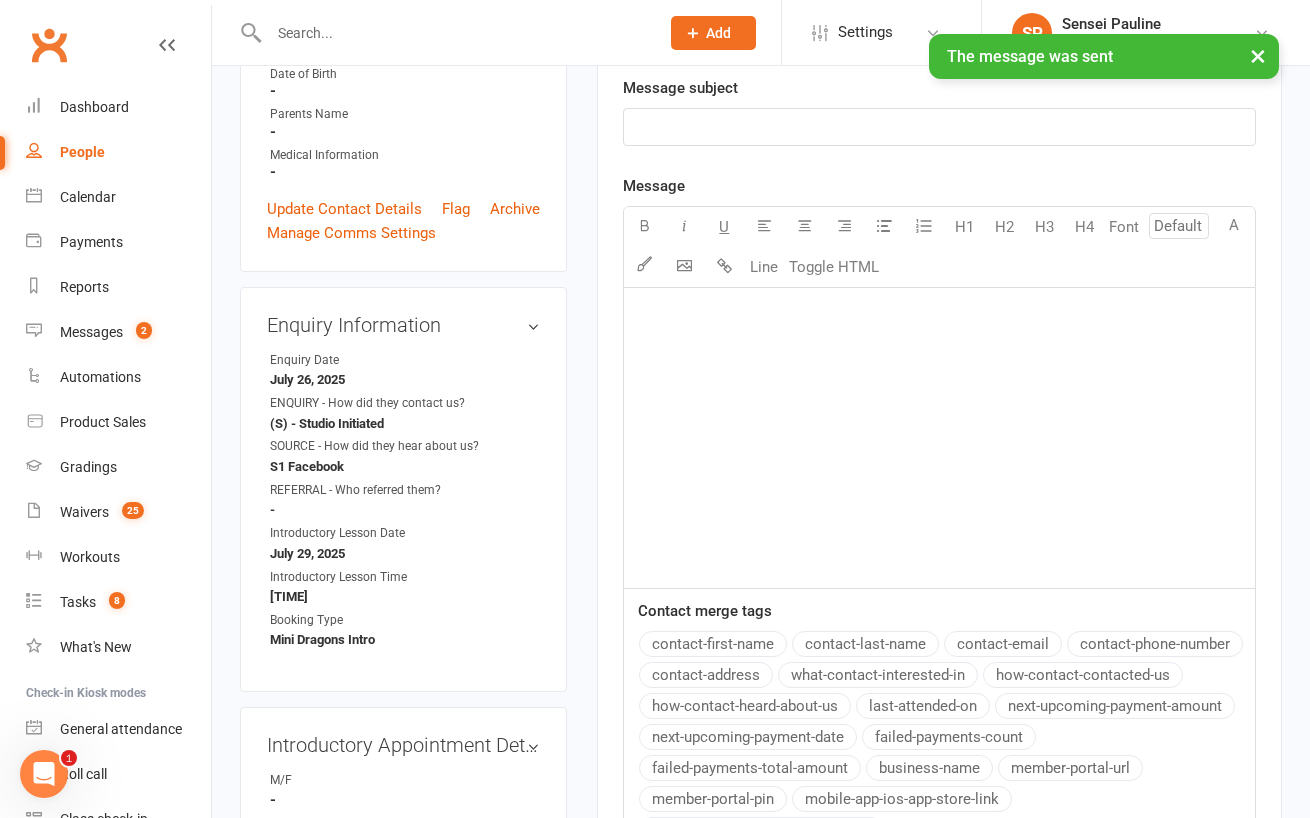 click on "× The message was sent" at bounding box center [642, 34] 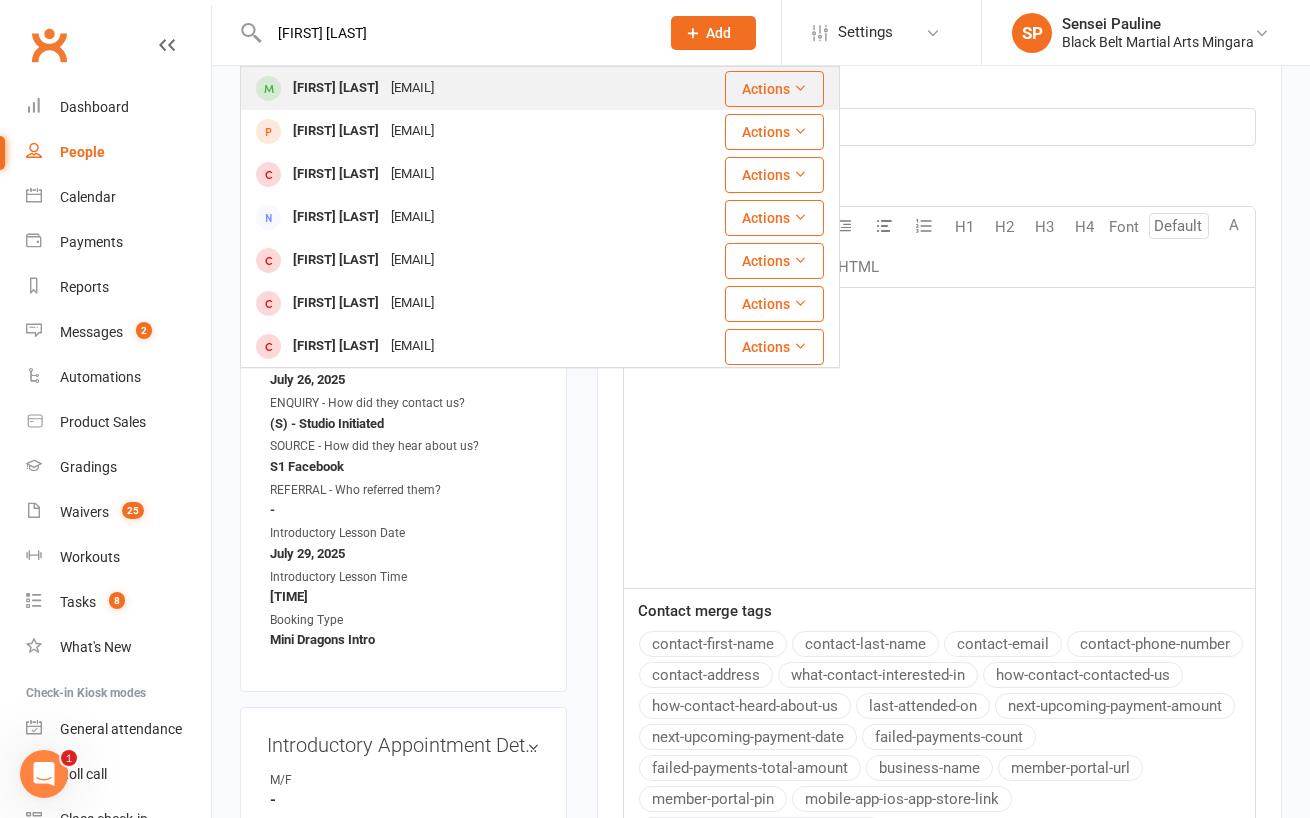 type on "charlie kerstin" 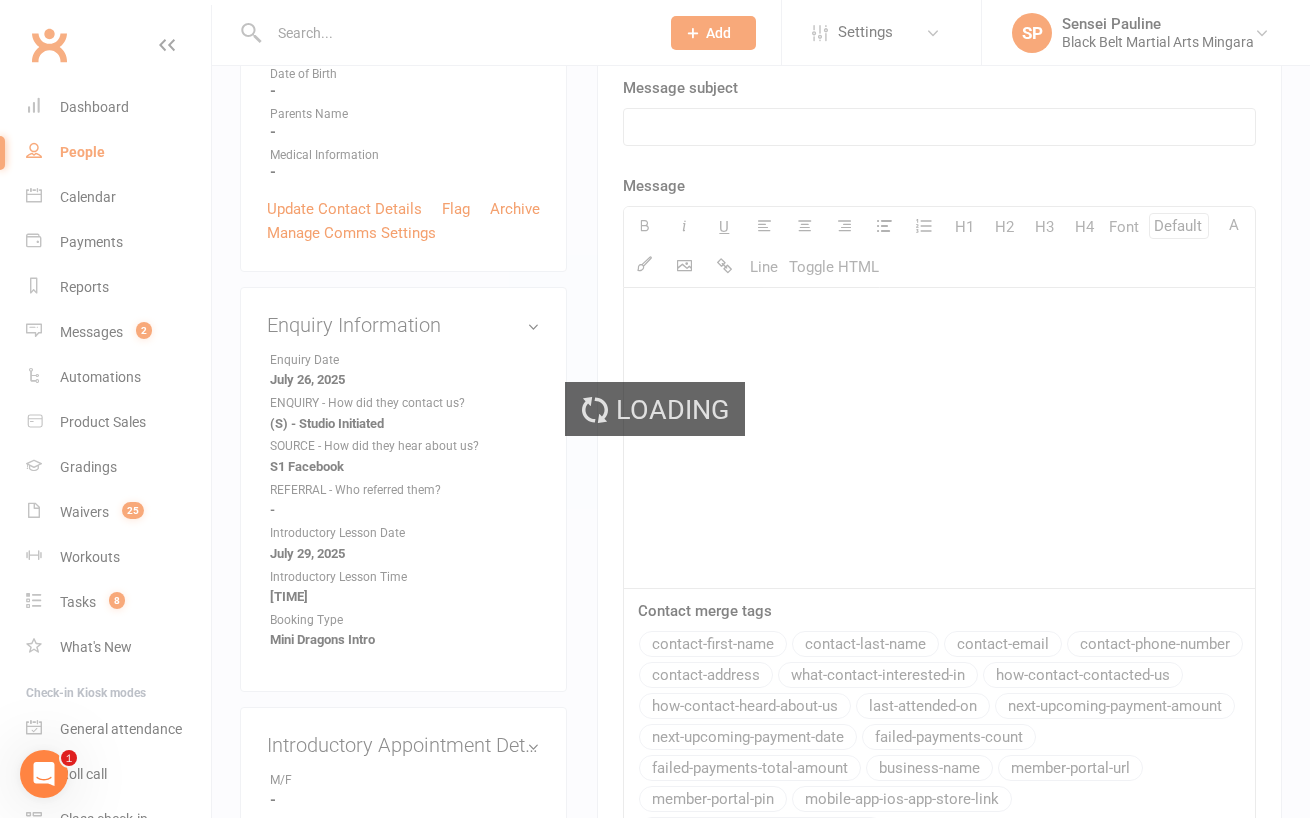 scroll, scrollTop: 0, scrollLeft: 0, axis: both 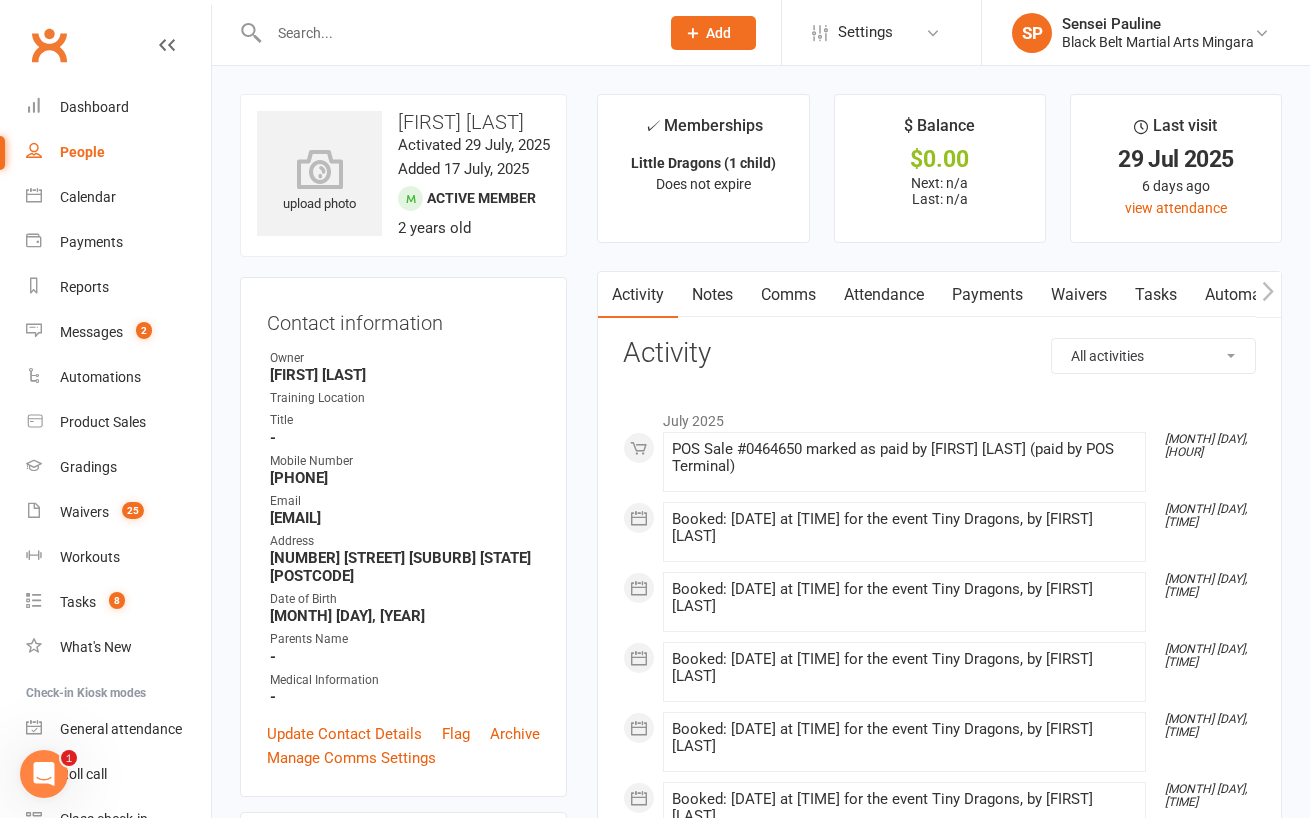 click on "Comms" at bounding box center [788, 295] 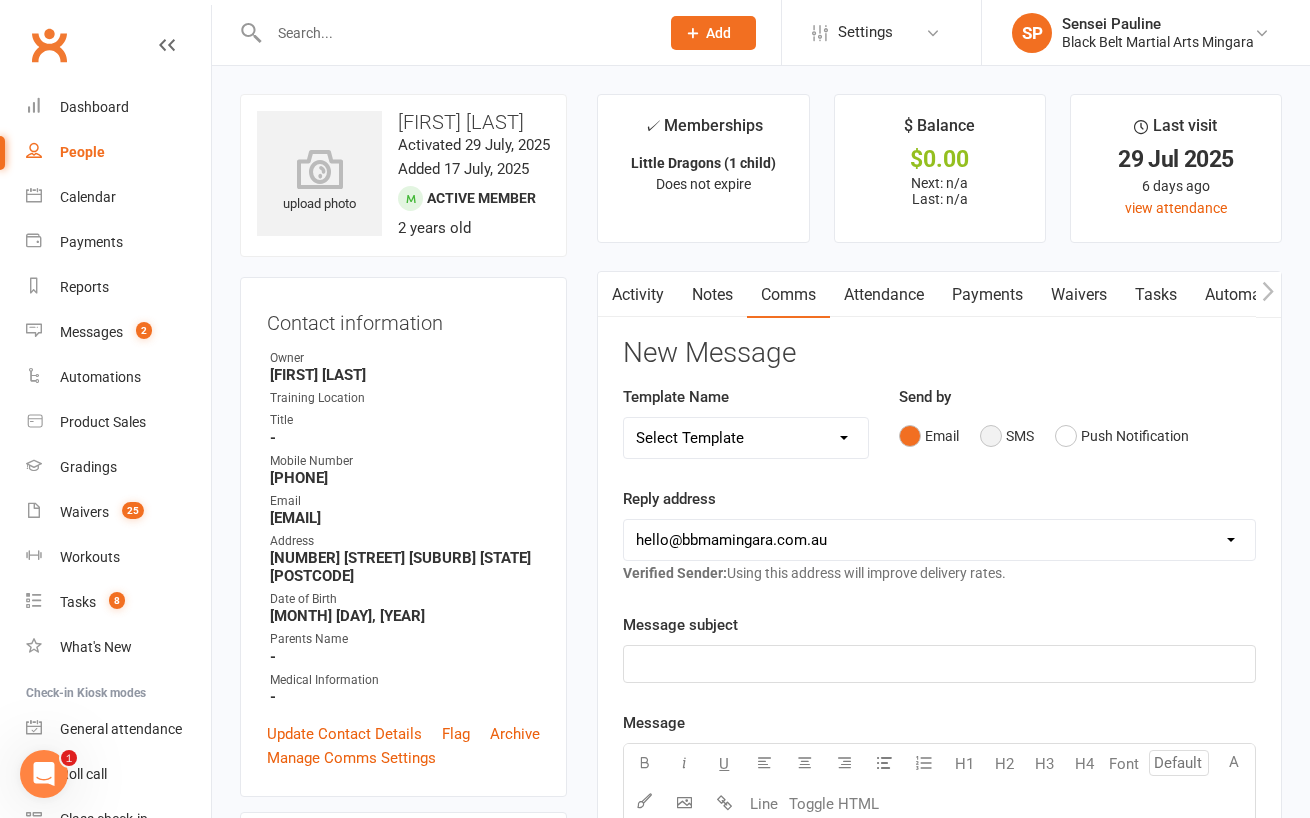 click on "SMS" at bounding box center (1007, 436) 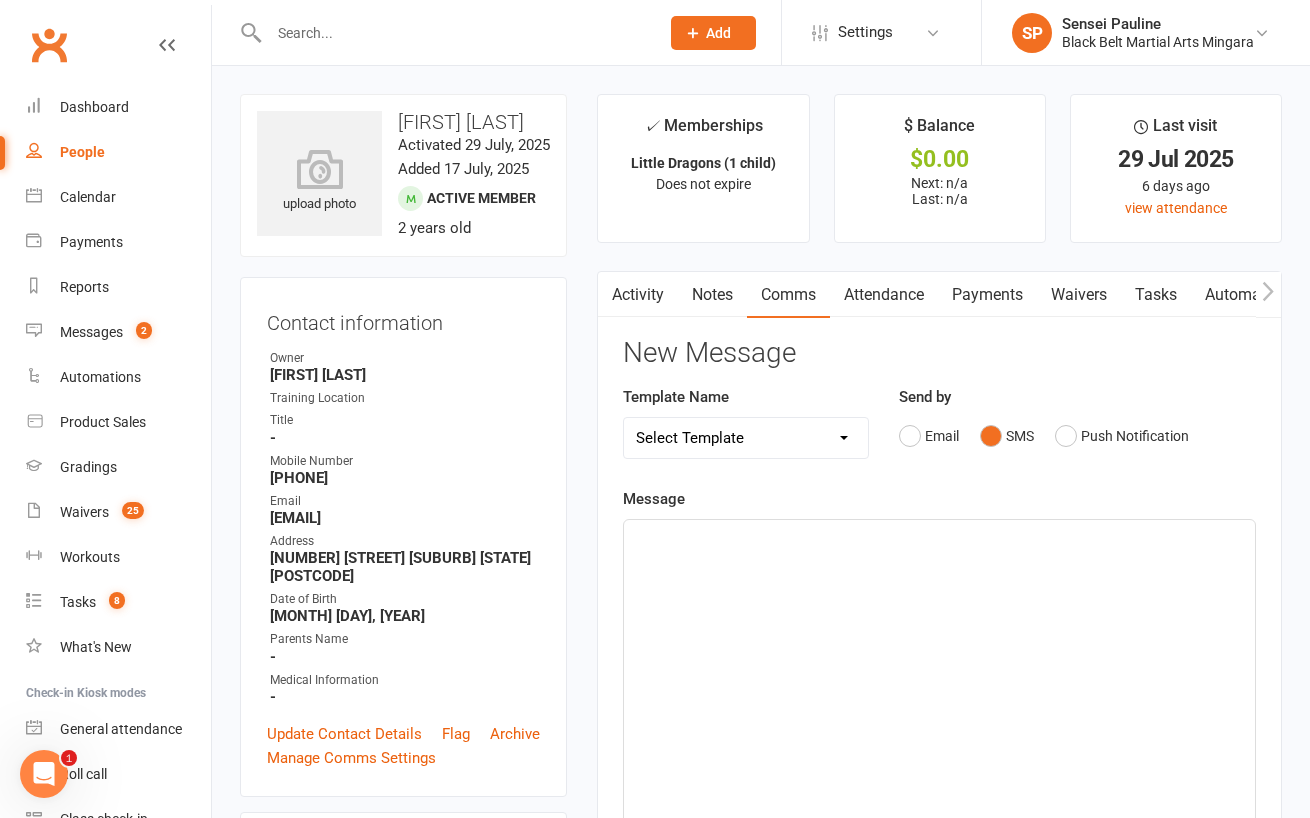 click on "﻿" 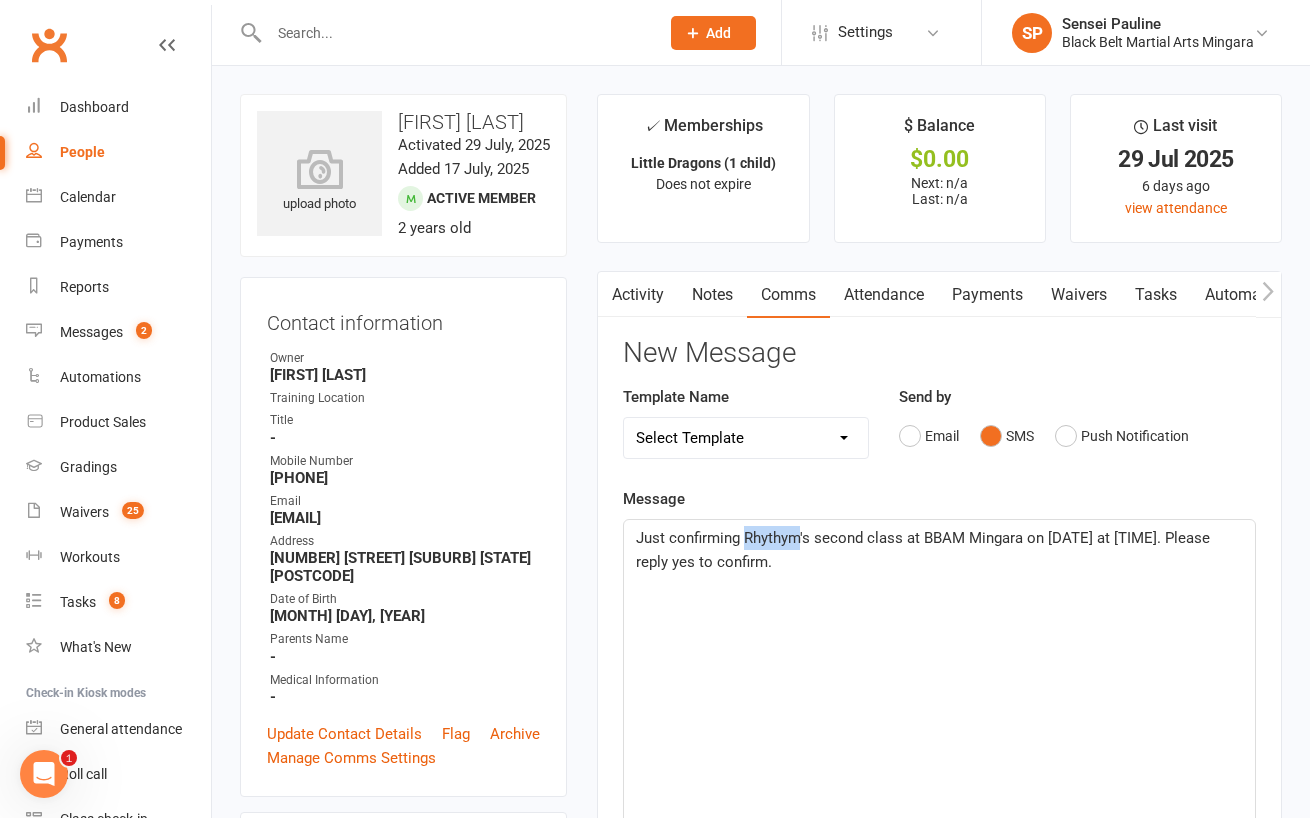 drag, startPoint x: 799, startPoint y: 535, endPoint x: 745, endPoint y: 530, distance: 54.230988 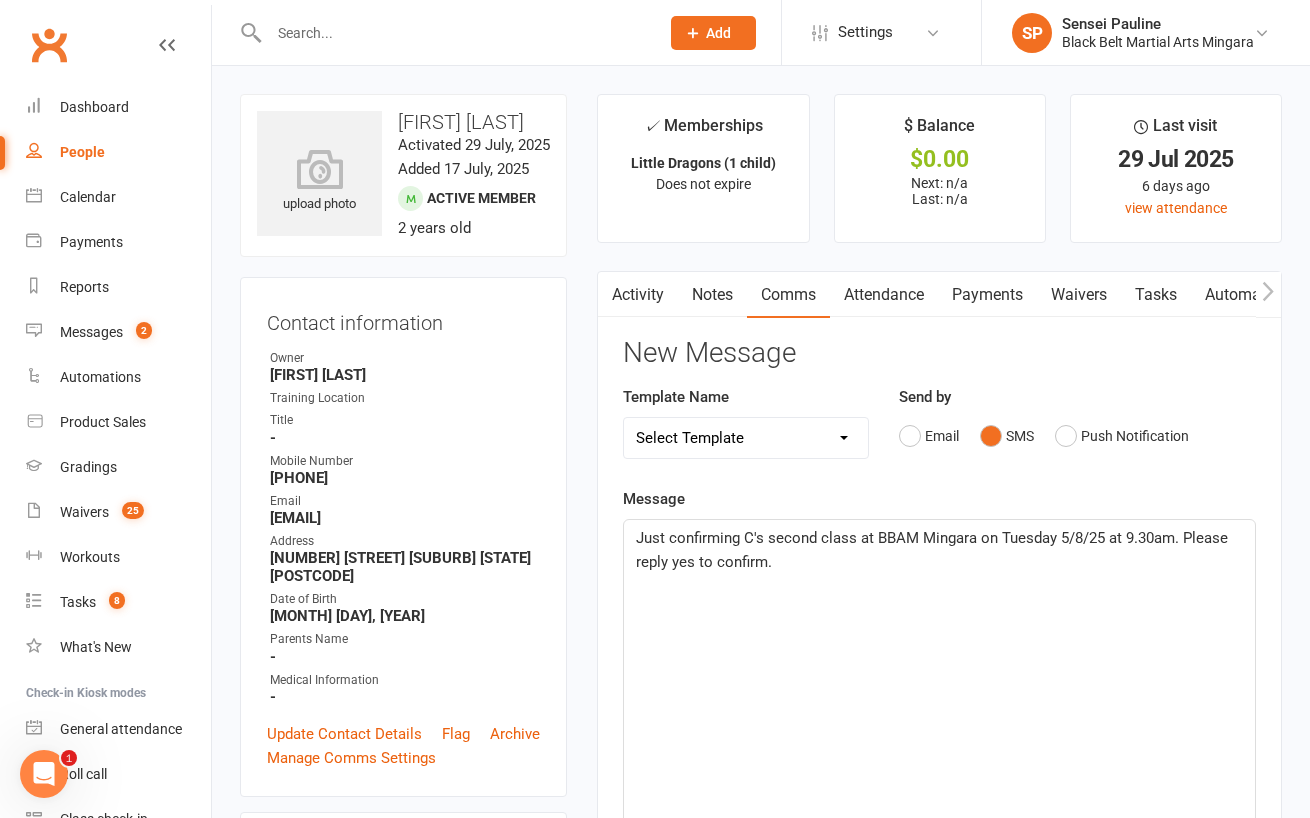 type 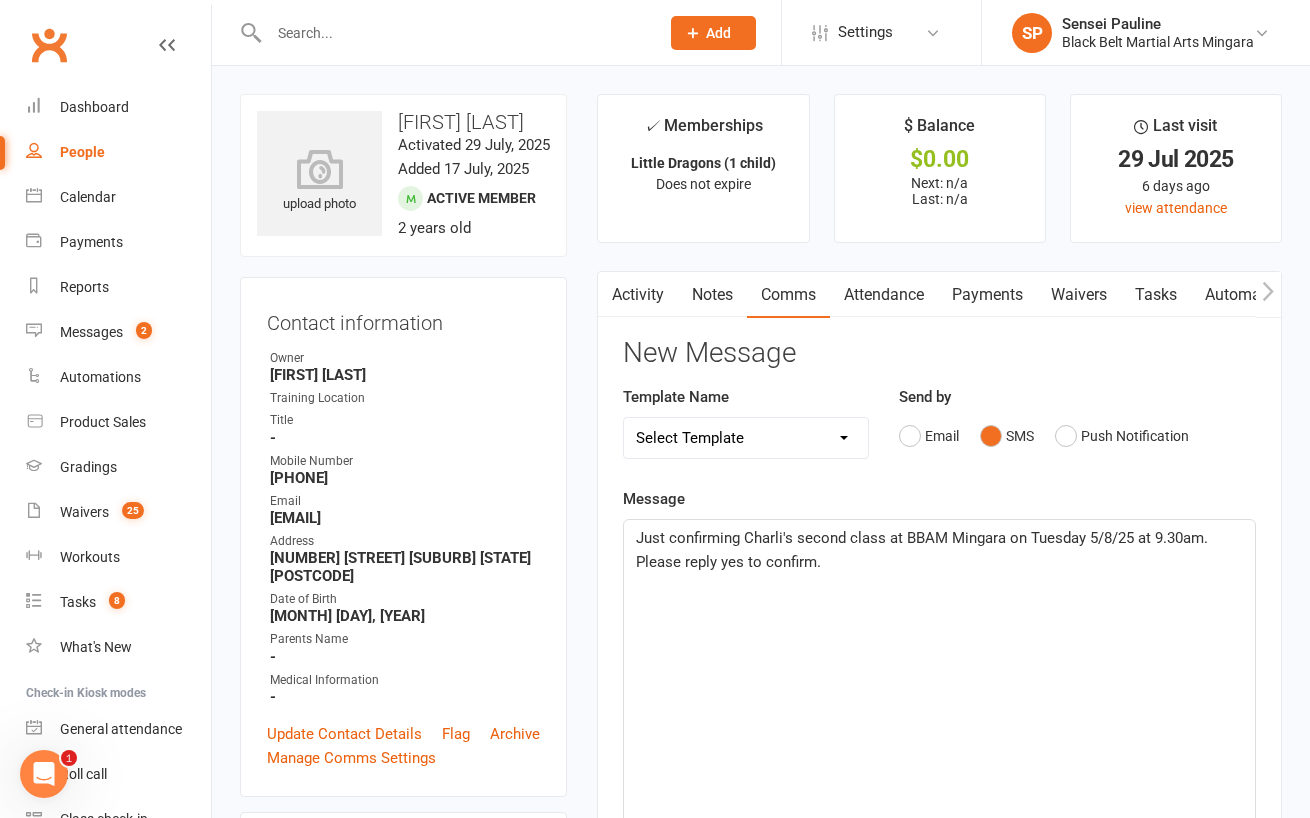 click on "Just confirming Charli's second class at BBAM Mingara on Tuesday 5/8/25 at 9.30am. Please reply yes to confirm." 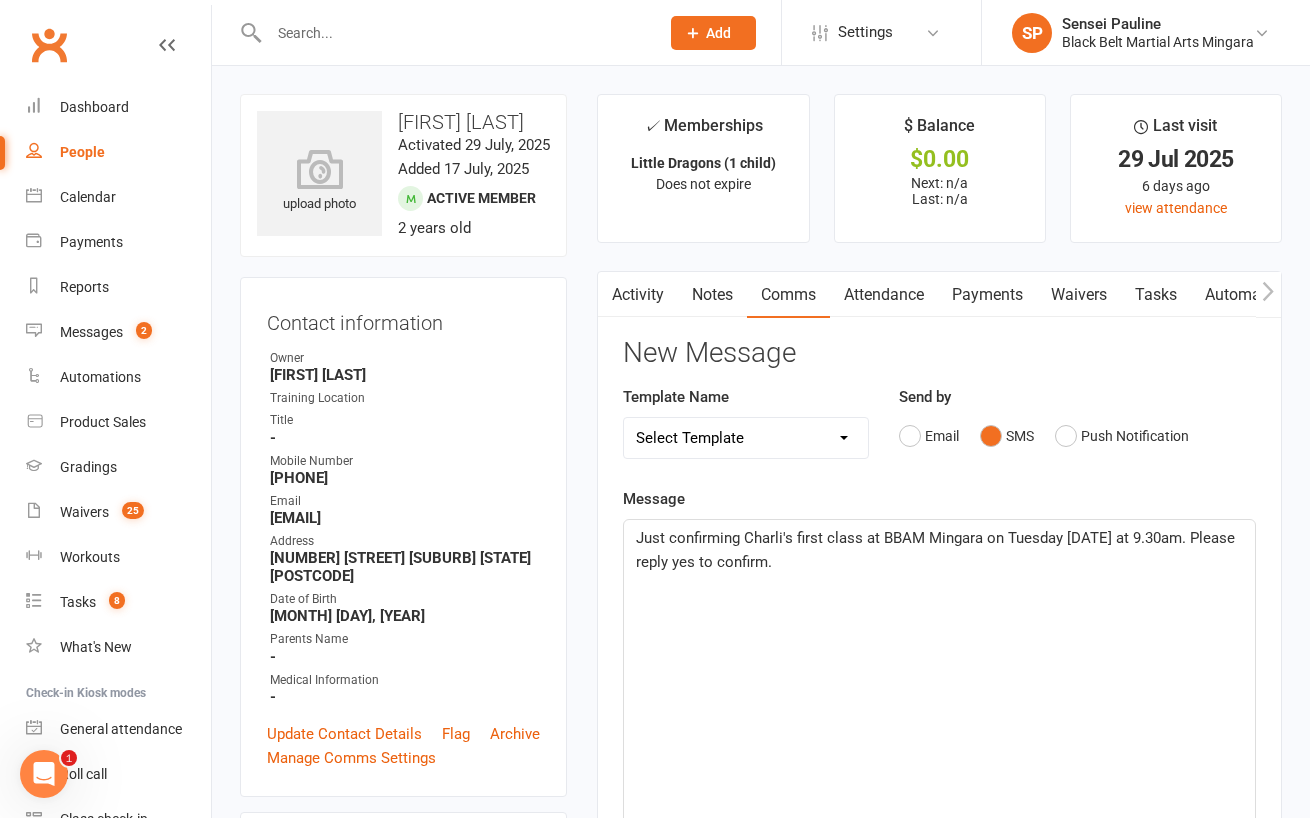 click on "Just confirming Charli's first class at BBAM Mingara on Tuesday 5/8/25 at 9.30am. Please reply yes to confirm." 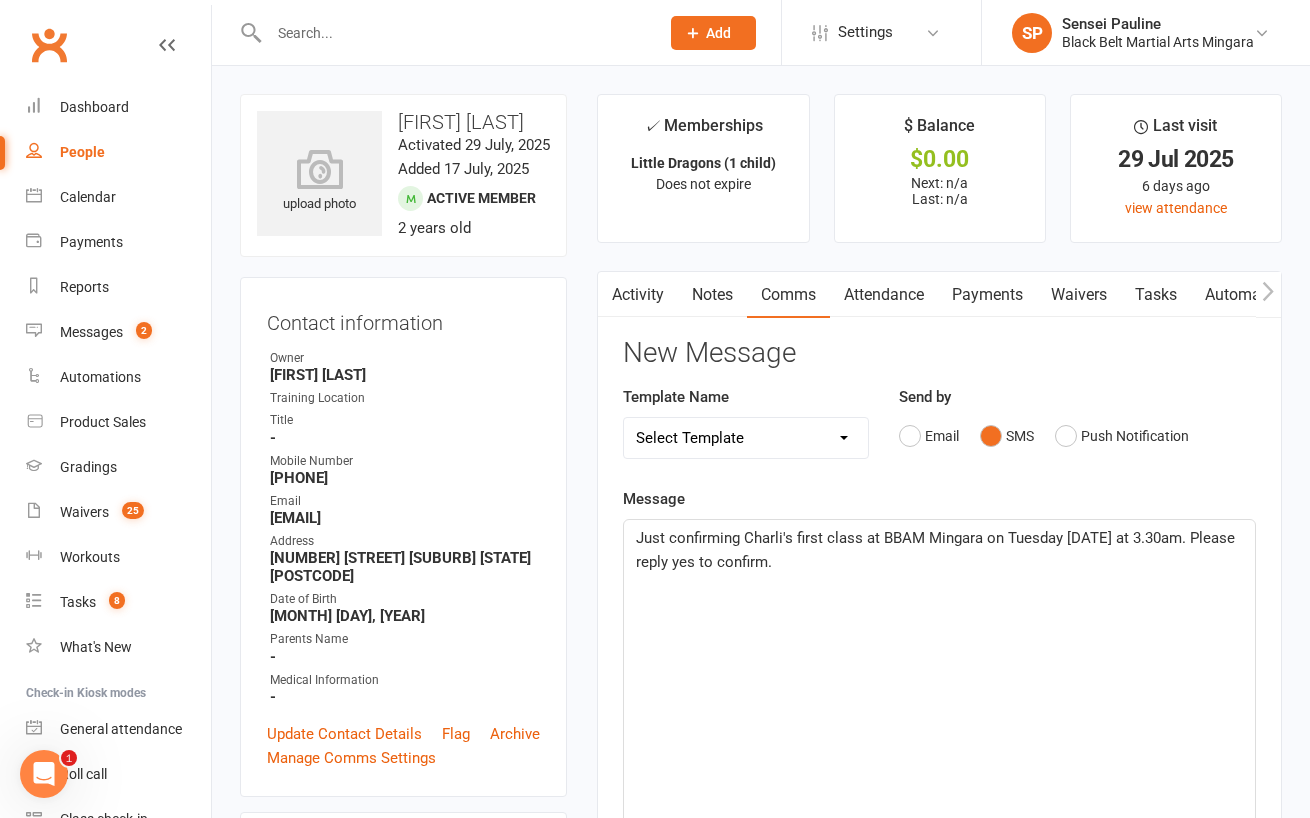 click on "Just confirming Charli's first class at BBAM Mingara on Tuesday 5/8/25 at 3.30am. Please reply yes to confirm." 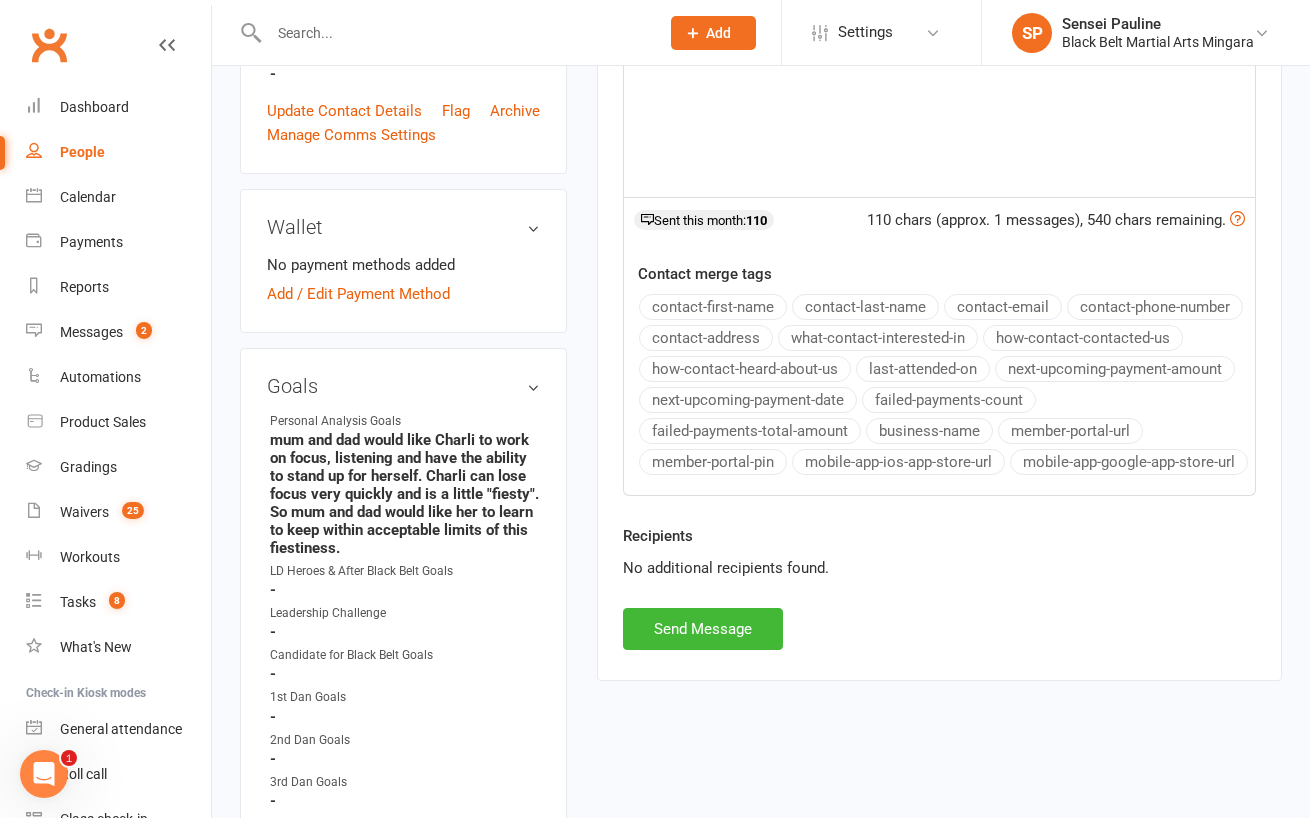 scroll, scrollTop: 707, scrollLeft: 0, axis: vertical 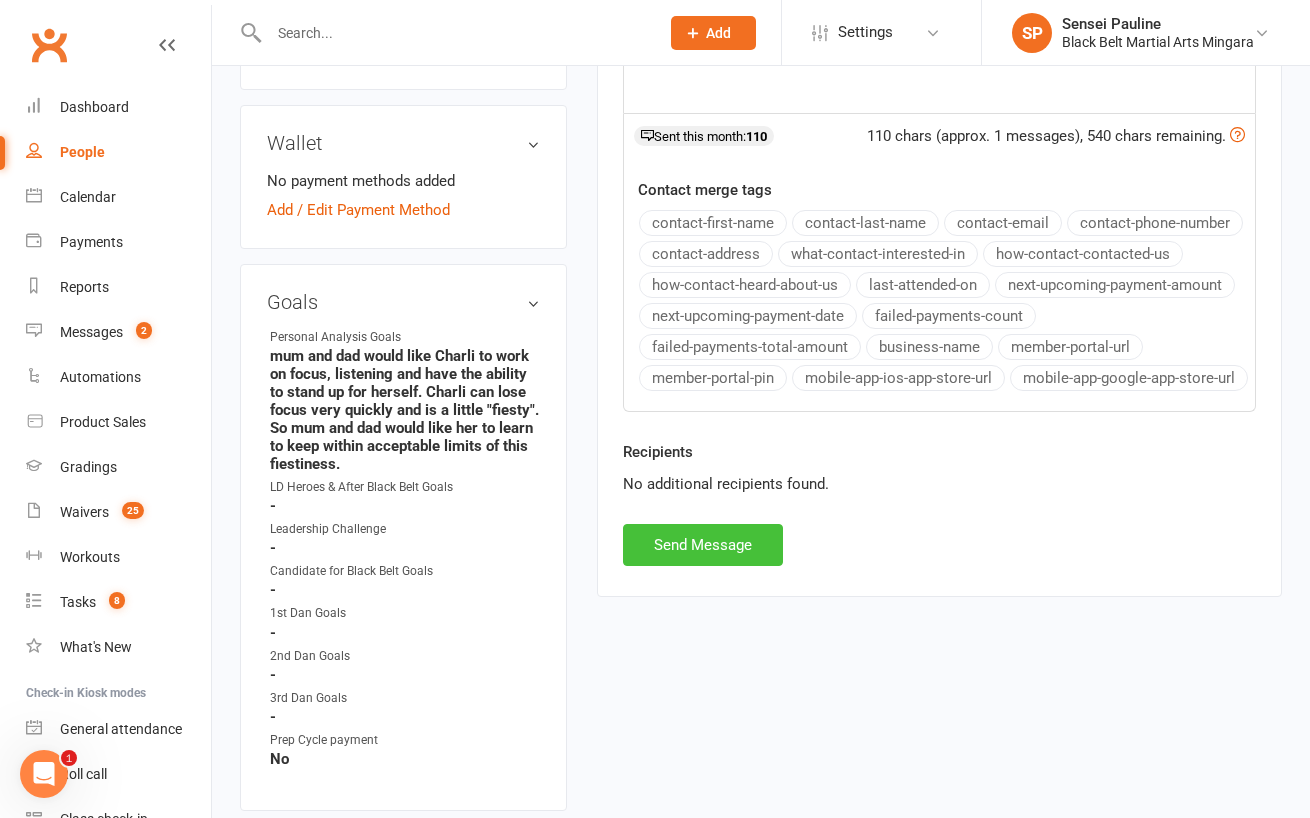 click on "Send Message" at bounding box center [703, 545] 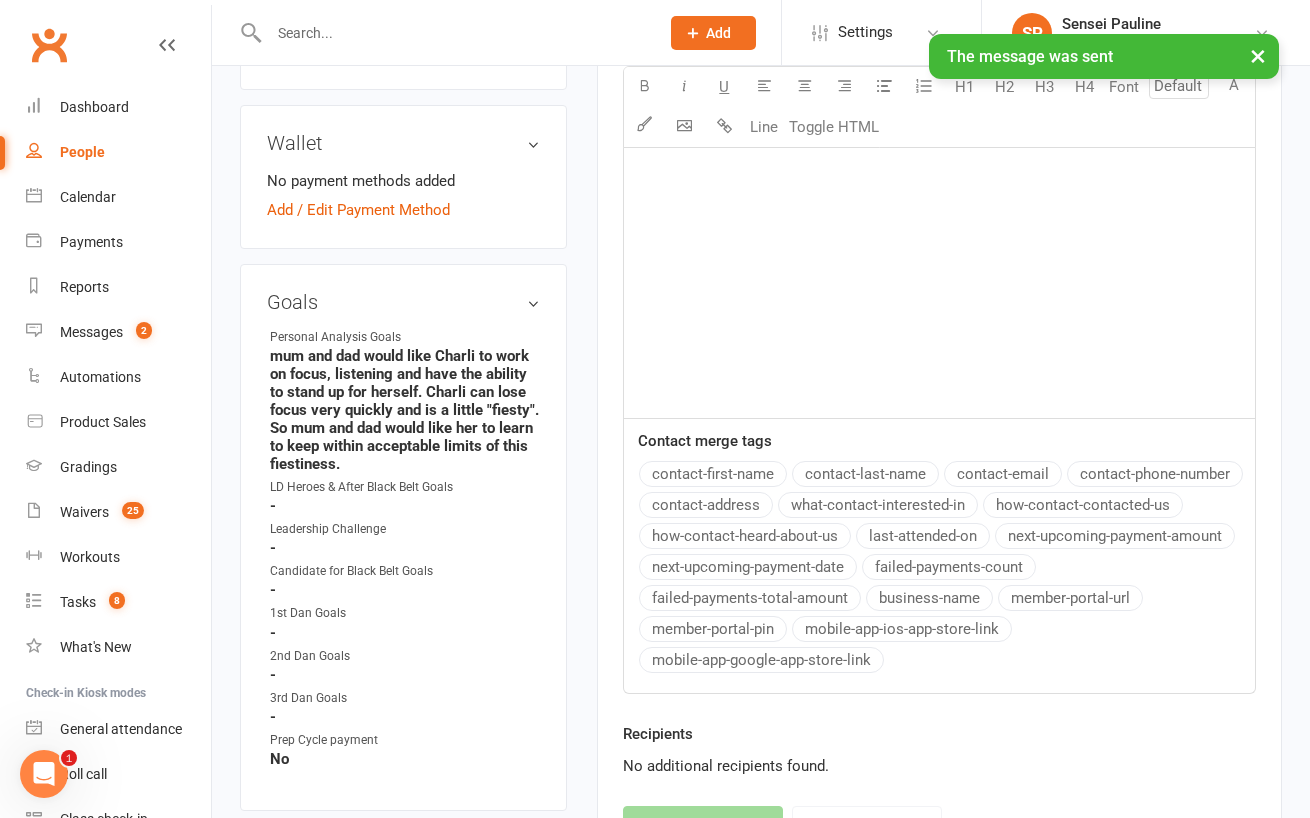 click on "× The message was sent" at bounding box center [642, 34] 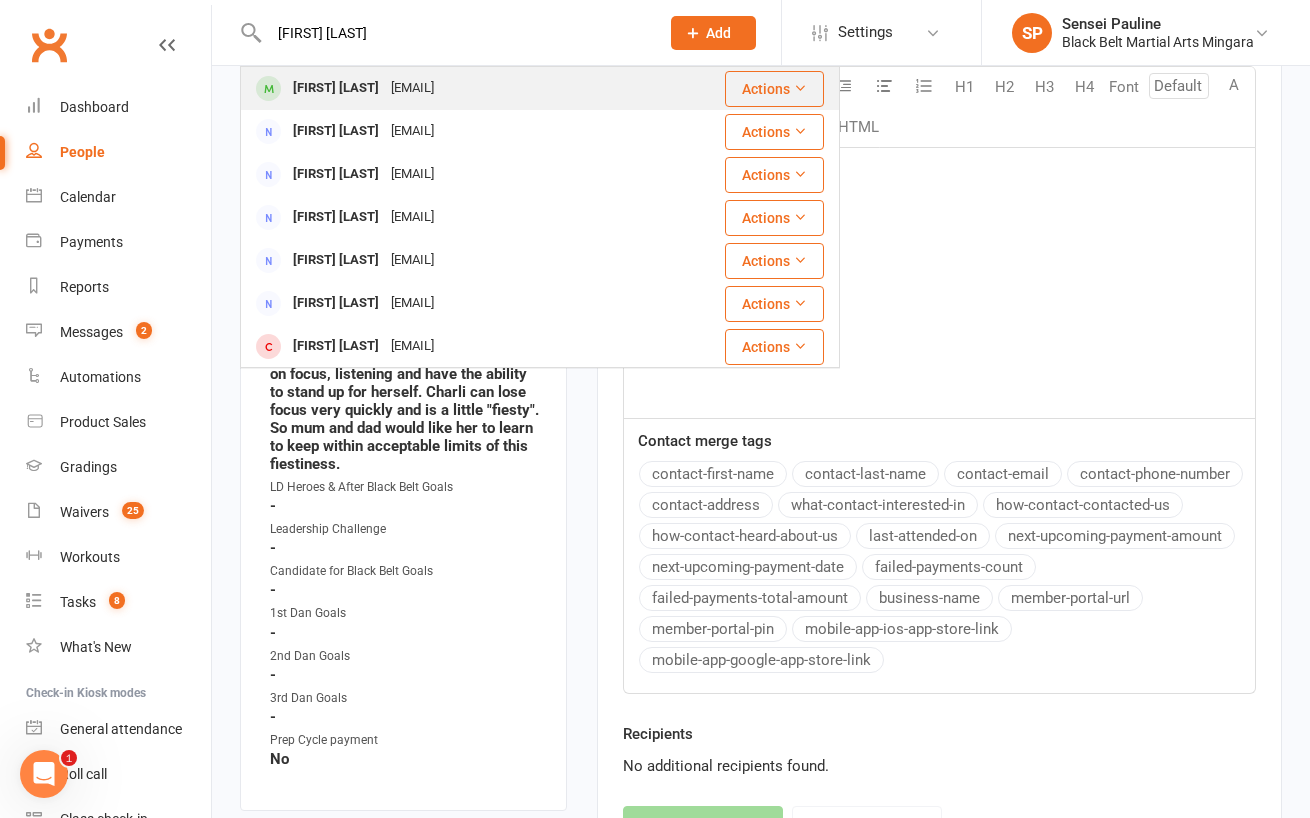 type on "jharriosn bligh" 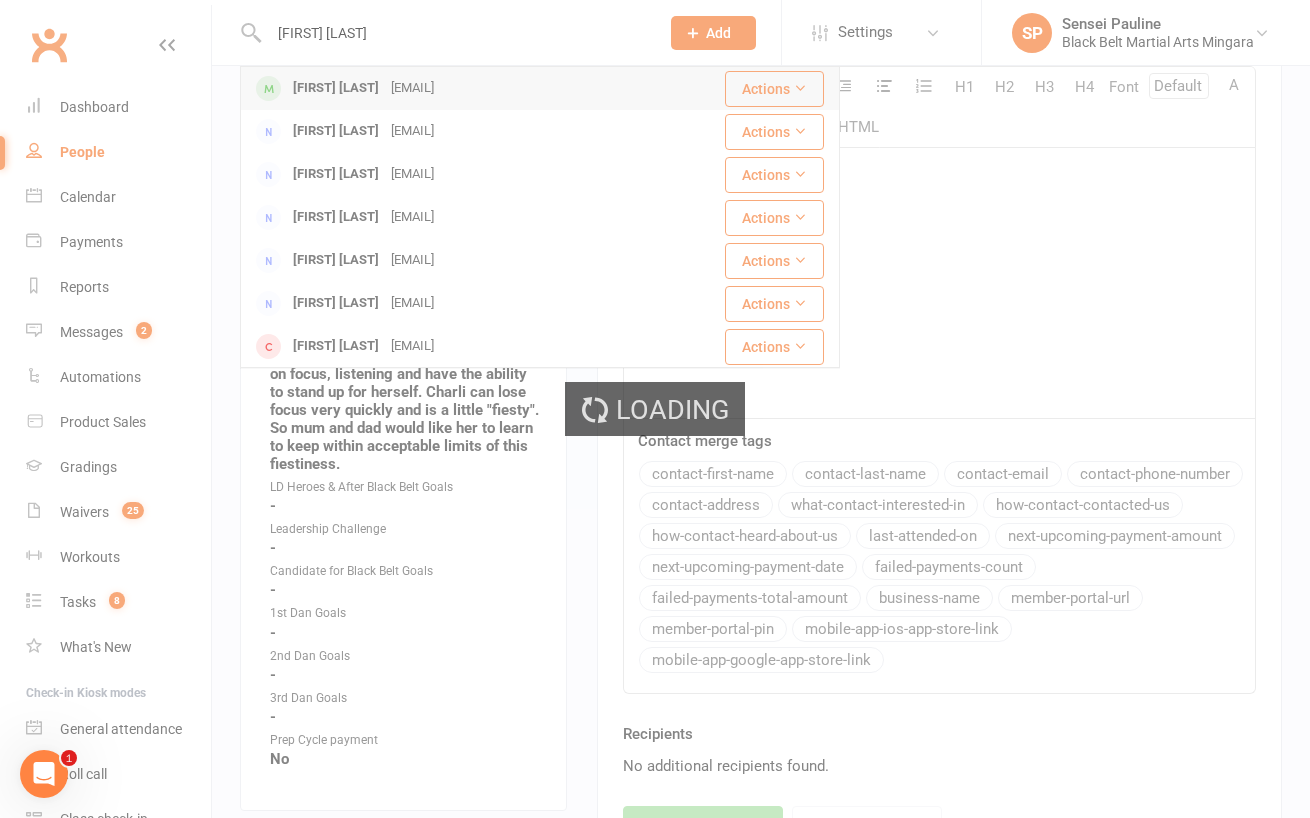 type 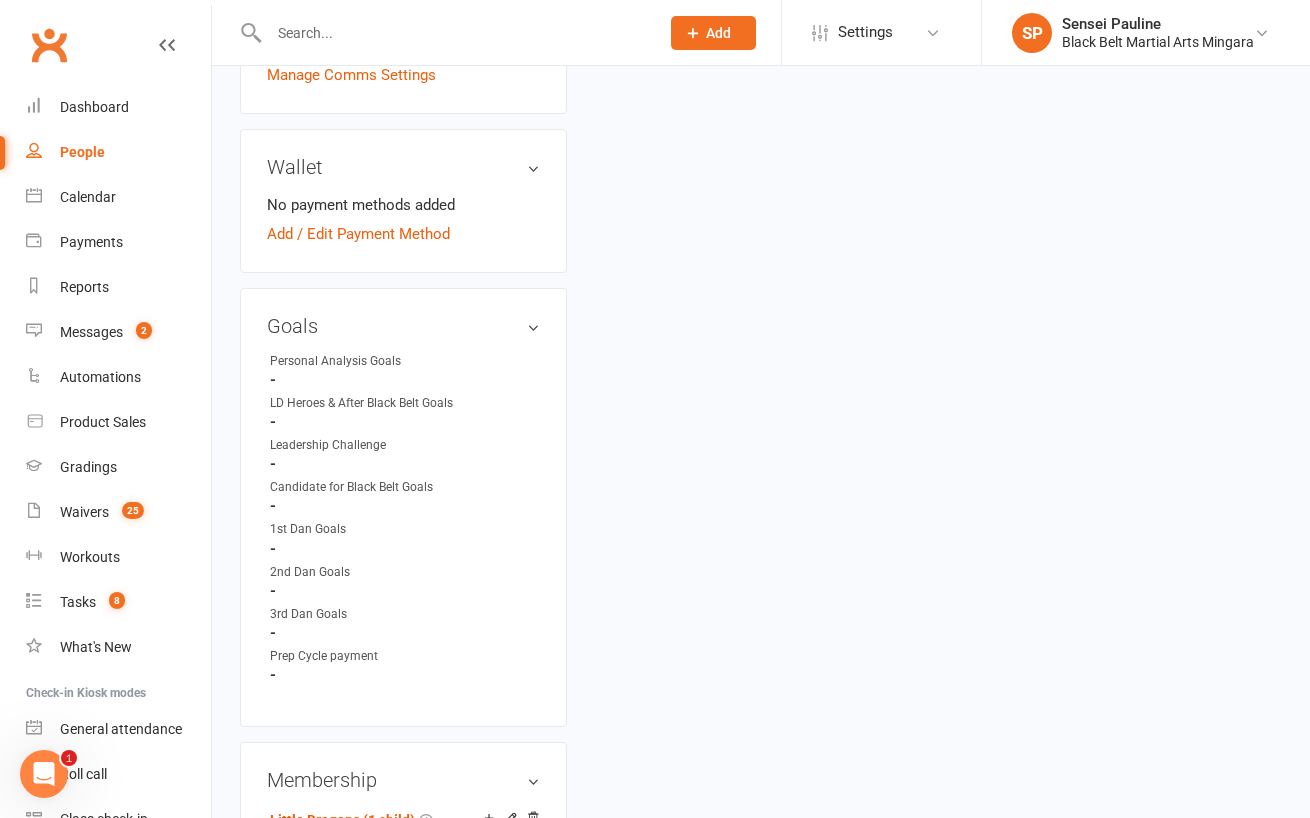 scroll, scrollTop: 0, scrollLeft: 0, axis: both 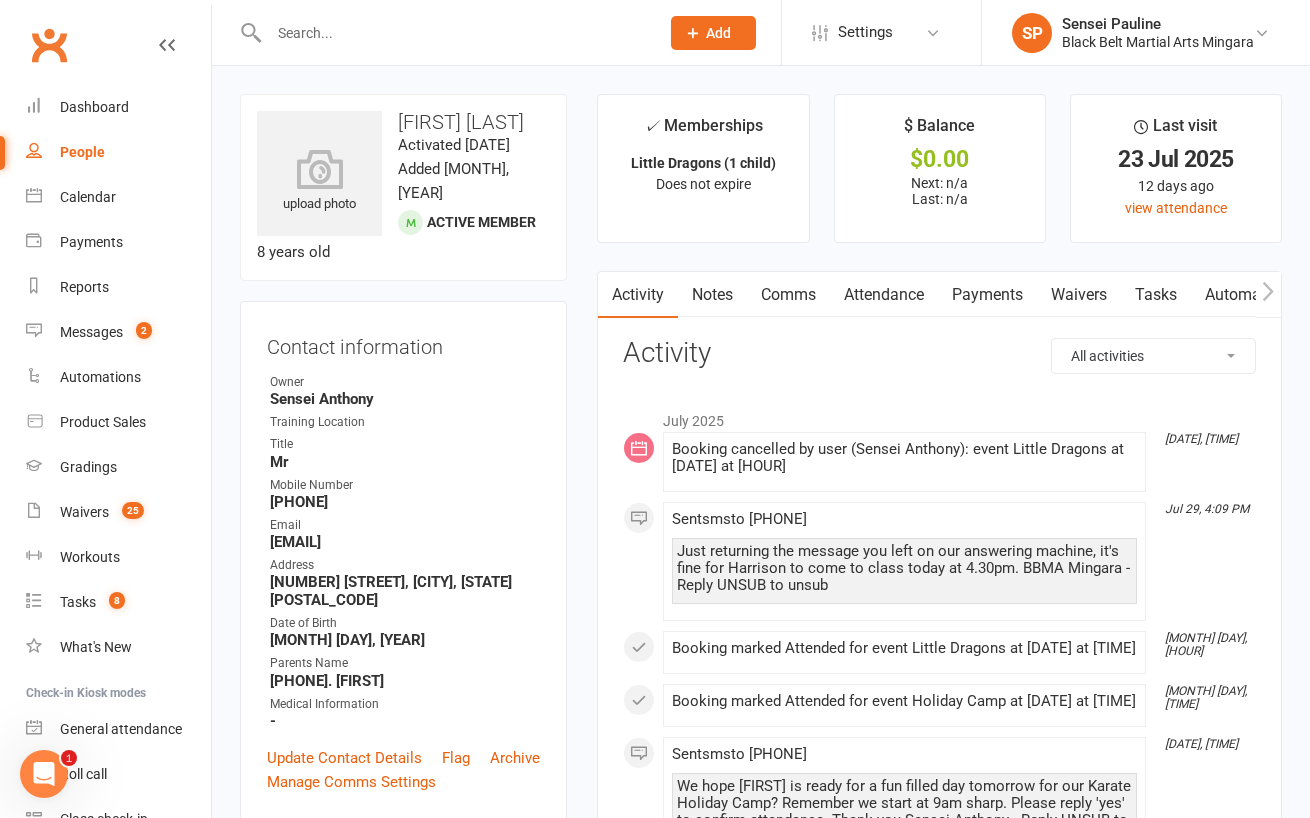 click on "Comms" at bounding box center [788, 295] 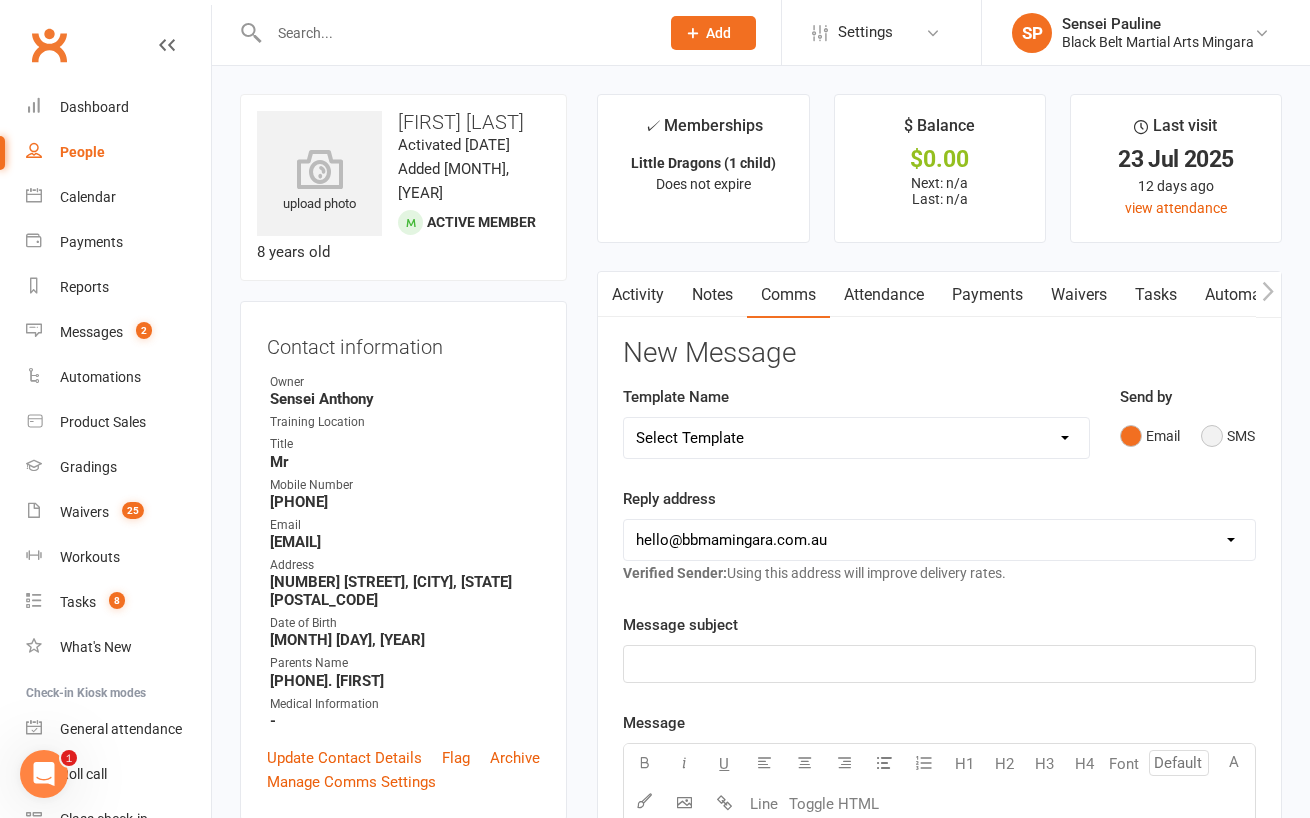 click on "SMS" at bounding box center (1228, 436) 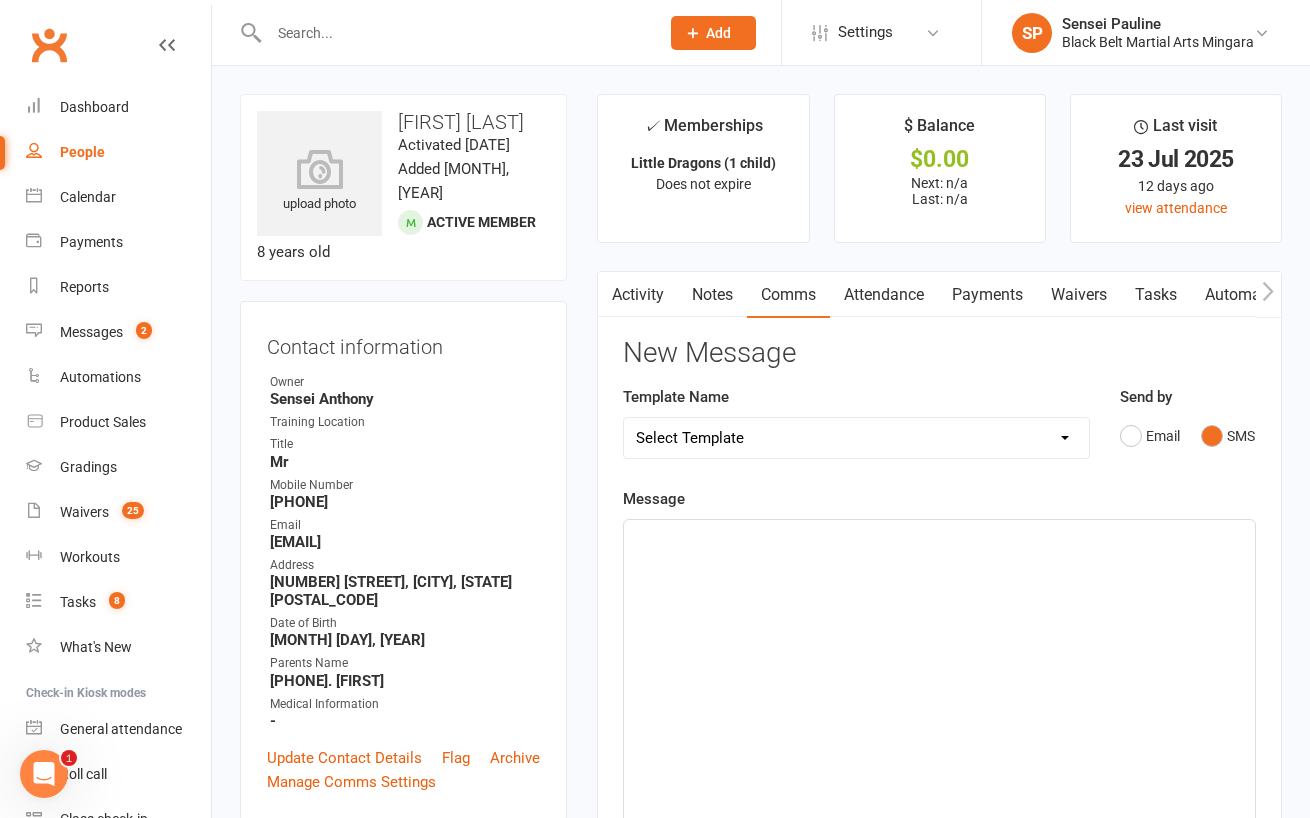 click on "﻿" 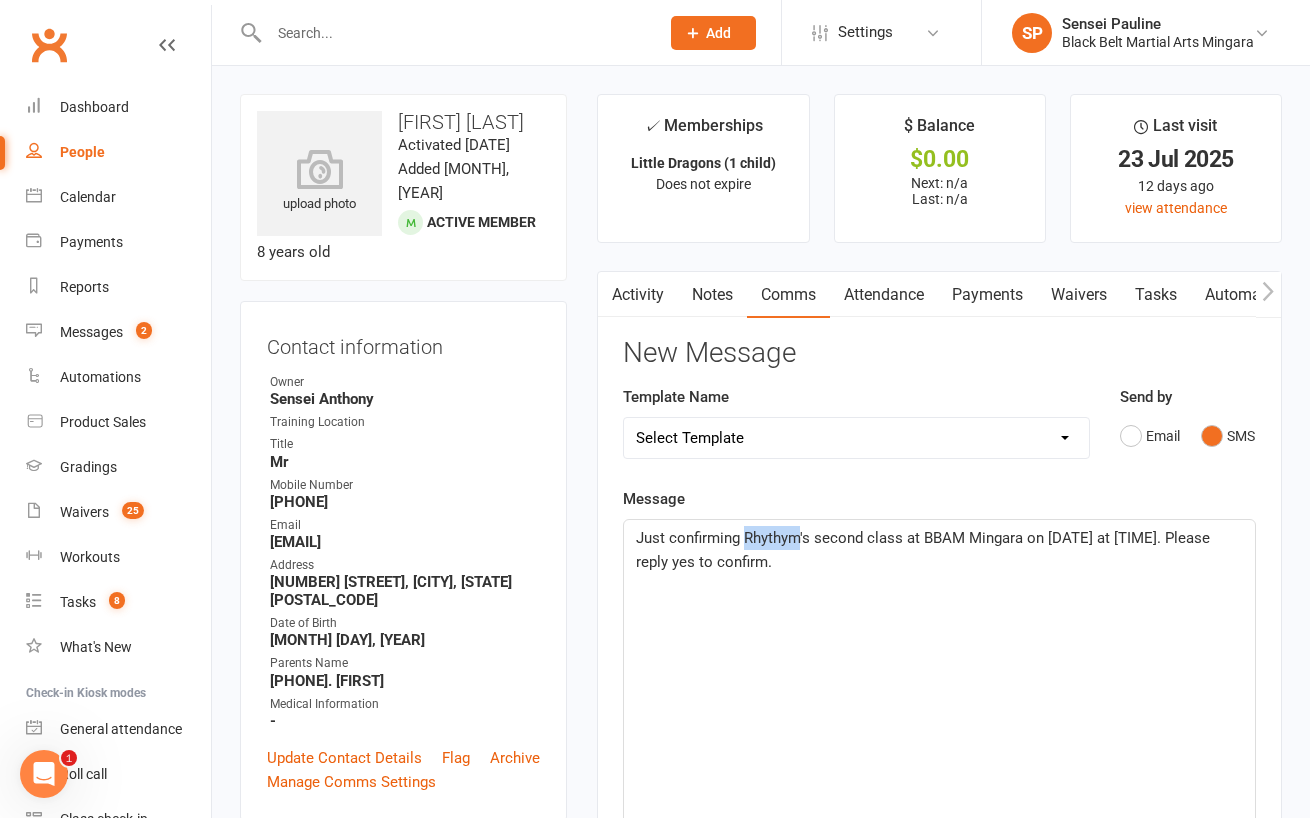 drag, startPoint x: 800, startPoint y: 534, endPoint x: 747, endPoint y: 532, distance: 53.037724 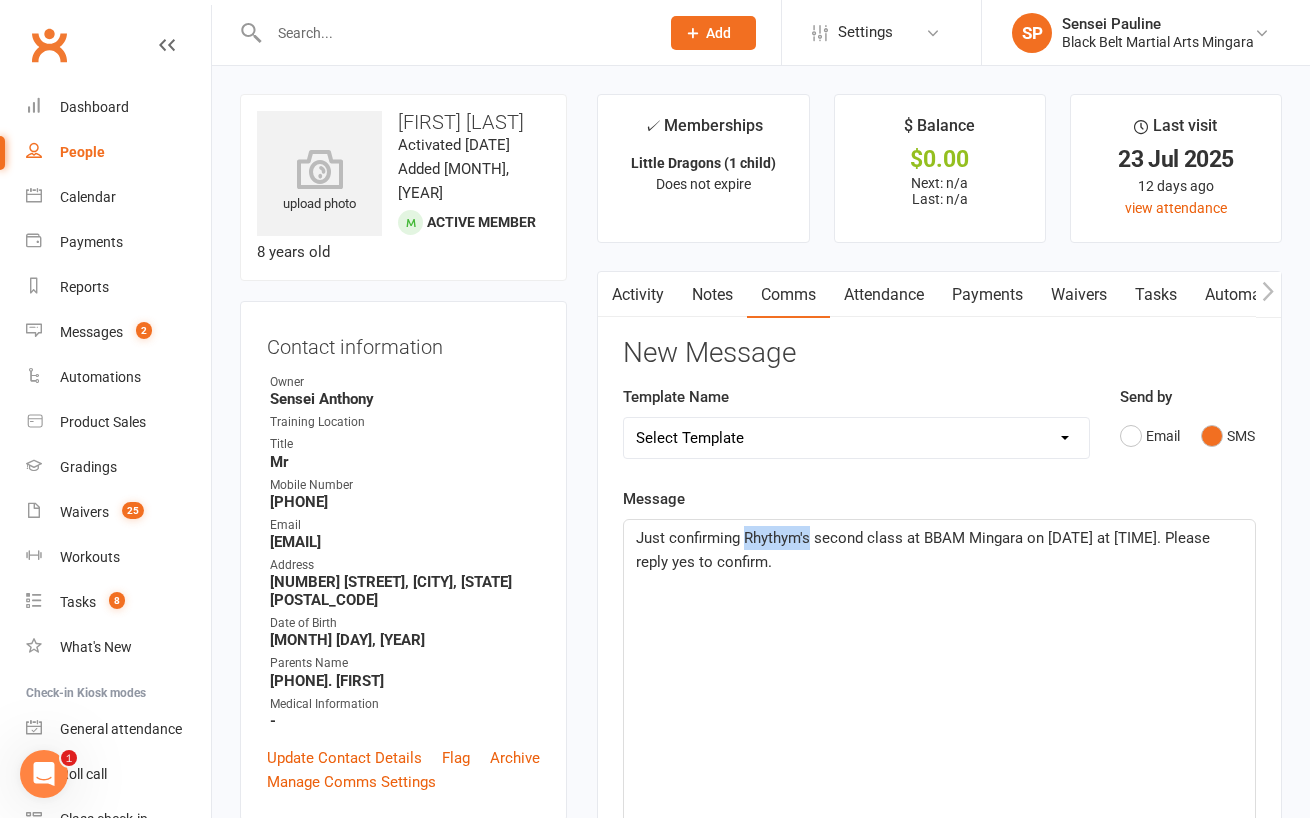 drag, startPoint x: 812, startPoint y: 532, endPoint x: 745, endPoint y: 532, distance: 67 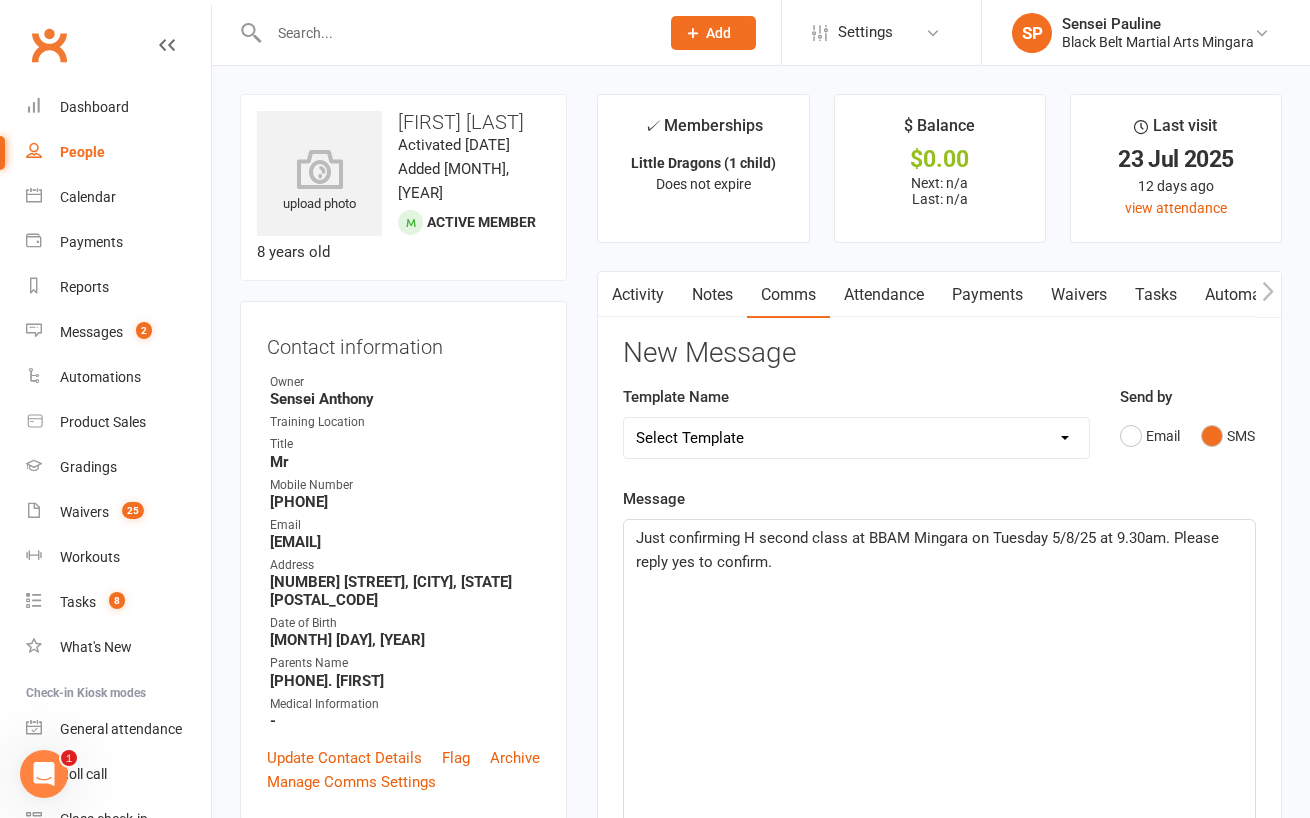 type 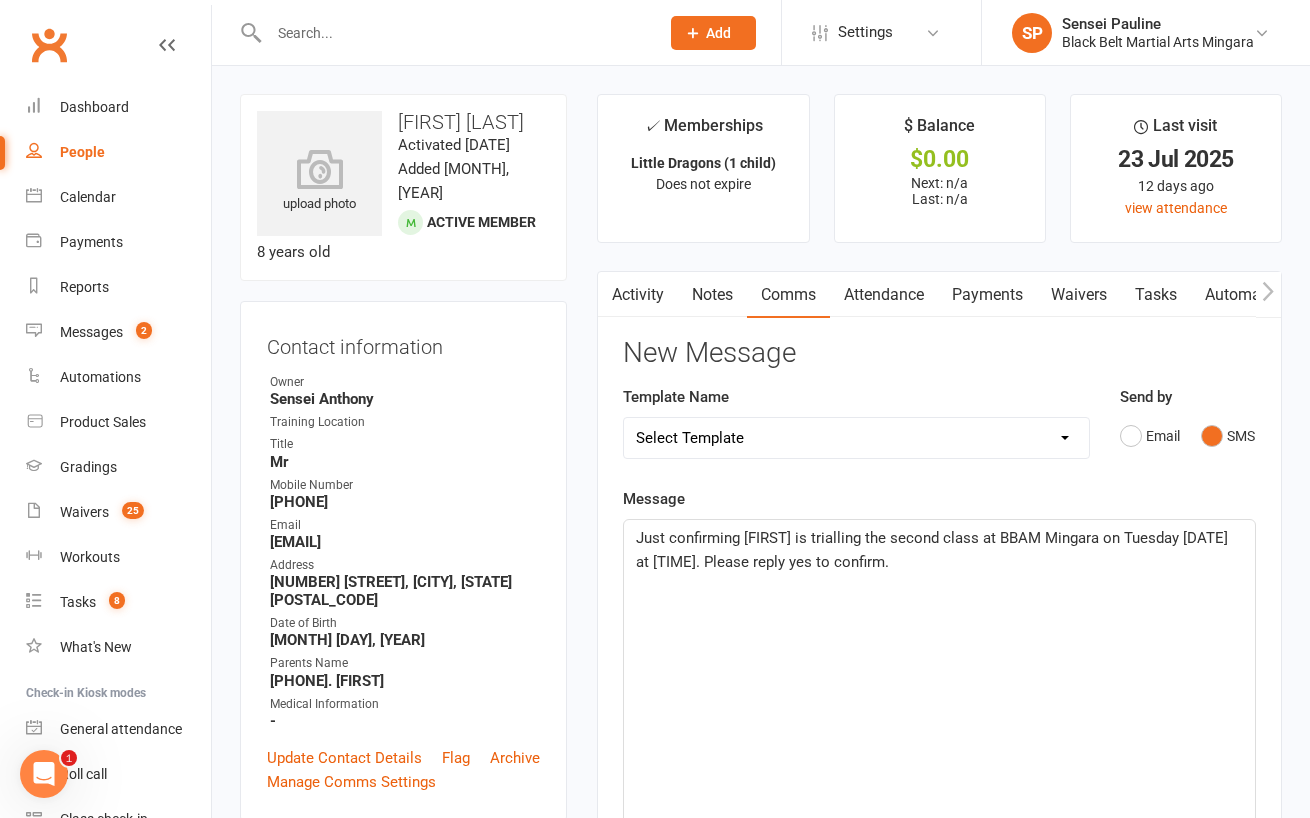 click on "Just confirming Harrison is trialling the second class at BBAM Mingara on Tuesday 5/8/25 at 9.30am. Please reply yes to confirm." 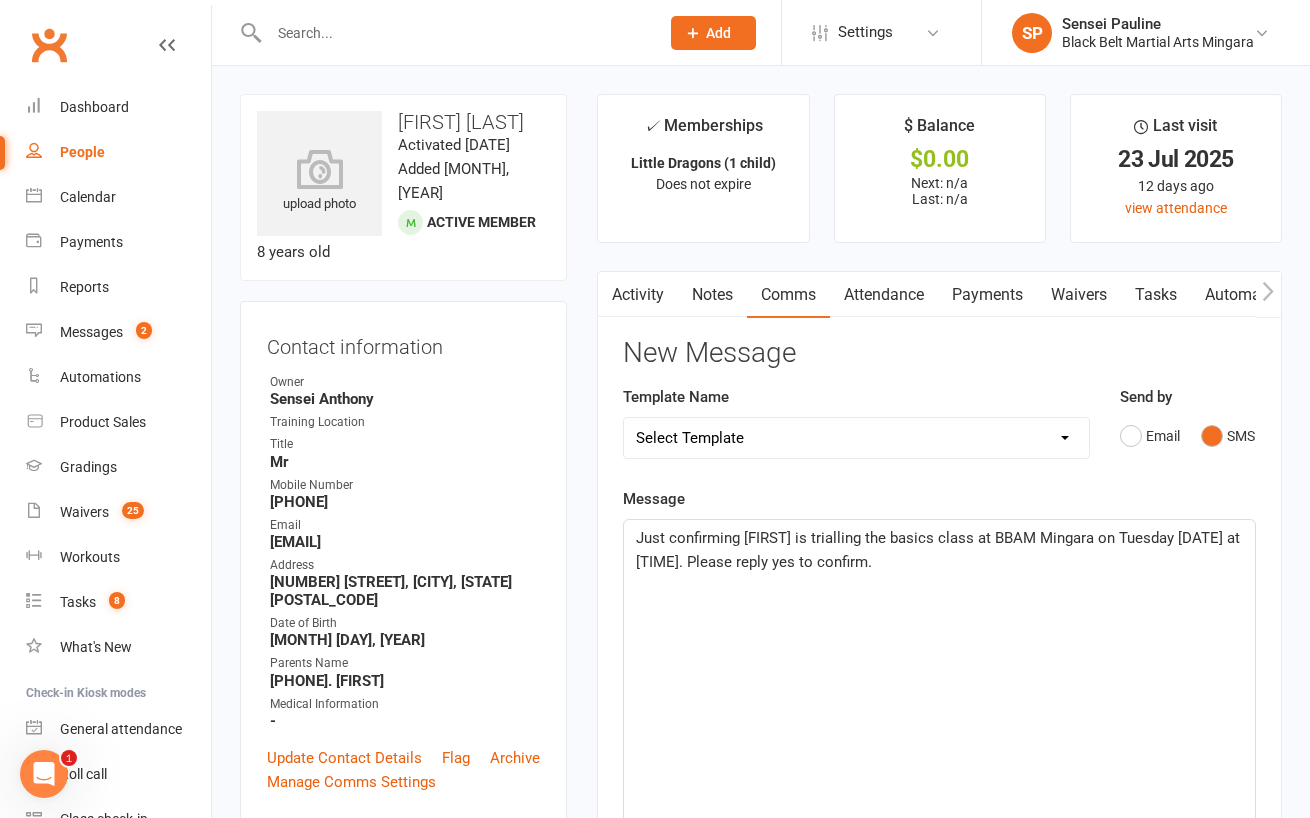 click on "Just confirming Harrison is trialling the basics class at BBAM Mingara on Tuesday 5/8/25 at 9.30am. Please reply yes to confirm." 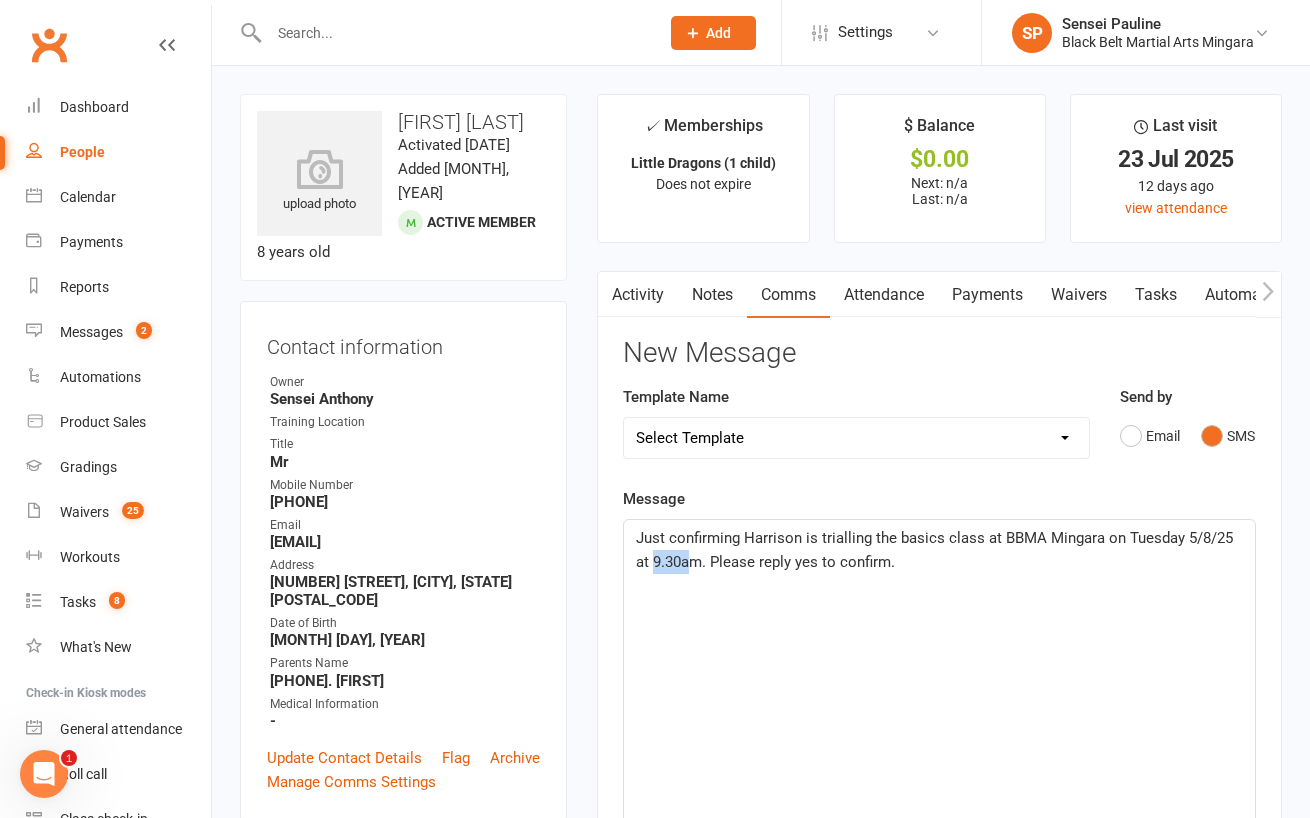 drag, startPoint x: 690, startPoint y: 557, endPoint x: 651, endPoint y: 557, distance: 39 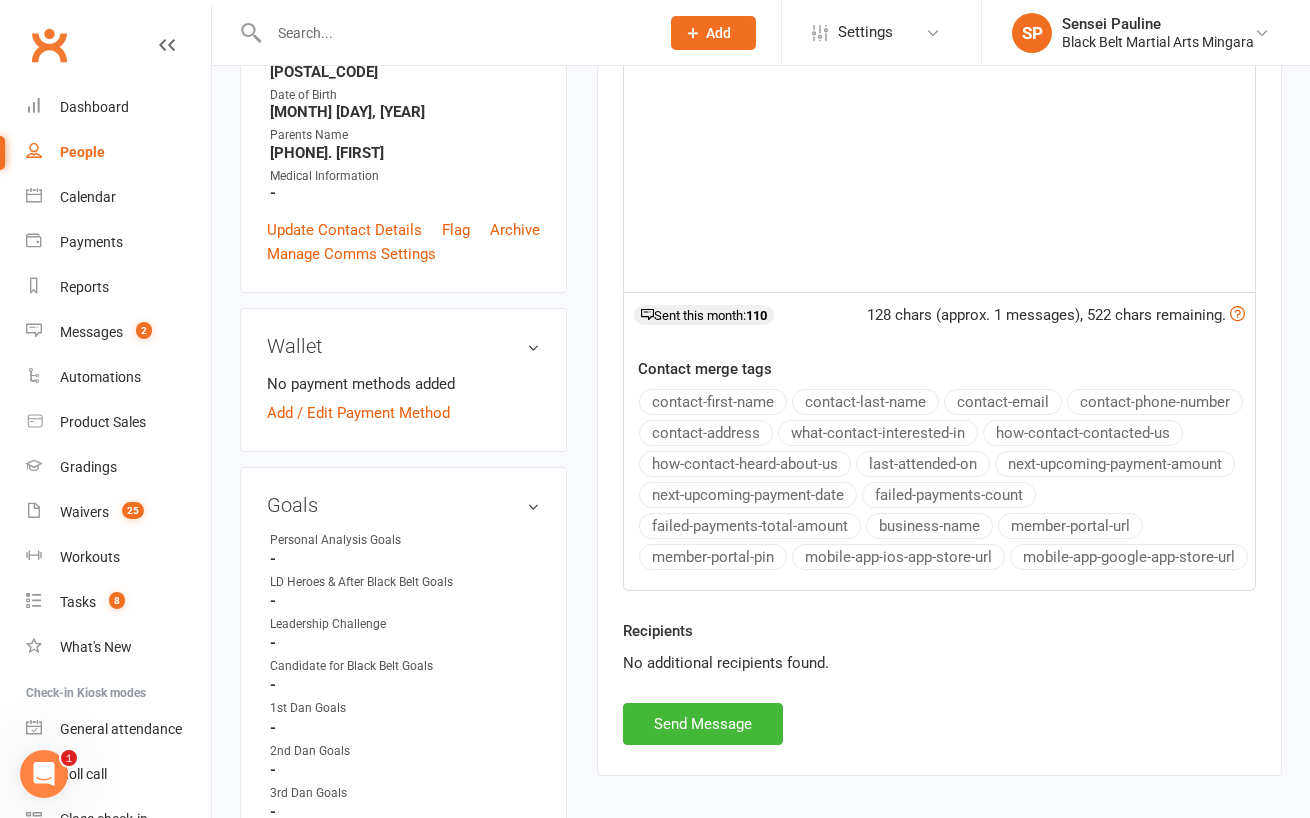 scroll, scrollTop: 554, scrollLeft: 0, axis: vertical 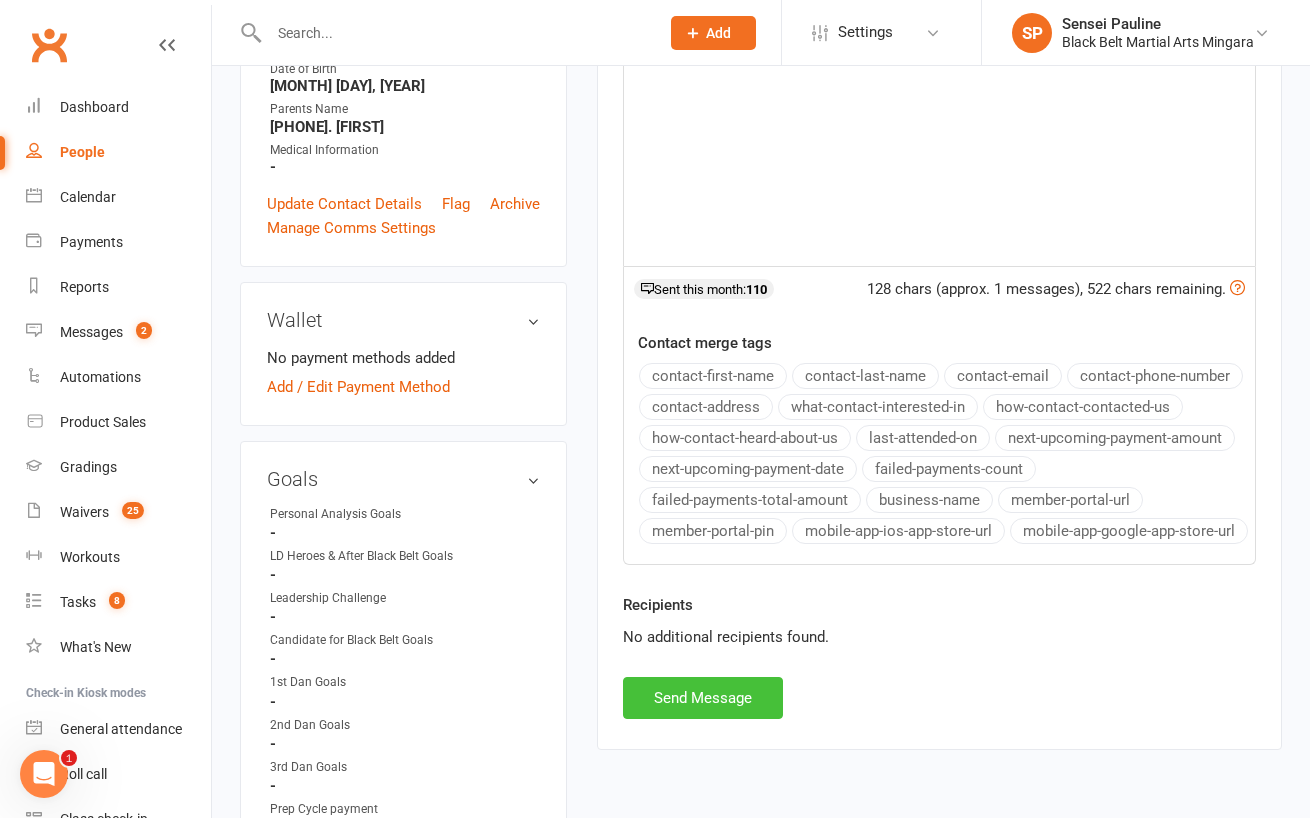 click on "Send Message" at bounding box center [703, 698] 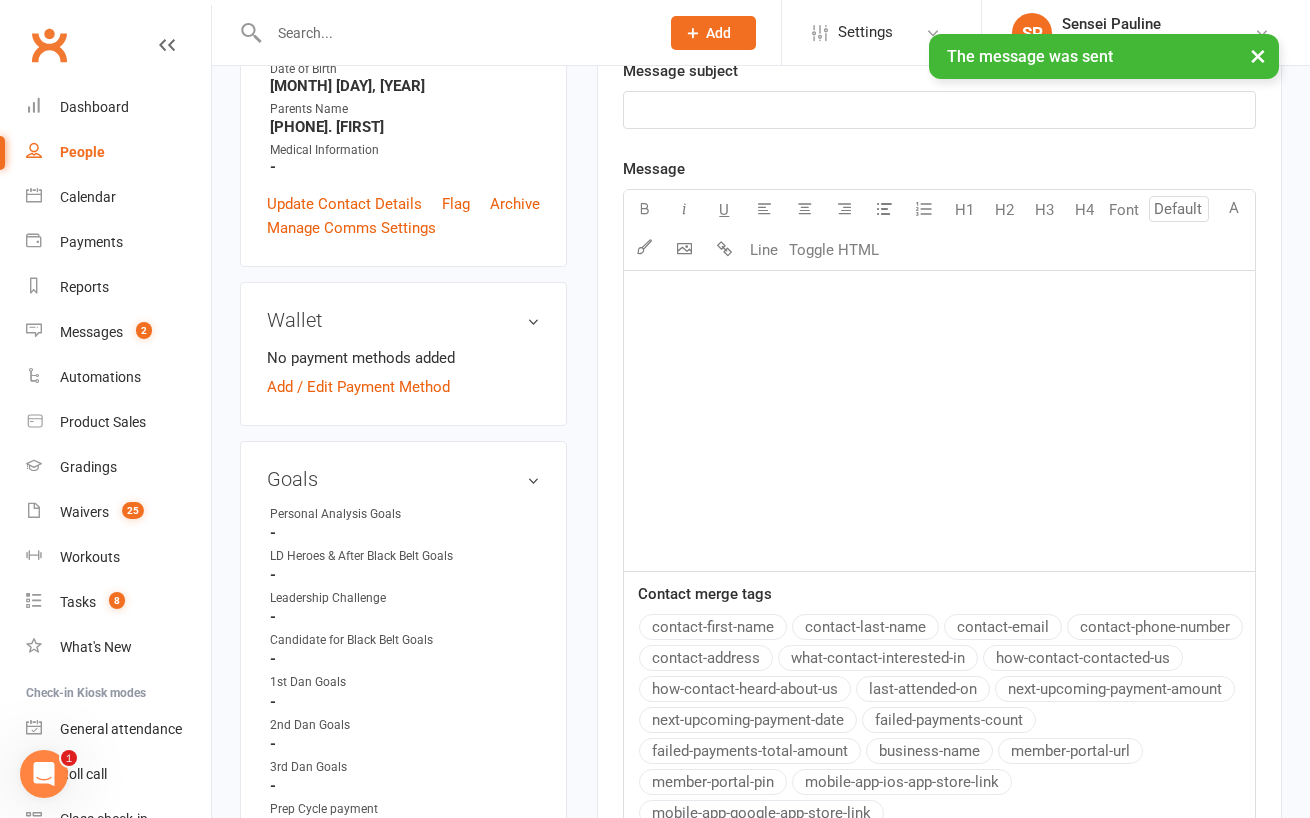 click on "upload photo Harrison Bligh Activated 7 August, 2020 Added 7 August, 2020   Active member 8 years old  Contact information Owner   Sensei Anthony Training Location
Title  Mr
Mobile Number  0418 614 205
Email  wlbligh@bigpond.com
Address  5 Seaspray Cl, Bateau Bay, NSW 2261
Date of Birth  June 21, 2017
Parents Name  0407 781 877. Leiah
Medical Information  -
Update Contact Details Flag Archive Manage Comms Settings
Wallet No payment methods added
Add / Edit Payment Method
Goals  edit Personal Analysis Goals -
LD Heroes & After Black Belt Goals -
Leadership Challenge -
Candidate for Black Belt Goals -
1st Dan Goals -
2nd Dan Goals -
3rd Dan Goals -
Prep Cycle payment -
Membership      Little Dragons (1 child) Sep 13 2024 — Never This  week Booked: 1 Attended: 0 0 classes remaining    Cancel membership Upgrade / Downgrade Show expired memberships Add new membership
Styles & Ranks  Little Dragons  / Gold white belt Start Date: 11 Sep 2024 Last Graded: 2 Jul 2025
-" at bounding box center (761, 1252) 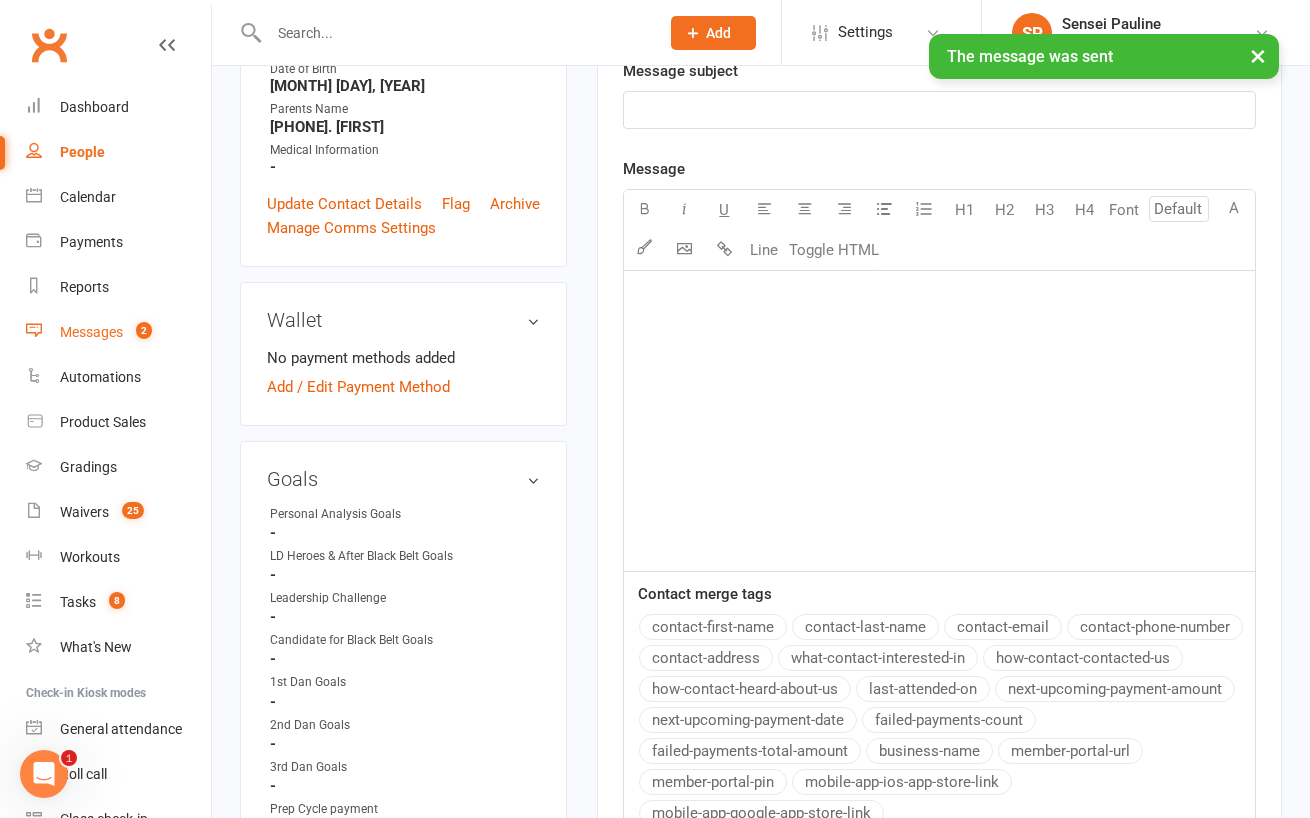 click on "Messages" at bounding box center [91, 332] 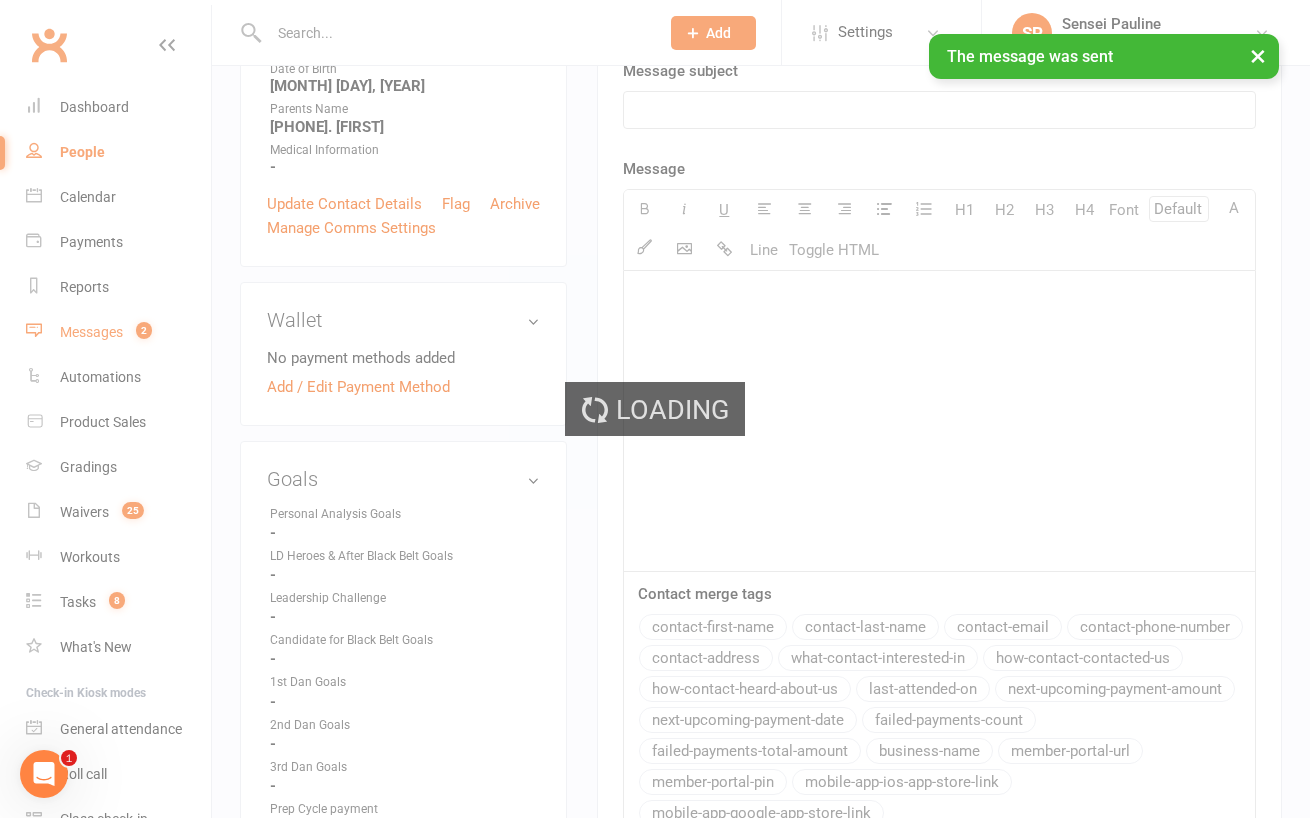 scroll, scrollTop: 0, scrollLeft: 0, axis: both 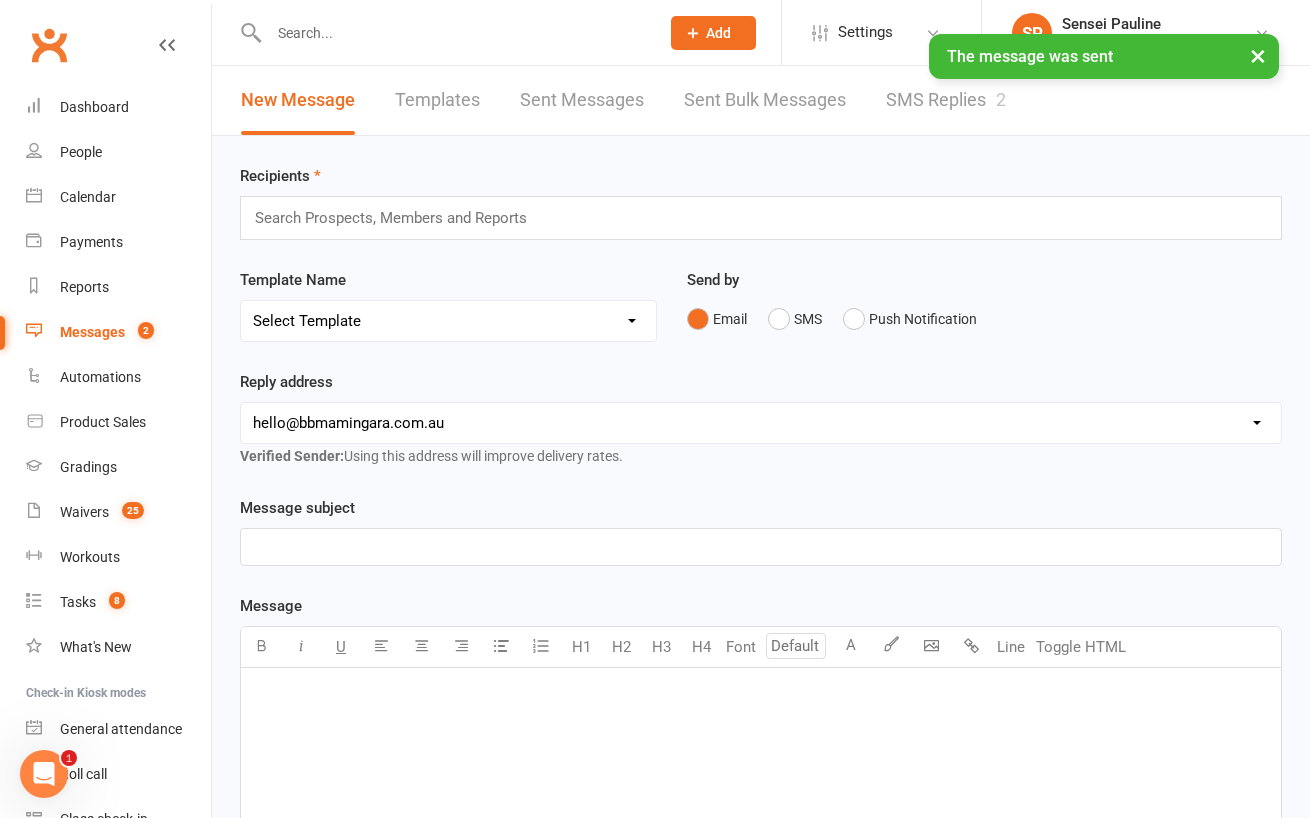 click on "SMS Replies  2" at bounding box center [946, 100] 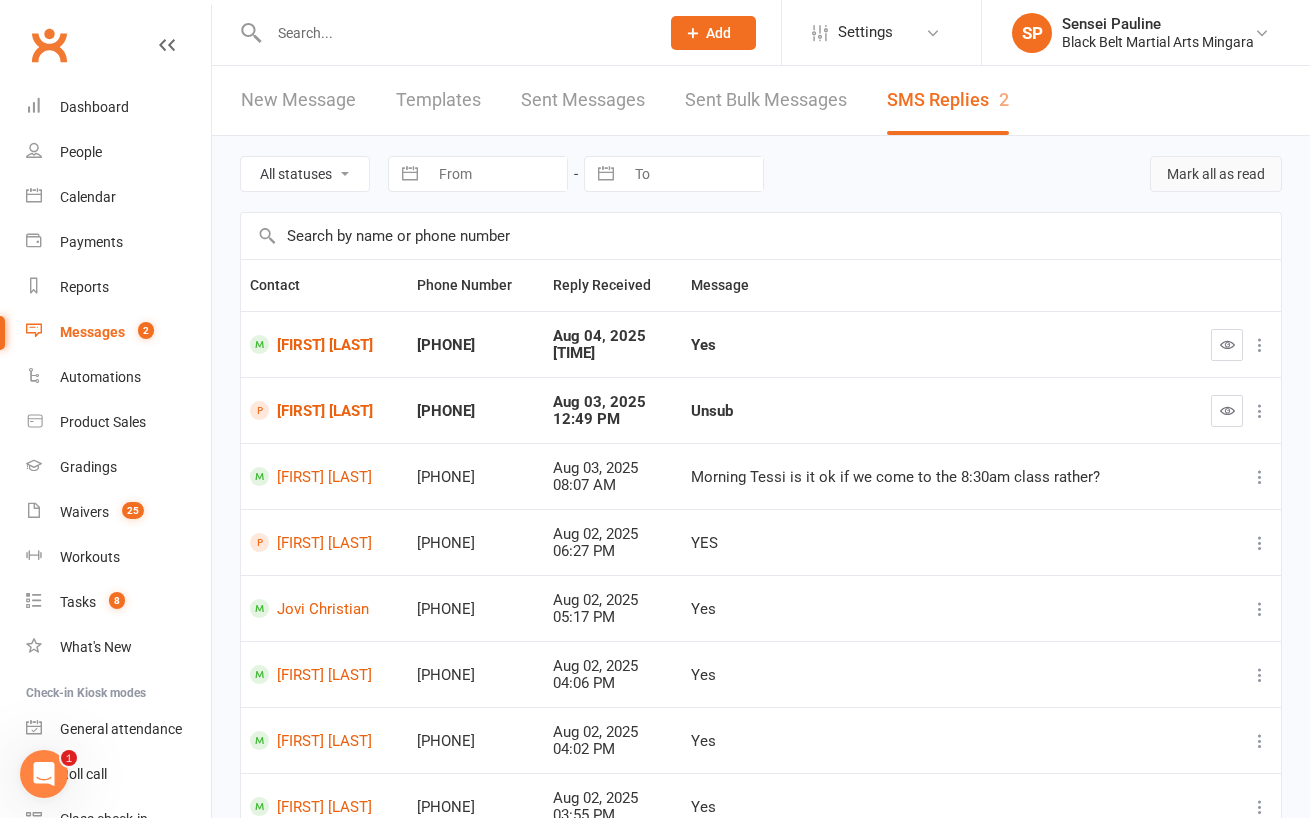 click on "Mark all as read" at bounding box center [1216, 174] 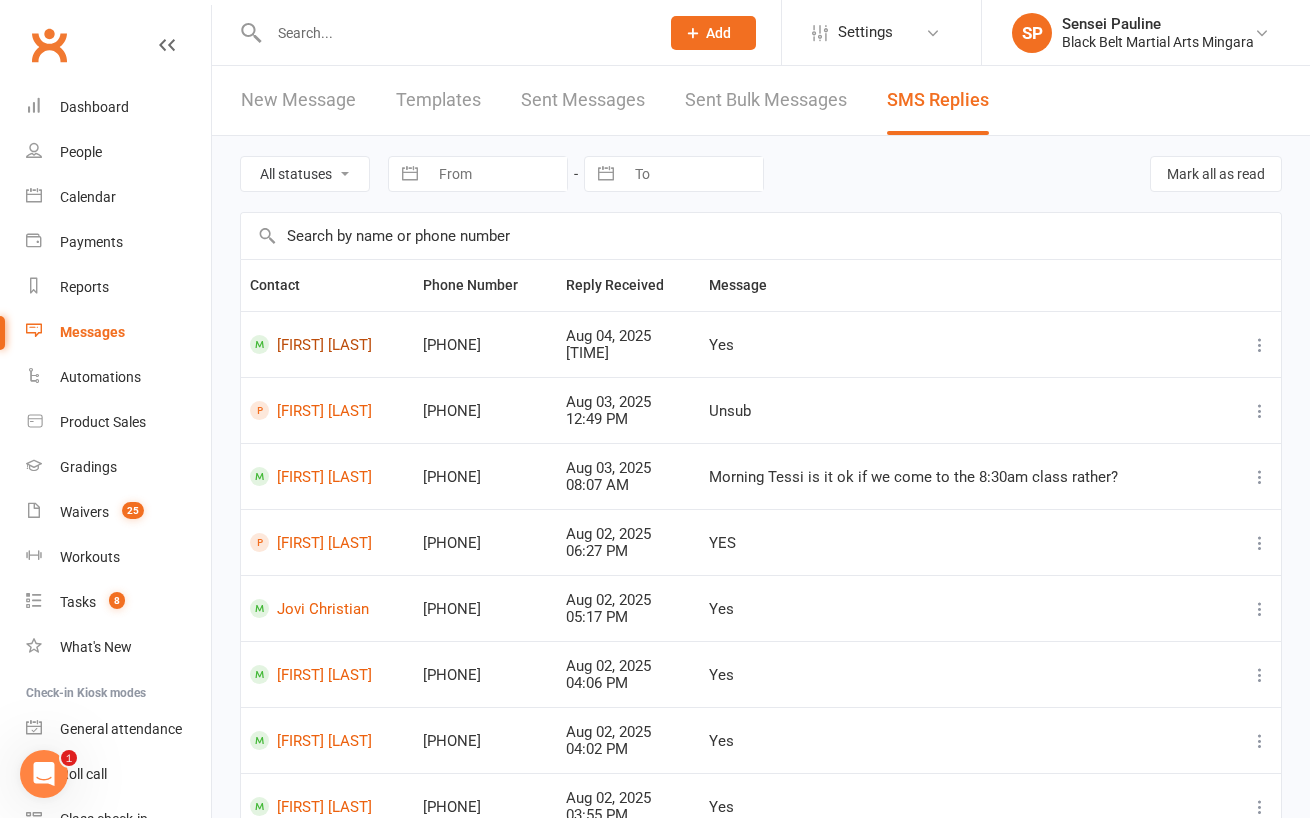 click on "[FIRST] [LAST]" at bounding box center [327, 344] 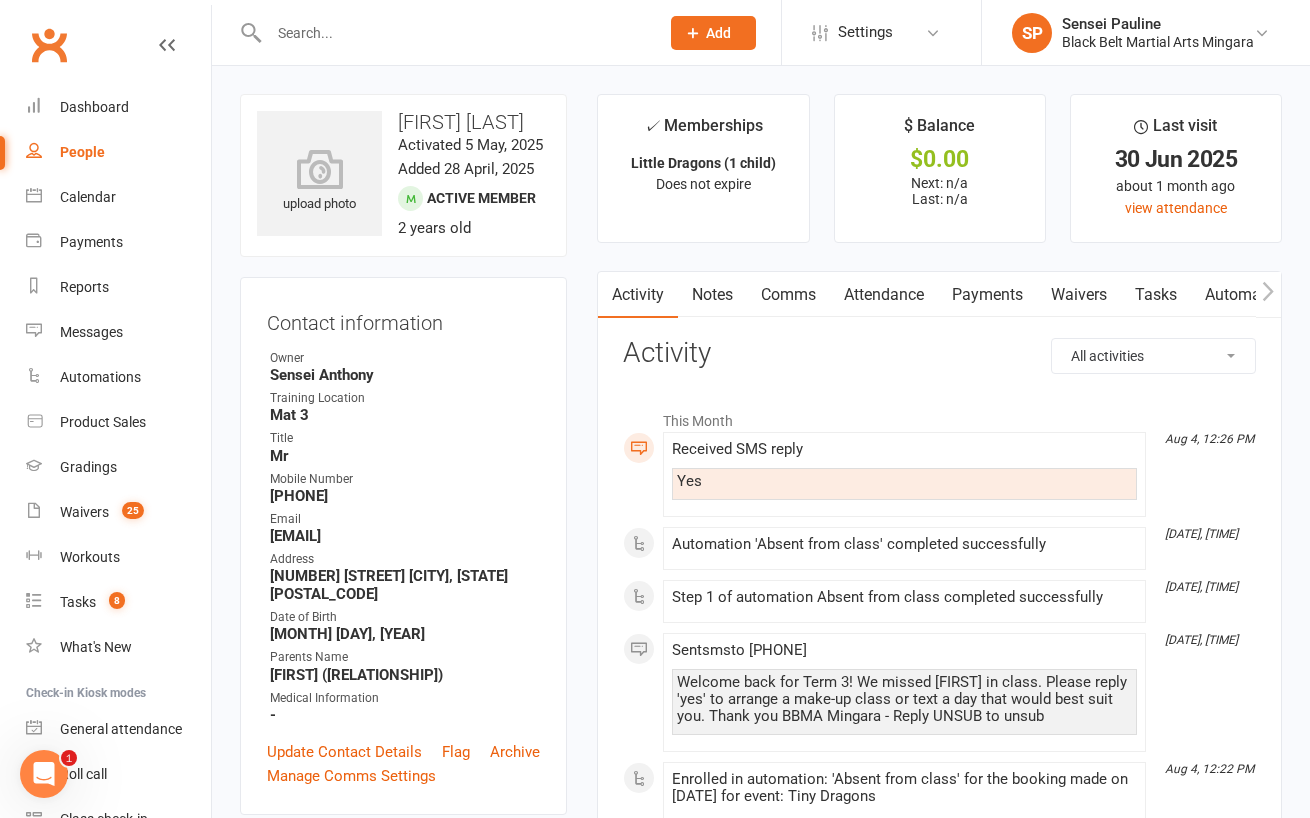 click on "Comms" at bounding box center [788, 295] 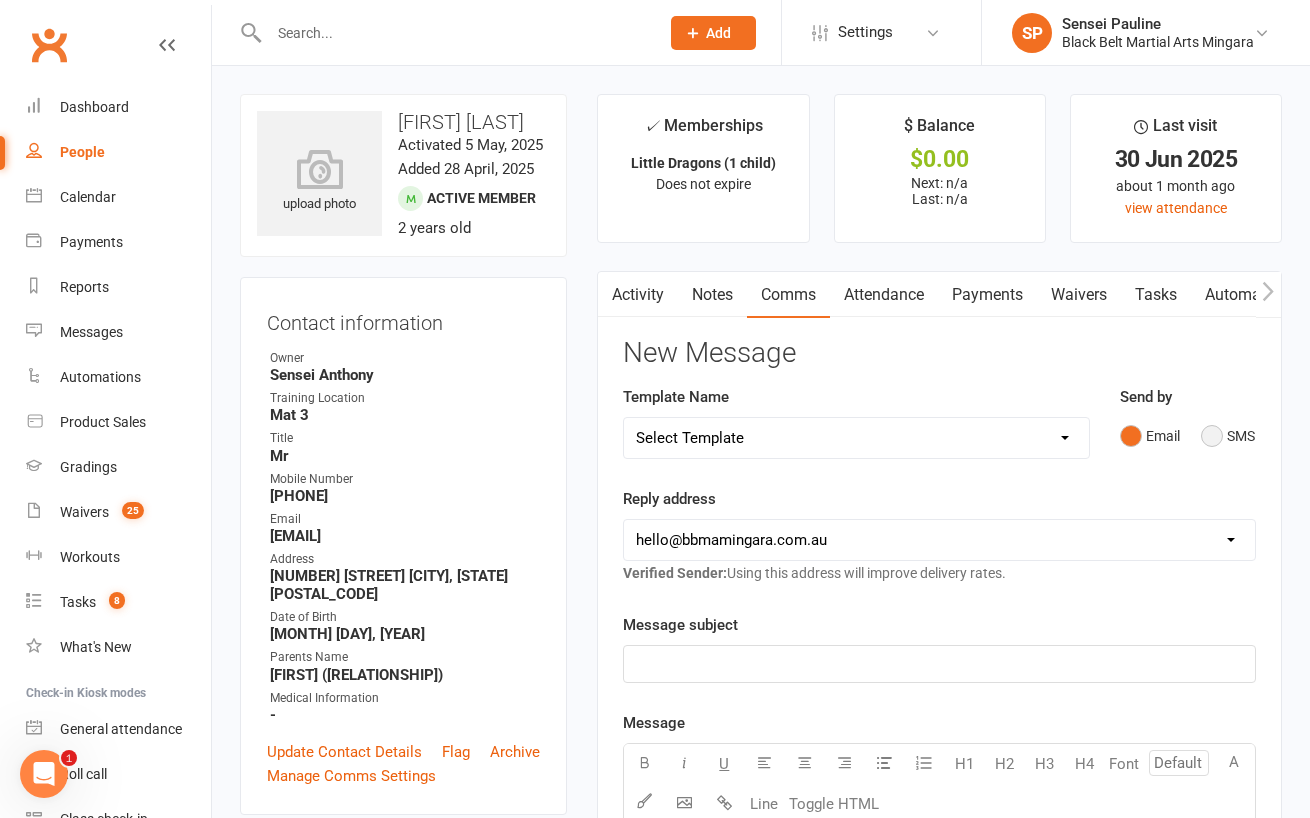 click on "SMS" at bounding box center (1228, 436) 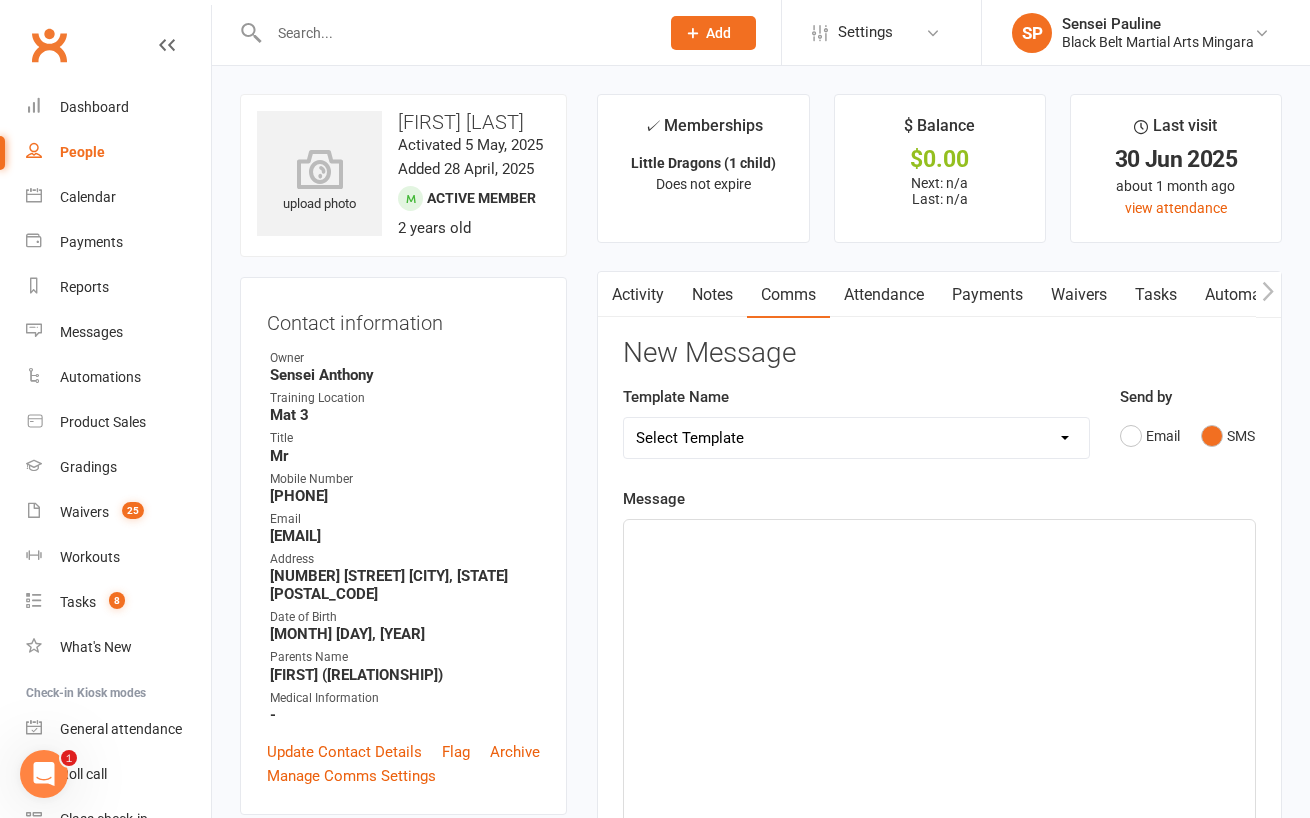 click on "﻿" 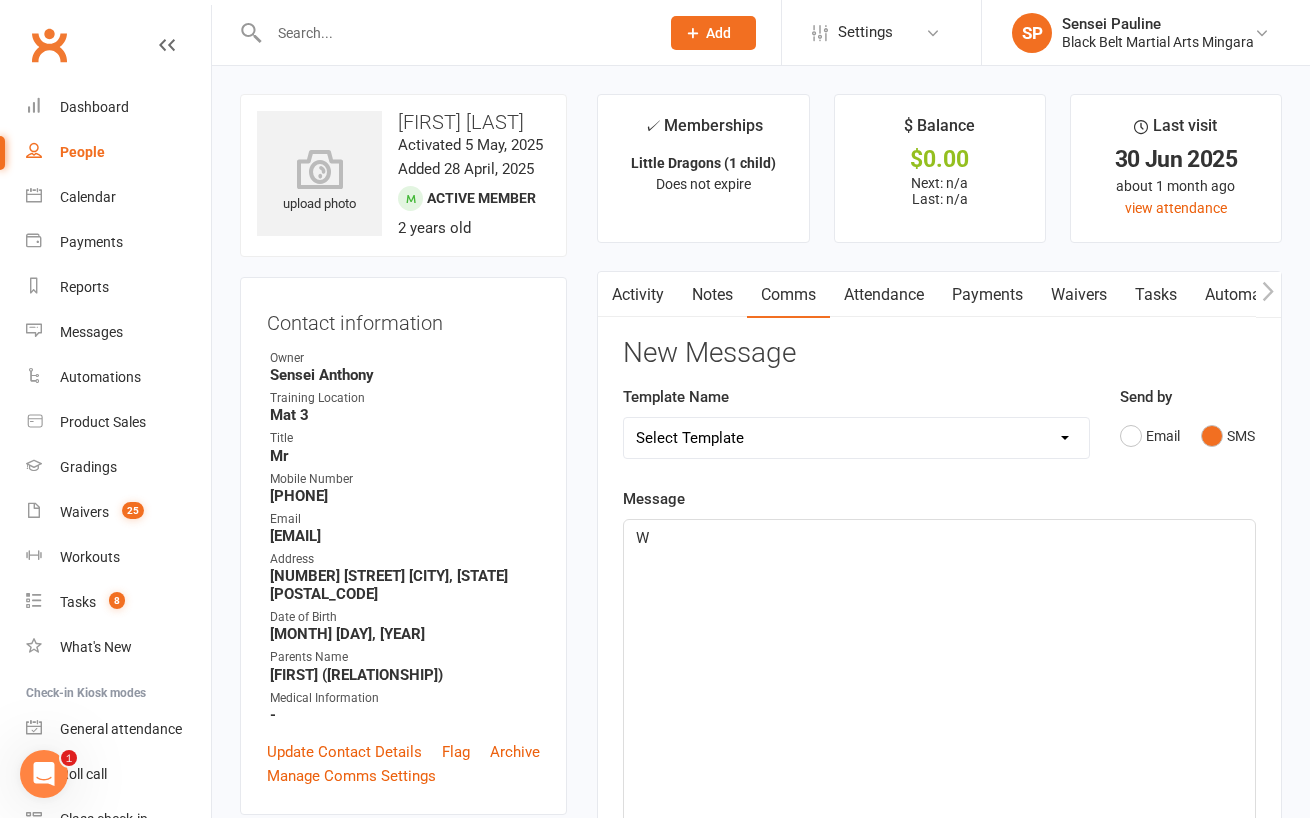 type 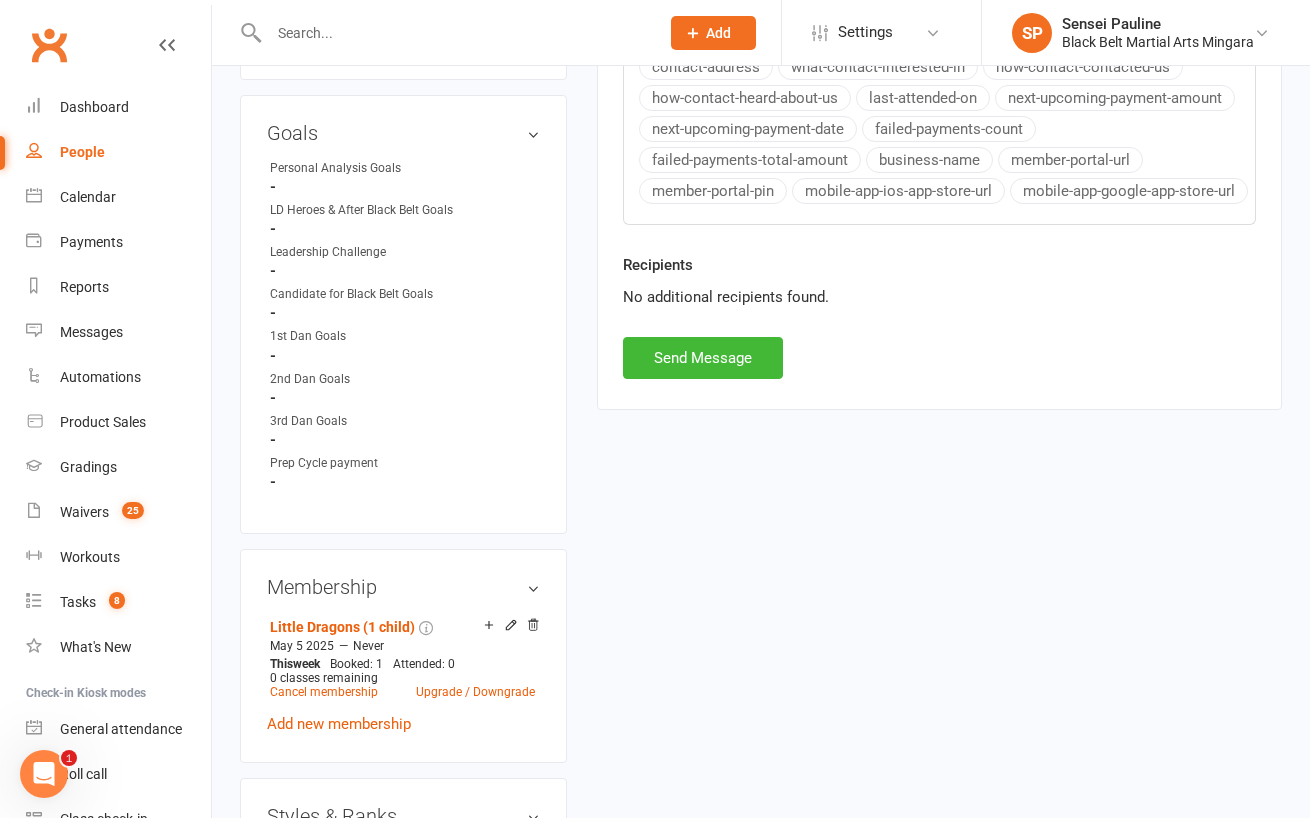 scroll, scrollTop: 967, scrollLeft: 0, axis: vertical 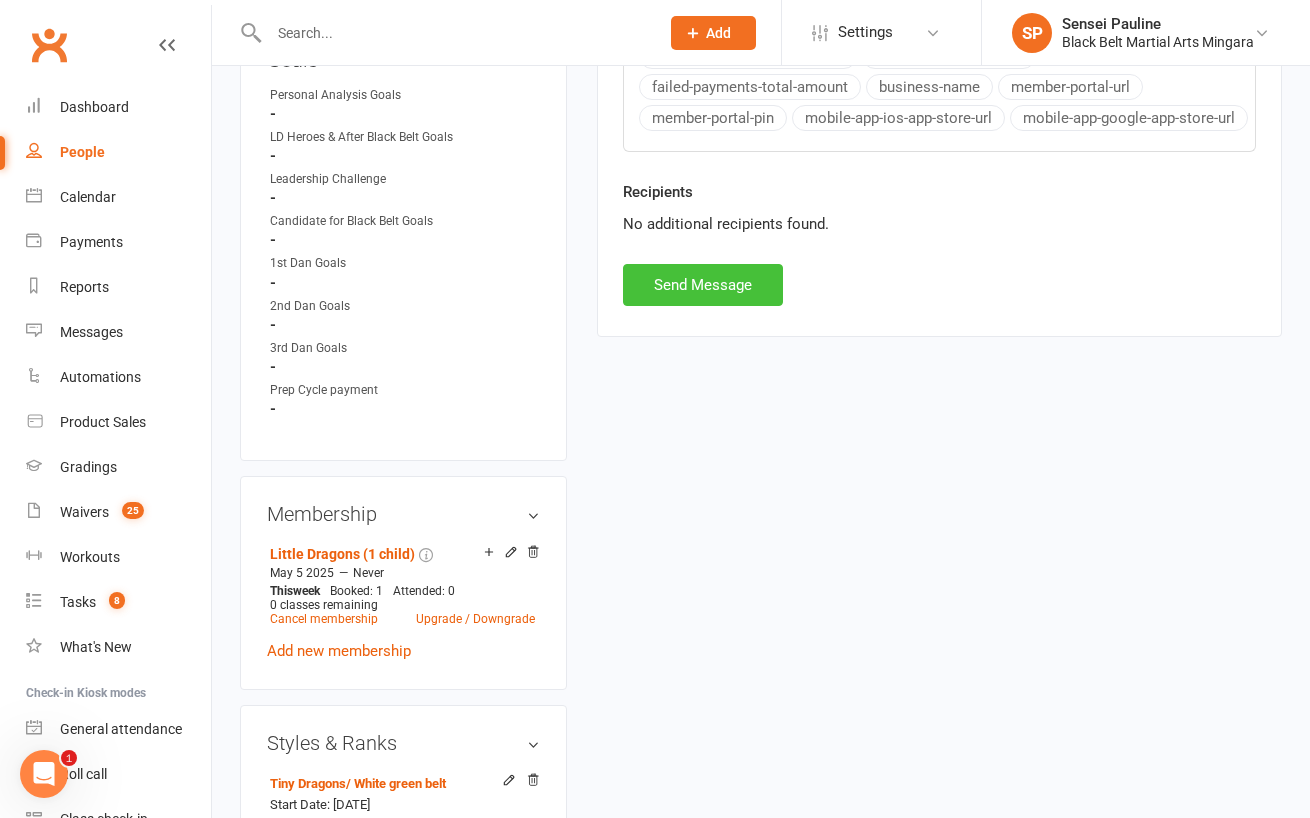 click on "Send Message" at bounding box center (703, 285) 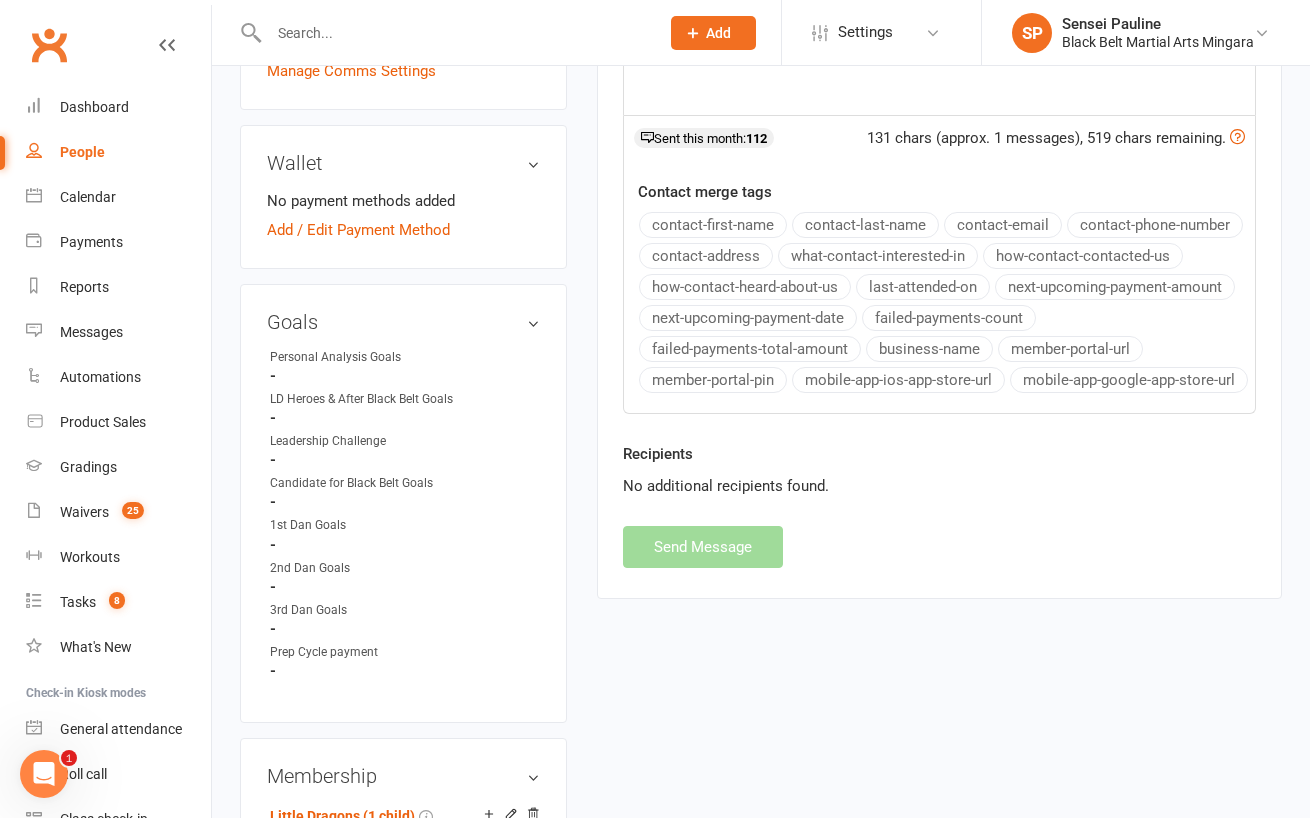scroll, scrollTop: 277, scrollLeft: 0, axis: vertical 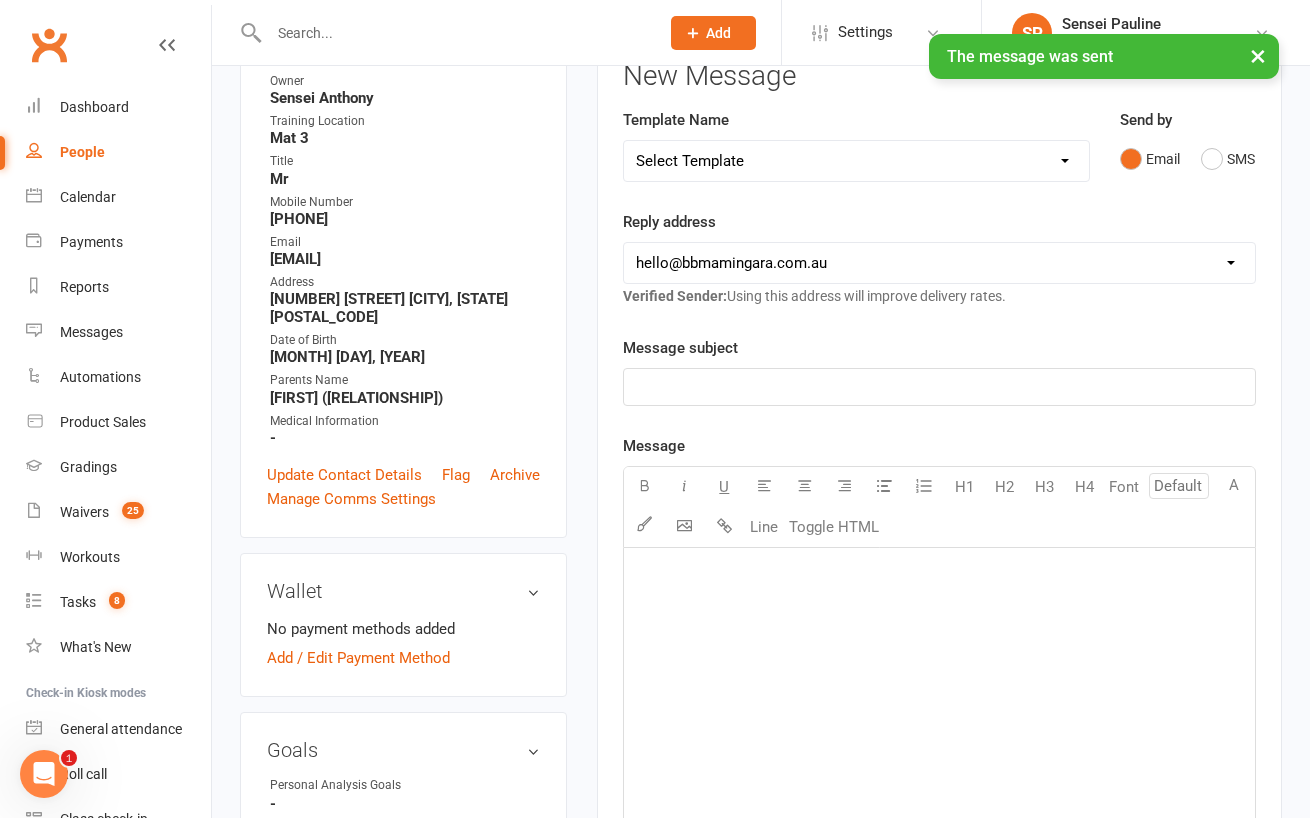 click on "×" at bounding box center [1258, 55] 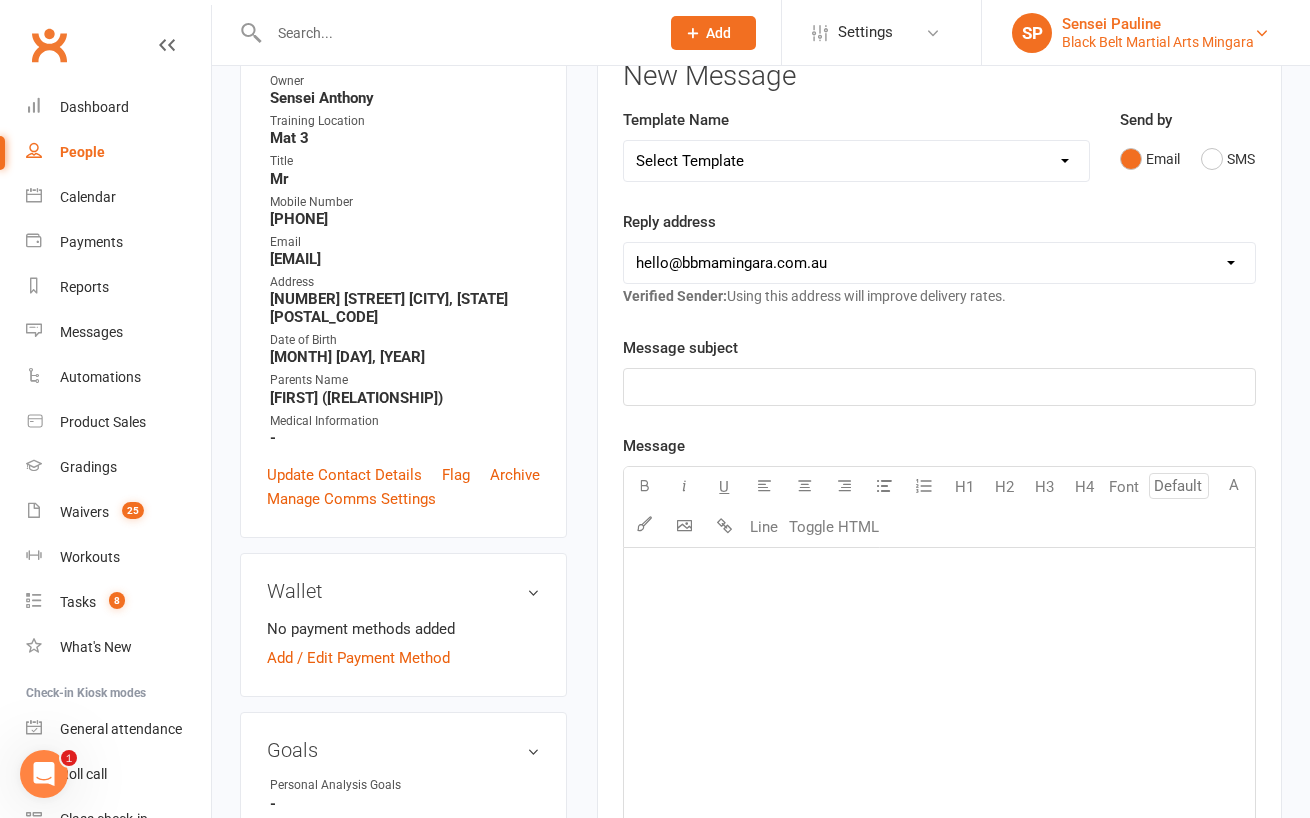 click on "Black Belt Martial Arts Mingara" at bounding box center (1158, 42) 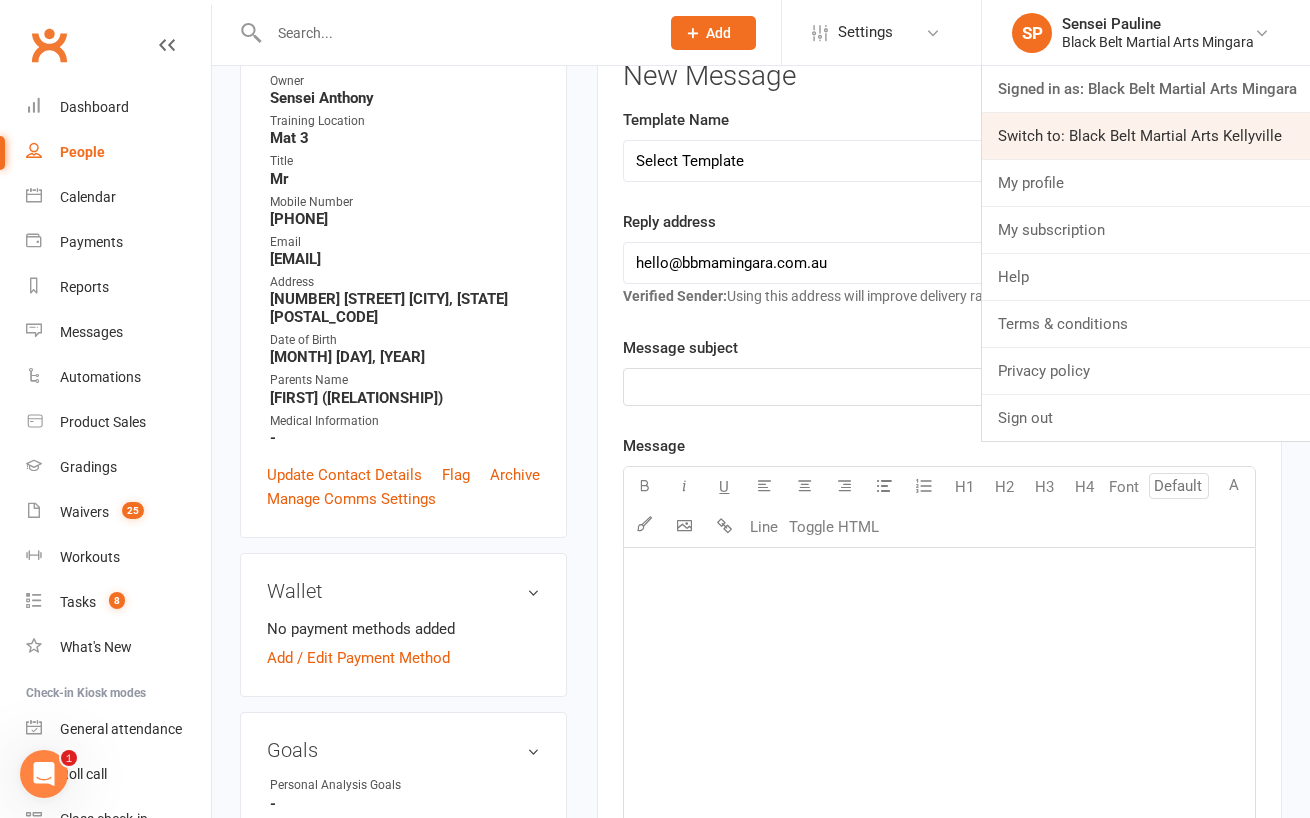 click on "Switch to: Black Belt Martial Arts Kellyville" at bounding box center (1146, 136) 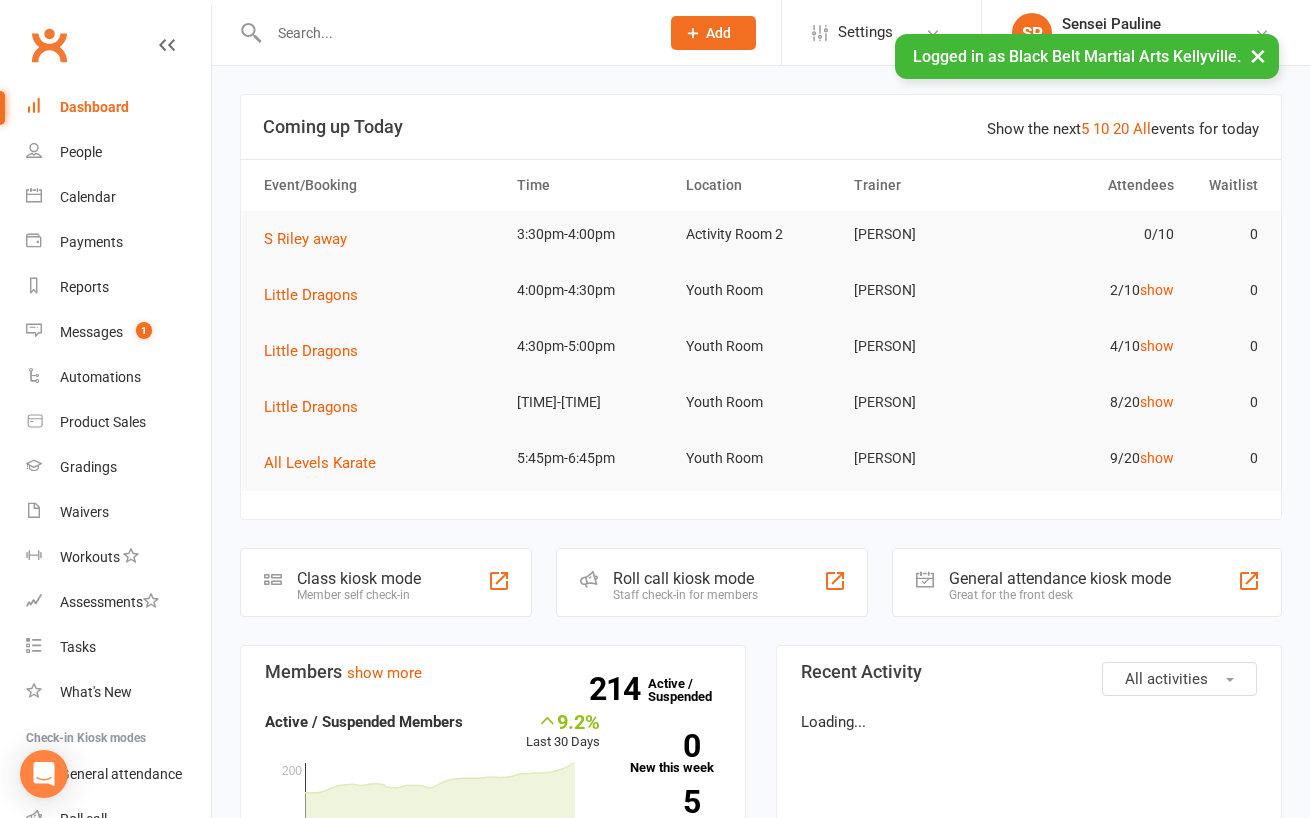 scroll, scrollTop: 0, scrollLeft: 0, axis: both 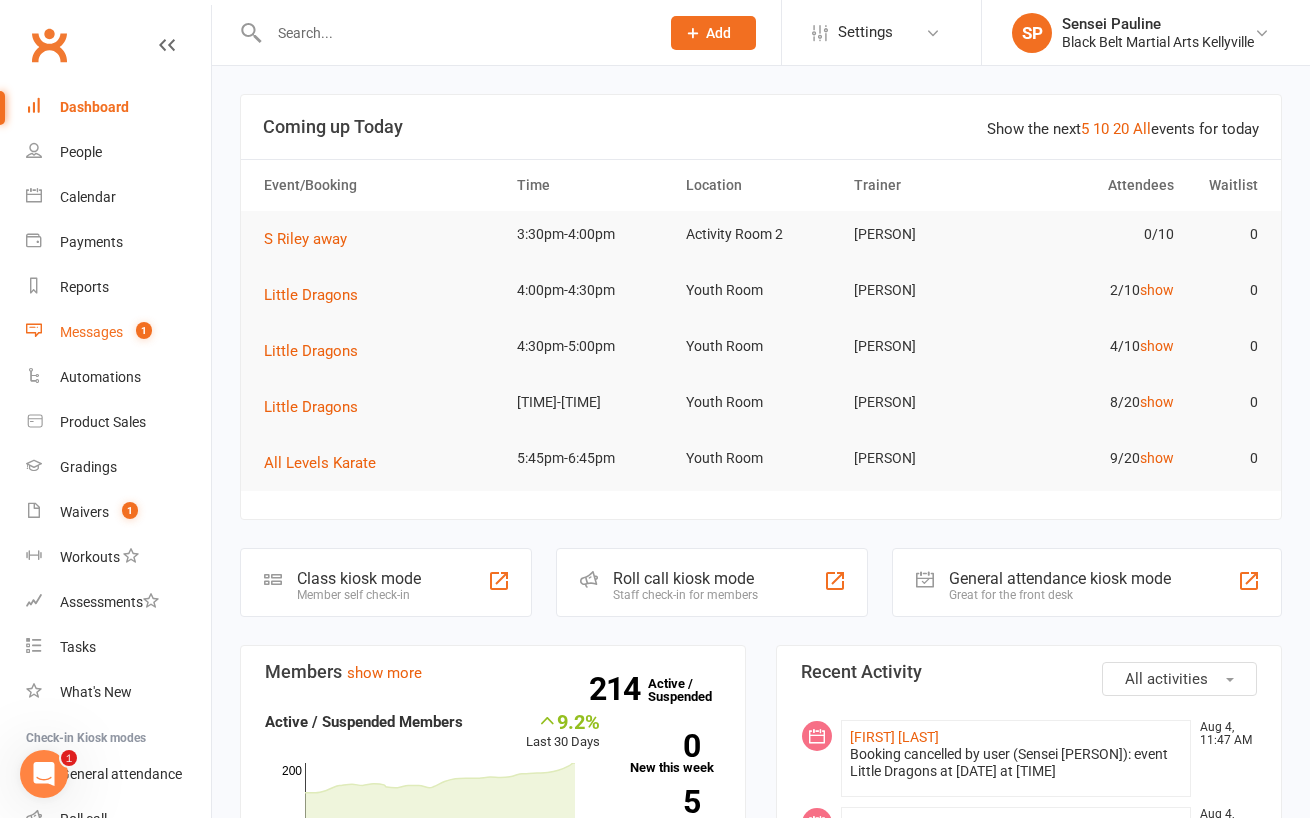 click on "Messages" at bounding box center (91, 332) 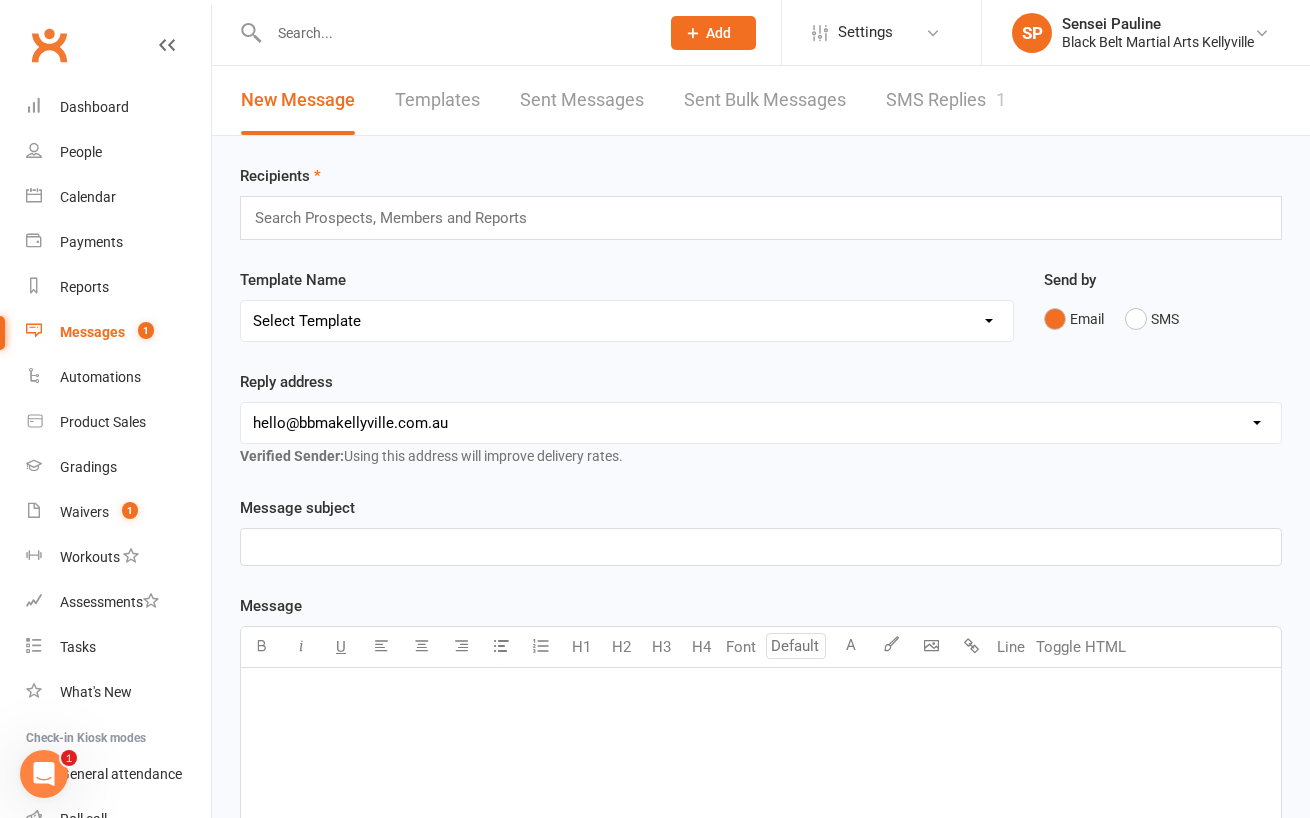 click on "SMS Replies  1" at bounding box center (946, 100) 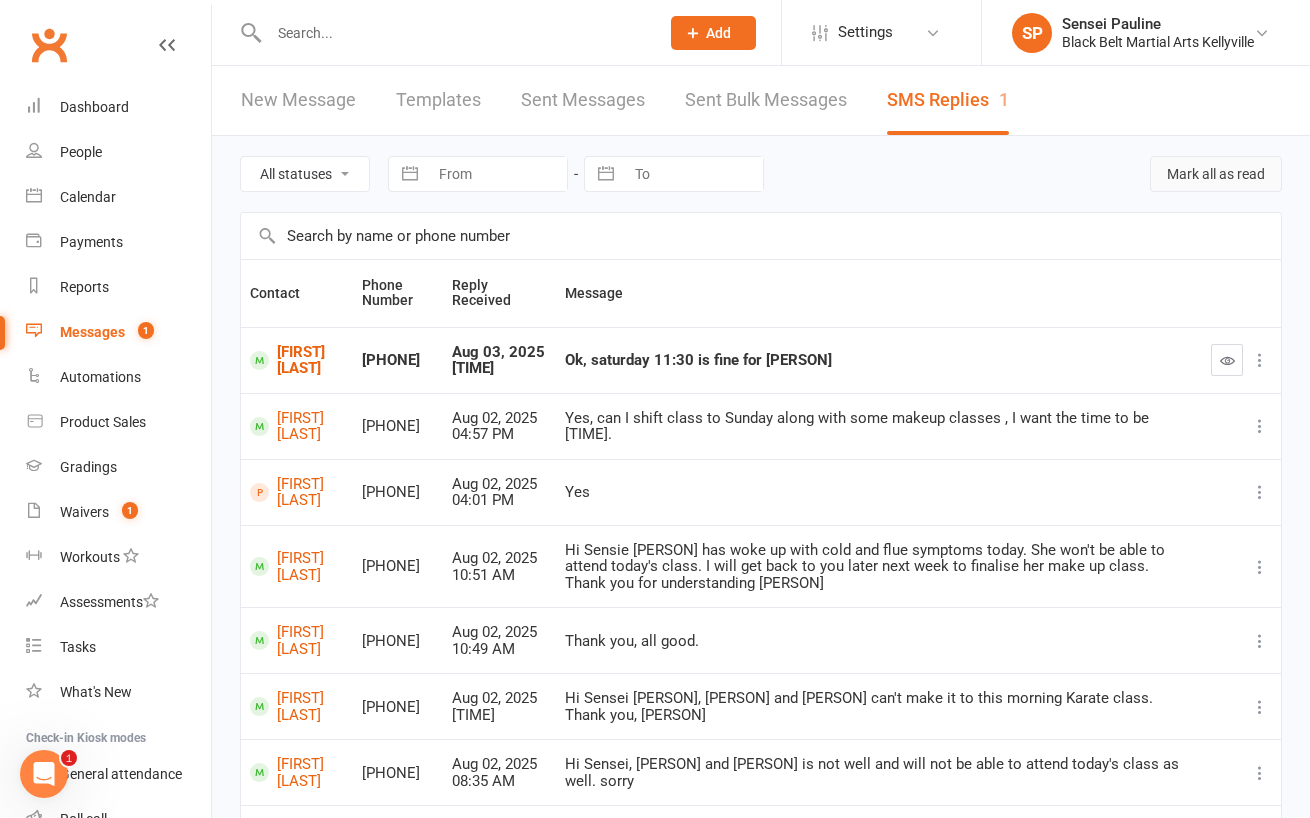 click on "Mark all as read" at bounding box center [1216, 174] 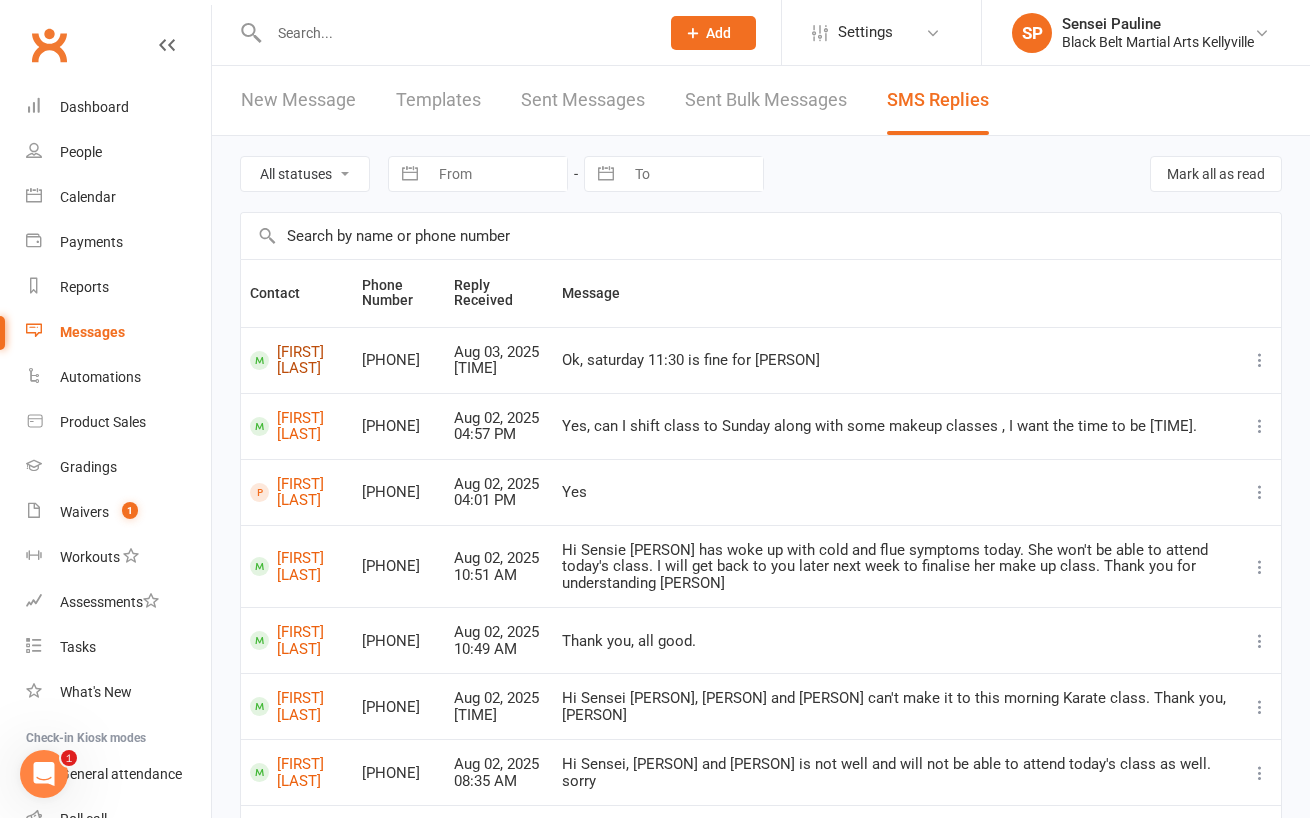 click on "[FIRST] [LAST]" at bounding box center (297, 360) 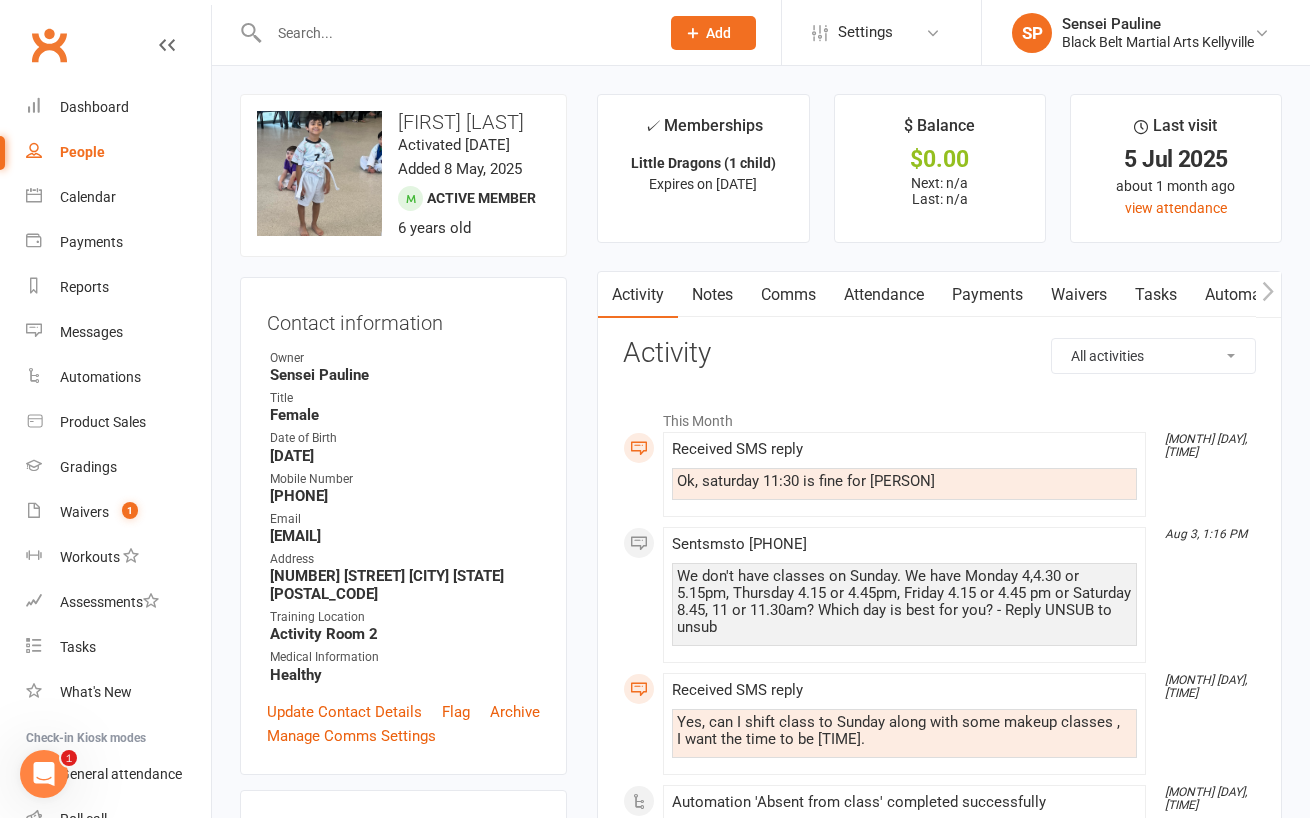 click on "Comms" at bounding box center [788, 295] 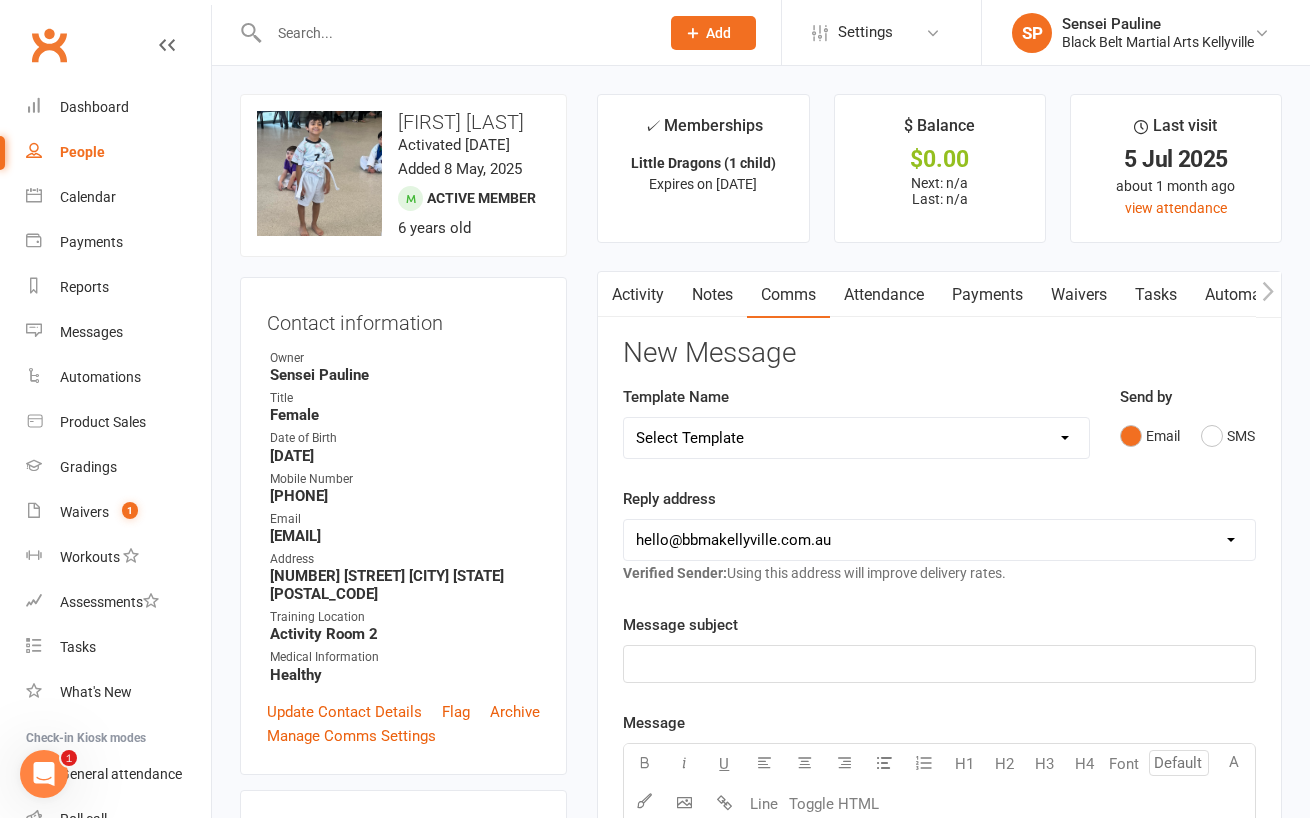 click on "New Message Template Name Select Template [SMS] Bank account details [SMS] Booth follow up  [Email] Cancellation email reply [Email] Cancelled members [Email] Oops we goofed [Email] Group Grading - 1st email  [Email] Group Grading - payment  [Email] Holiday Camp [Email] Little Dragons Black Belt Induction [Email] Open Day  [SMS] Pizza Party follow up [Email] Pizza party info [SMS] Public holiday closure [Email] Red belt meeting [SMS] White Belt Graduation [Email] 72 hour EOFYS Sale [Email] 72 hour EOFYS Sale email 2 [Email] 72 hour EOFYS Sale email 3 [Email] 72 hour EOFYS Sale email 5 [Email] 72 hour EOFYS Sale email encore [SMS] AKF renewal [Email] Credit Card Expiry [SMS] Off hold [Email] PIF renewal  [Email] Junior Enquiry Information pack [Email] Lil Dragons Enquiry Information pack [Email] Senior Enquiry Information pack [Email] Welcome pack [SMS] 14 Day Absentee AFU Lil Dragons [SMS] 14 day Absentee AFU message [SMS] 21 and 28 Day Absentee AFU [SMS] 21 and 28 Day Absentee AFU Lil Dragons [Email] Hold" at bounding box center [939, 915] 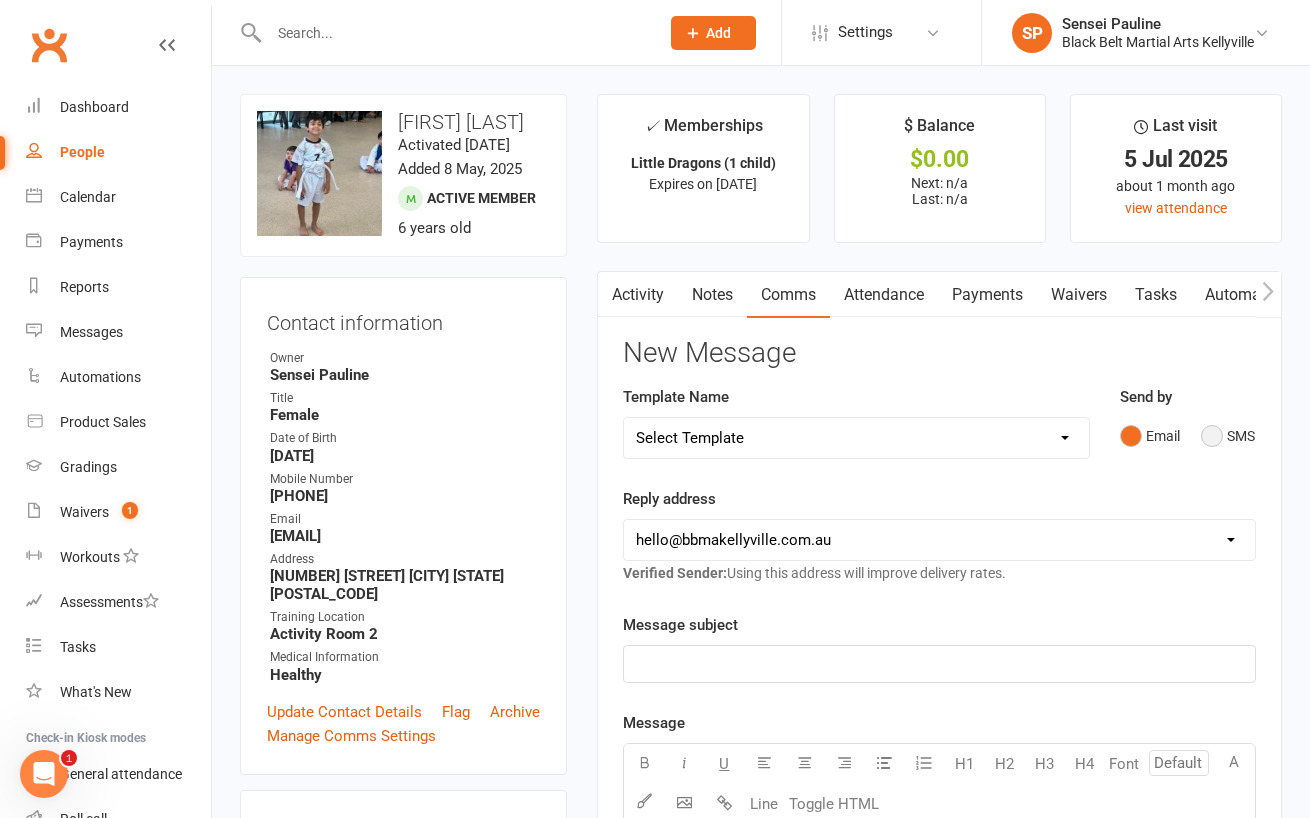 click on "SMS" at bounding box center (1228, 436) 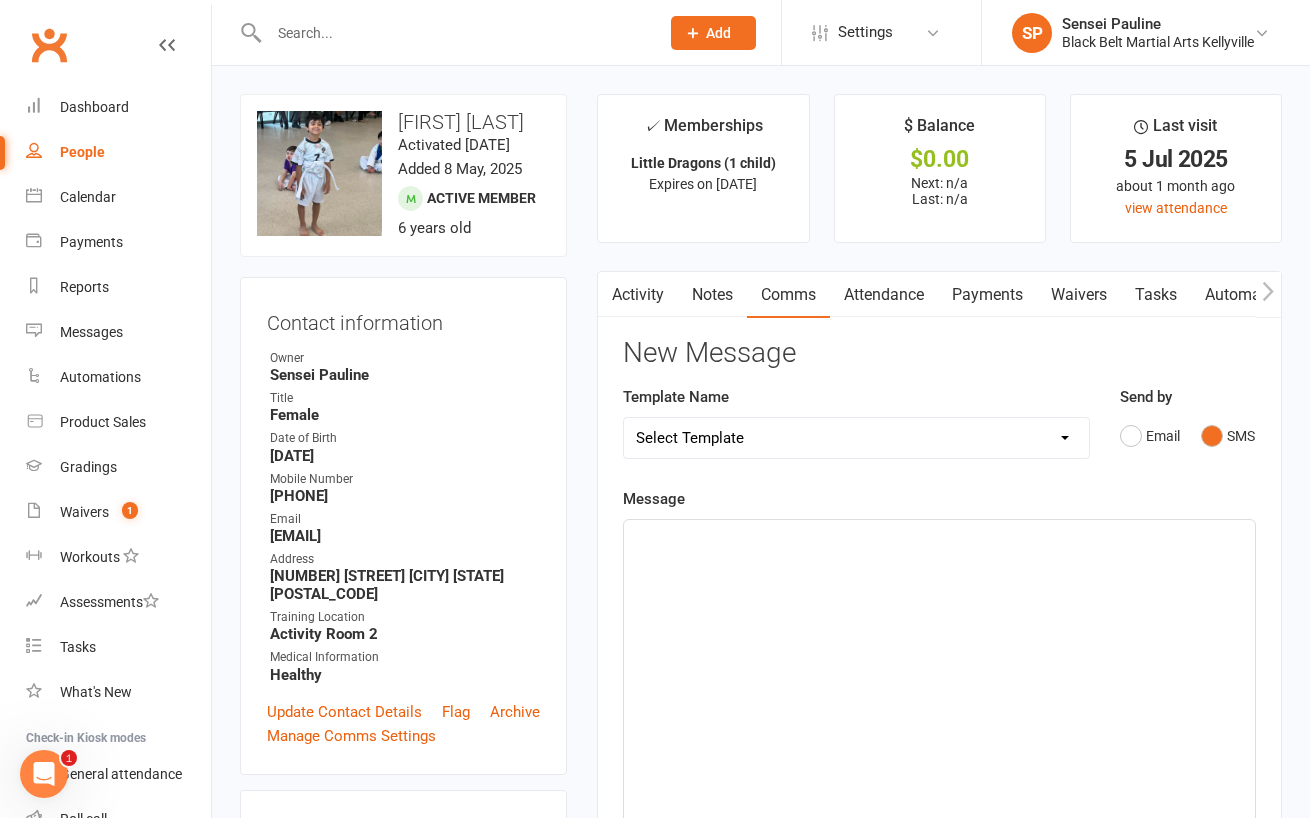 click on "﻿" 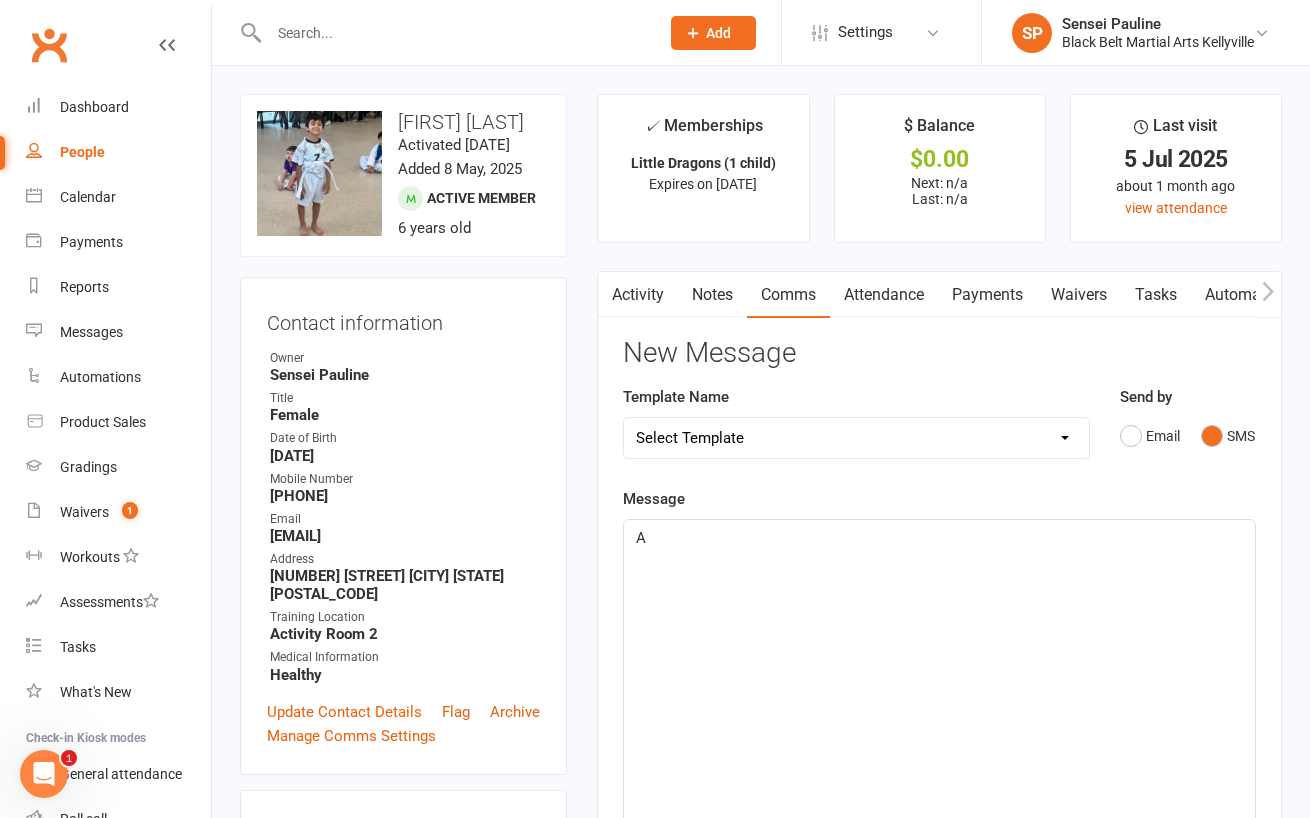 type 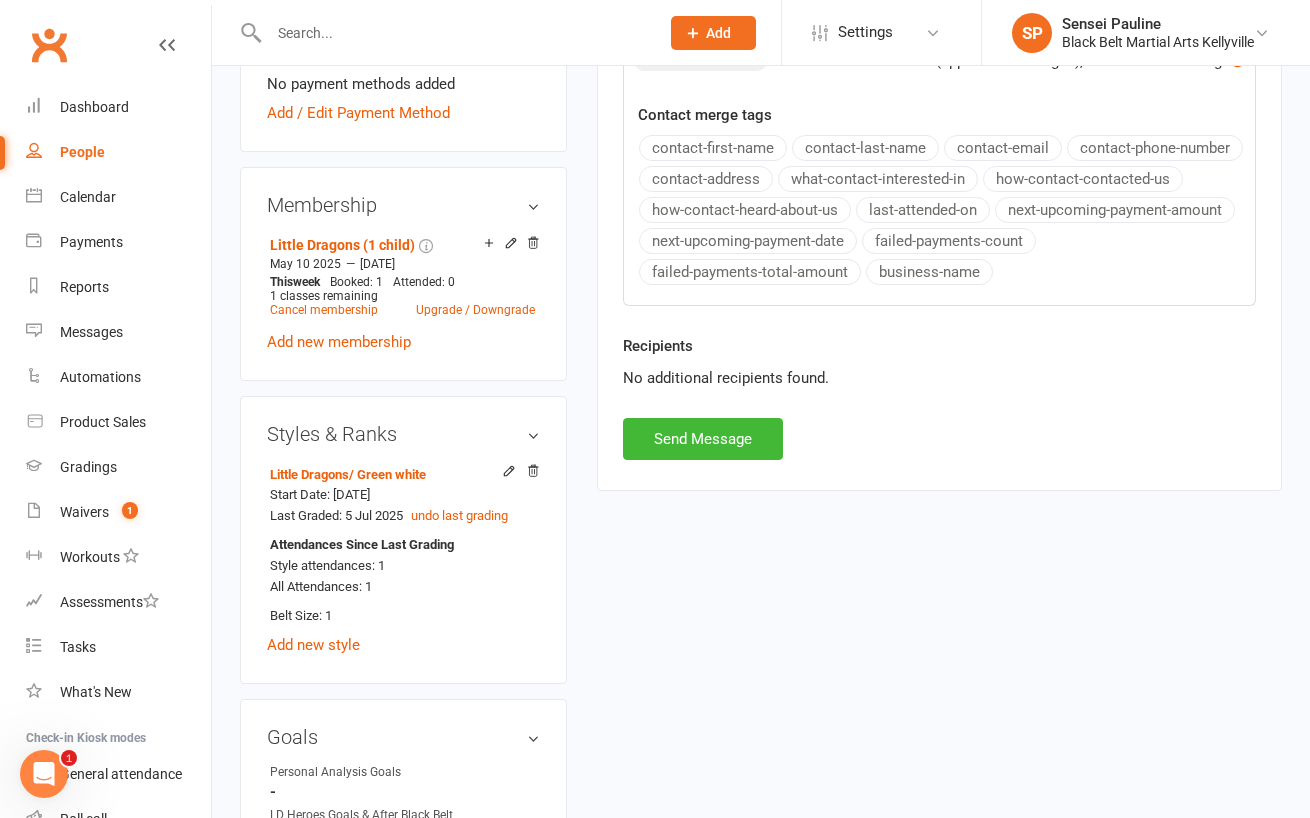 scroll, scrollTop: 913, scrollLeft: 0, axis: vertical 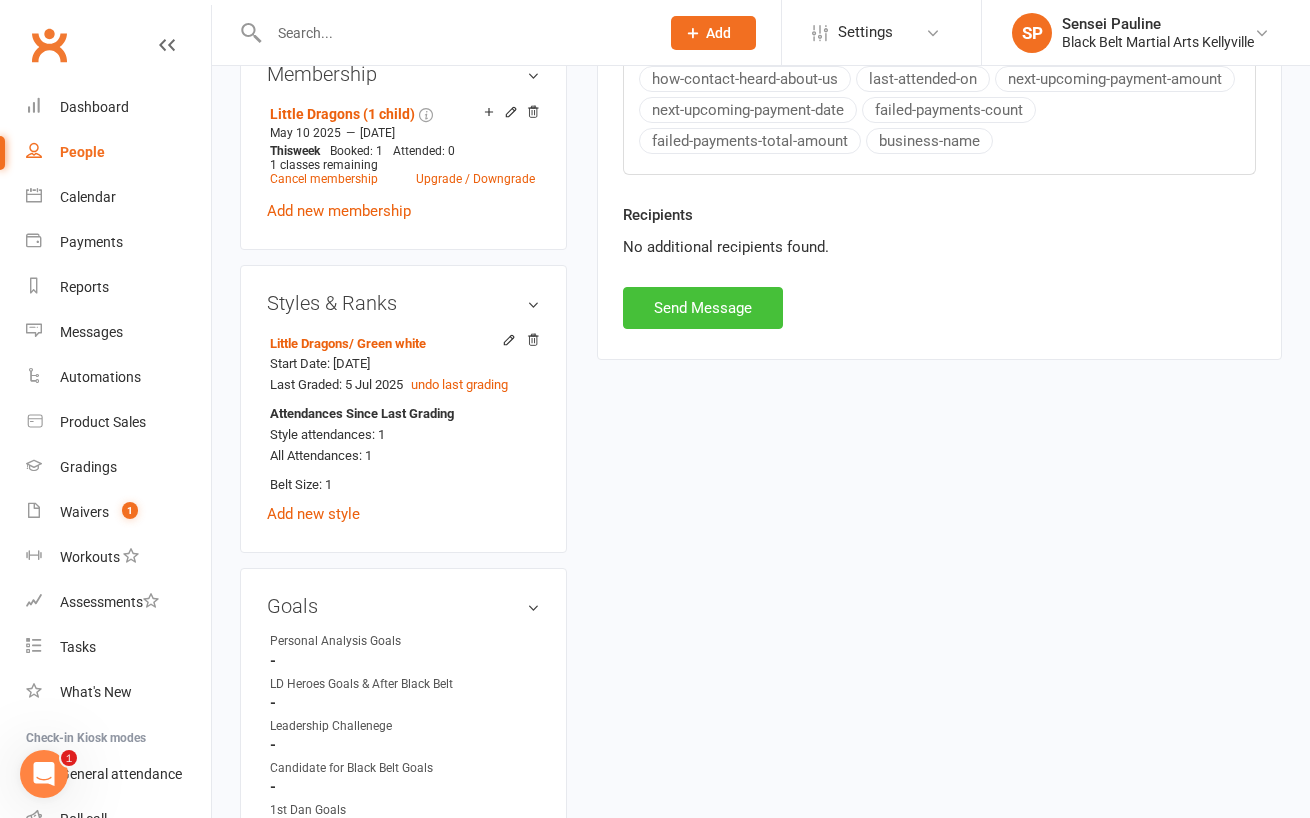click on "Send Message" at bounding box center [703, 308] 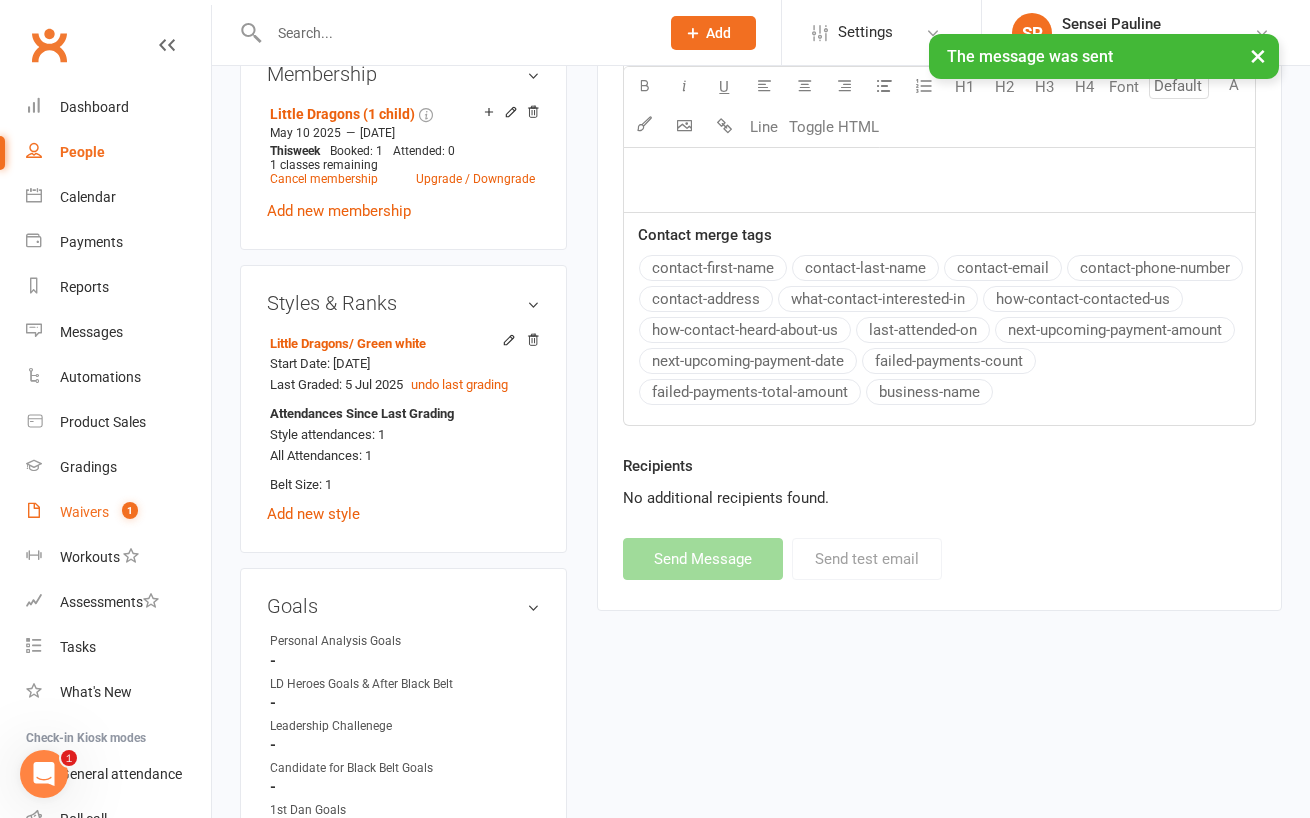 click on "Waivers" at bounding box center [84, 512] 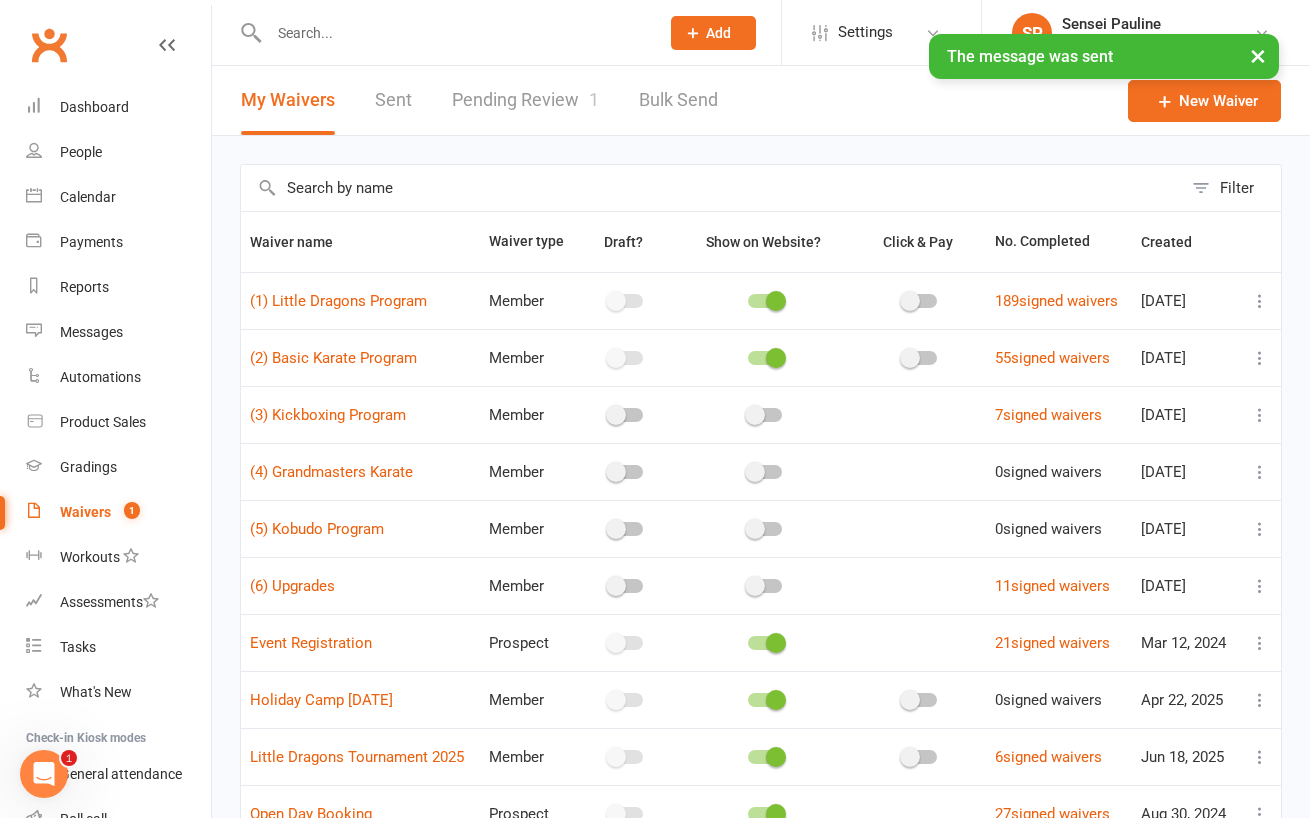 click on "Pending Review 1" at bounding box center (525, 100) 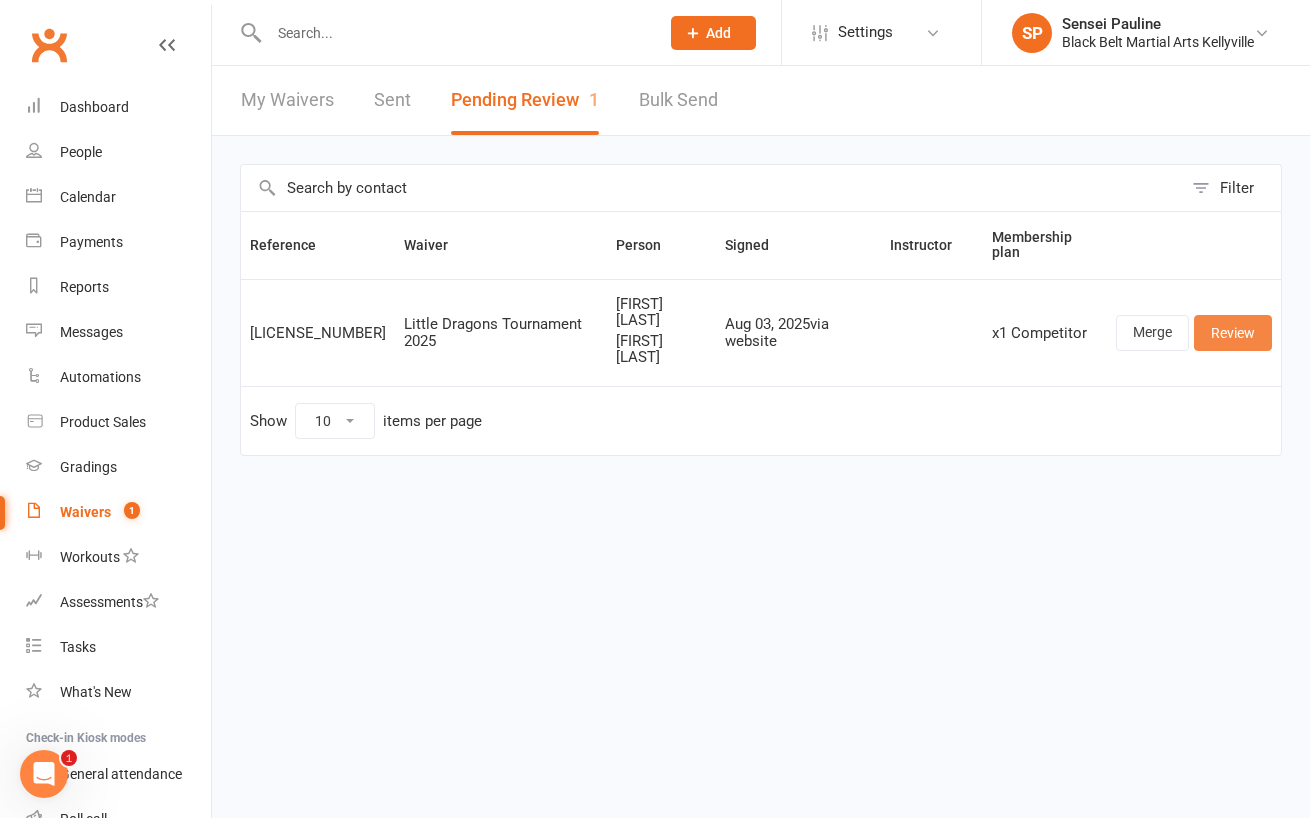 click on "Review" at bounding box center [1233, 333] 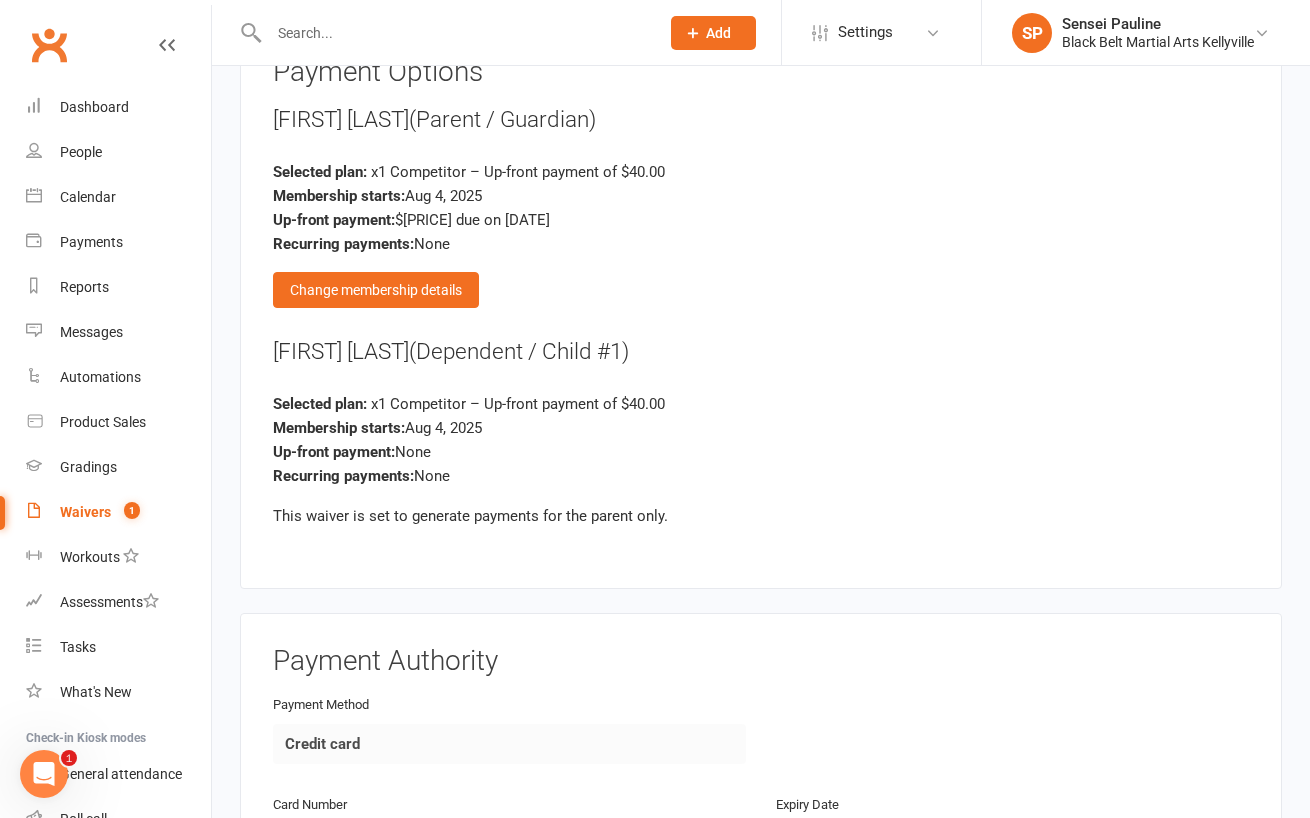 scroll, scrollTop: 2550, scrollLeft: 0, axis: vertical 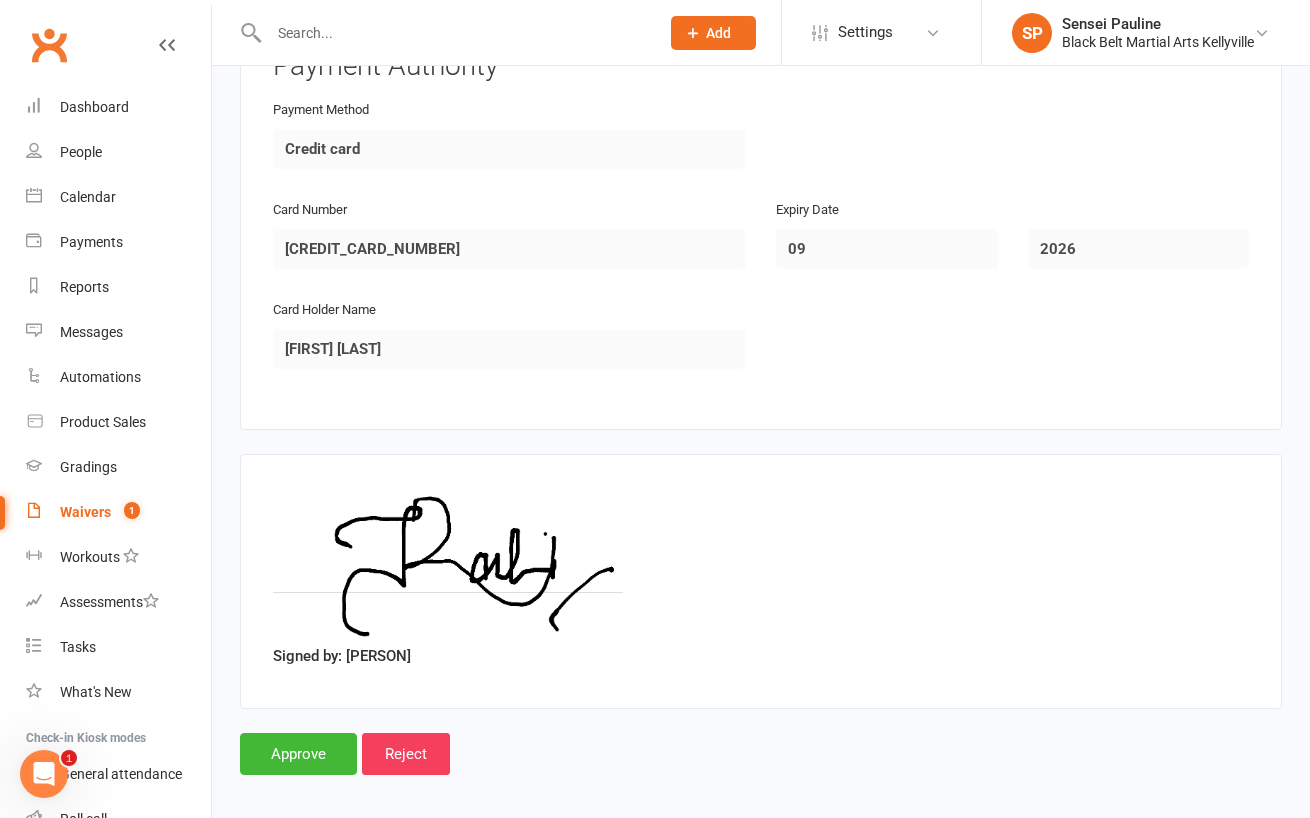 click on "Waivers" at bounding box center (85, 512) 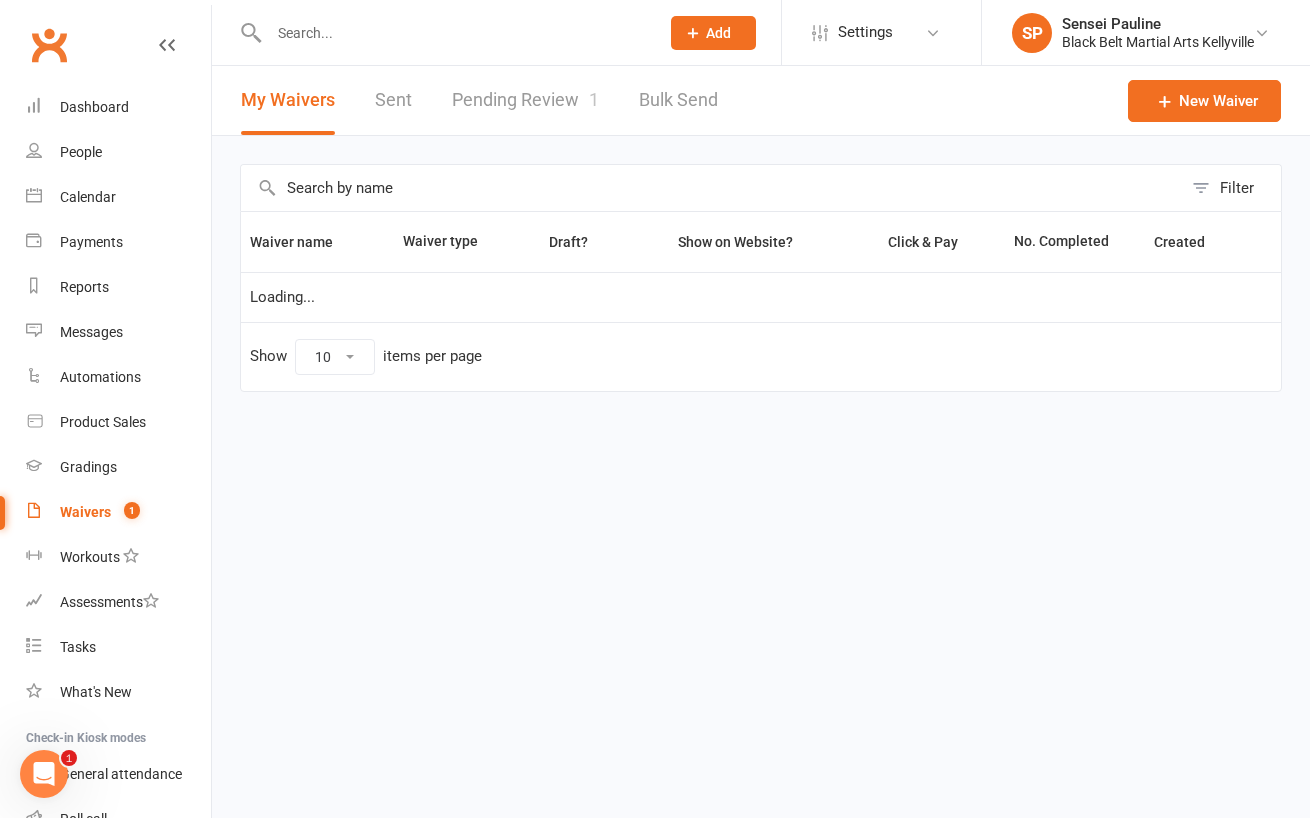scroll, scrollTop: 0, scrollLeft: 0, axis: both 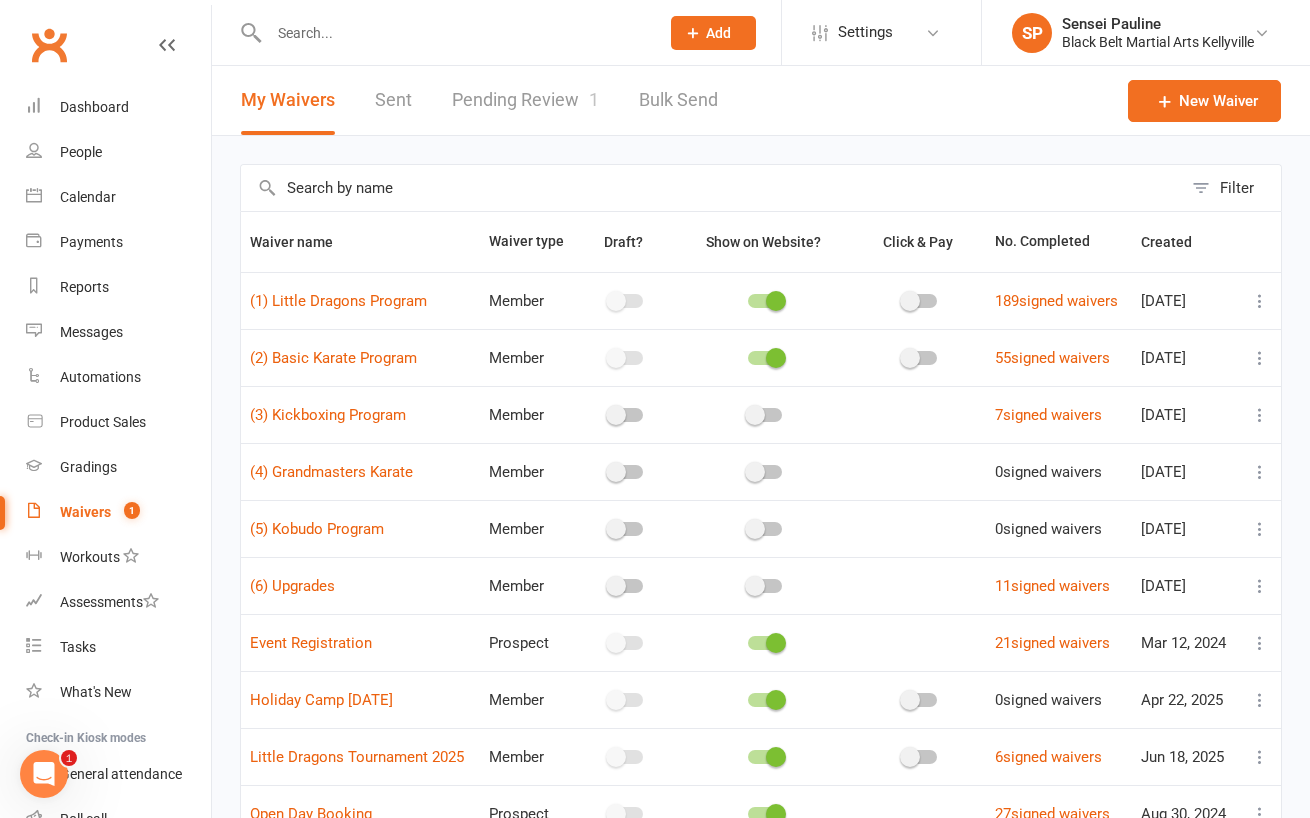 click on "Pending Review 1" at bounding box center (525, 100) 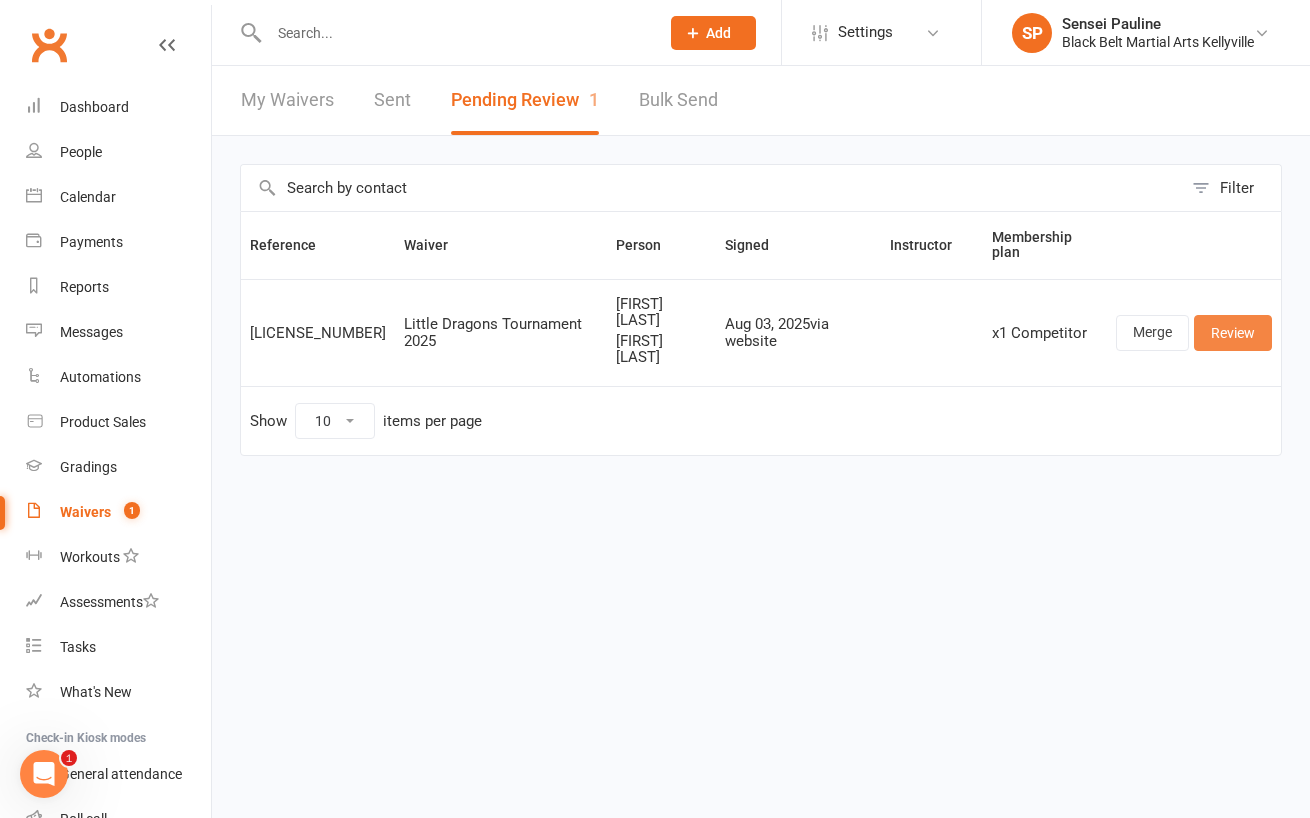 click on "Review" at bounding box center (1233, 333) 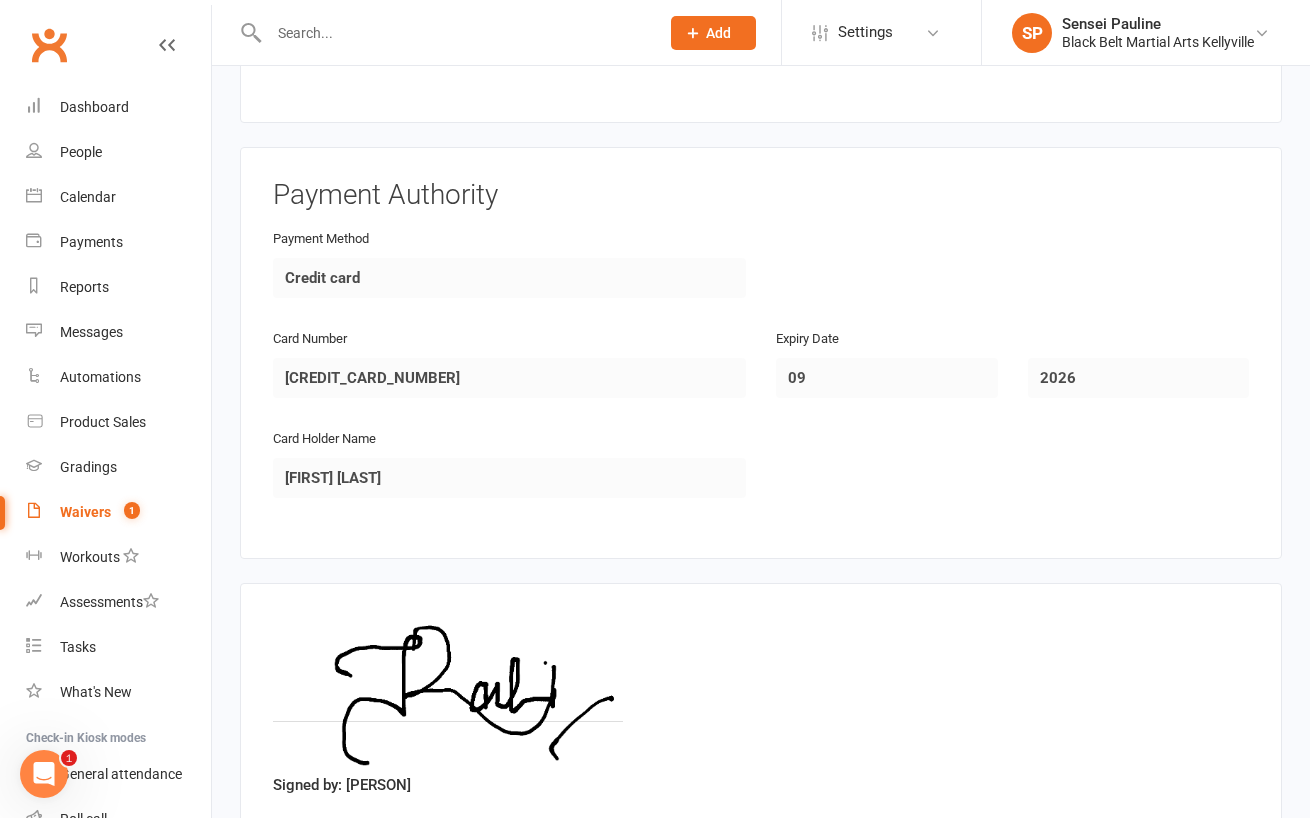 scroll, scrollTop: 2550, scrollLeft: 0, axis: vertical 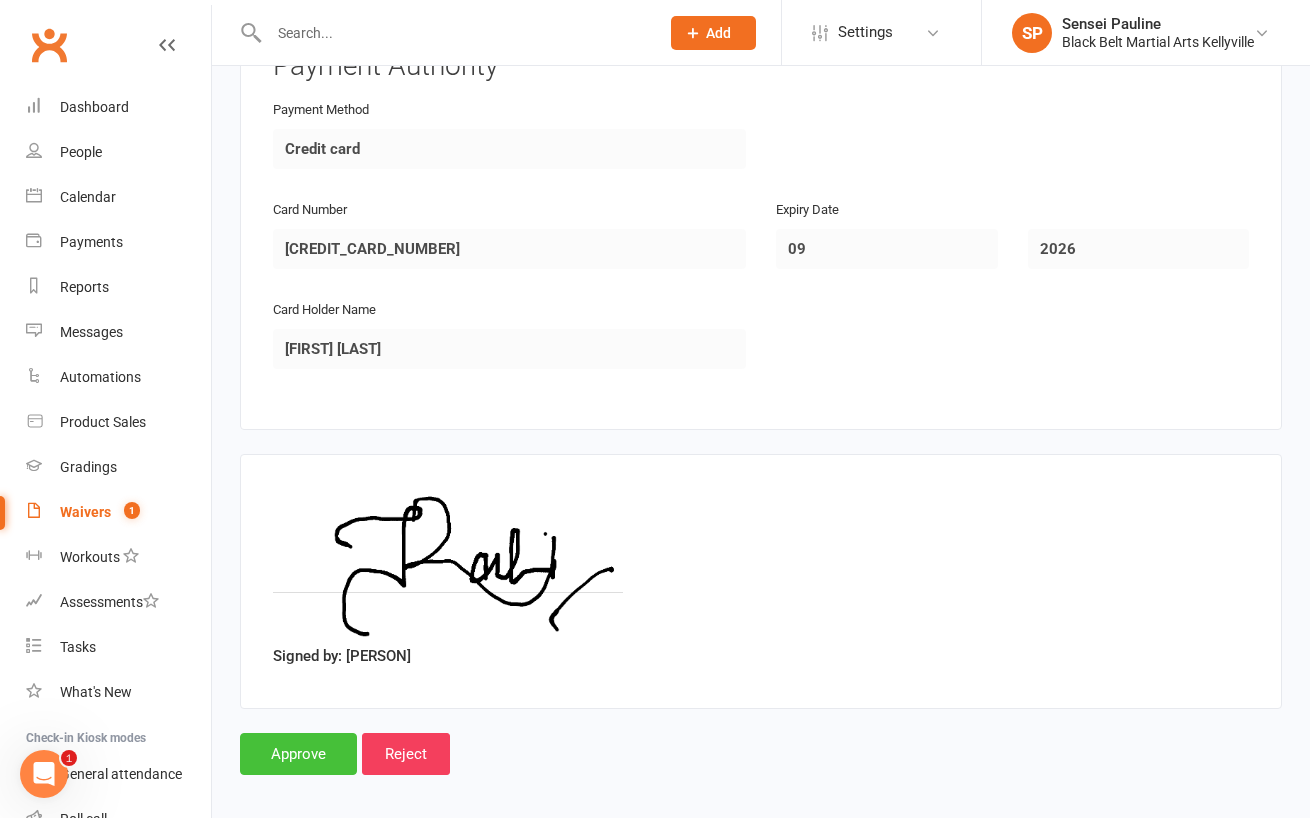 click on "Approve" at bounding box center [298, 754] 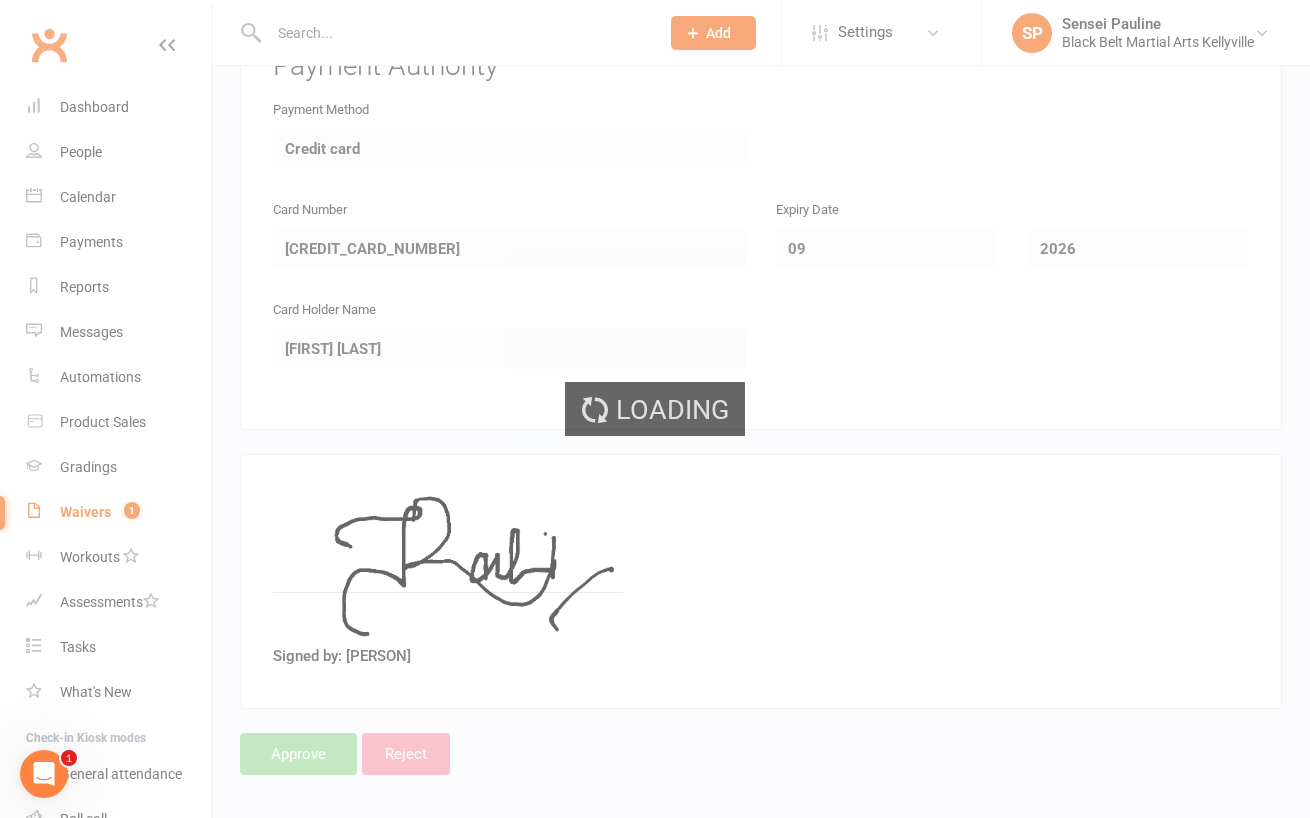 scroll, scrollTop: 0, scrollLeft: 0, axis: both 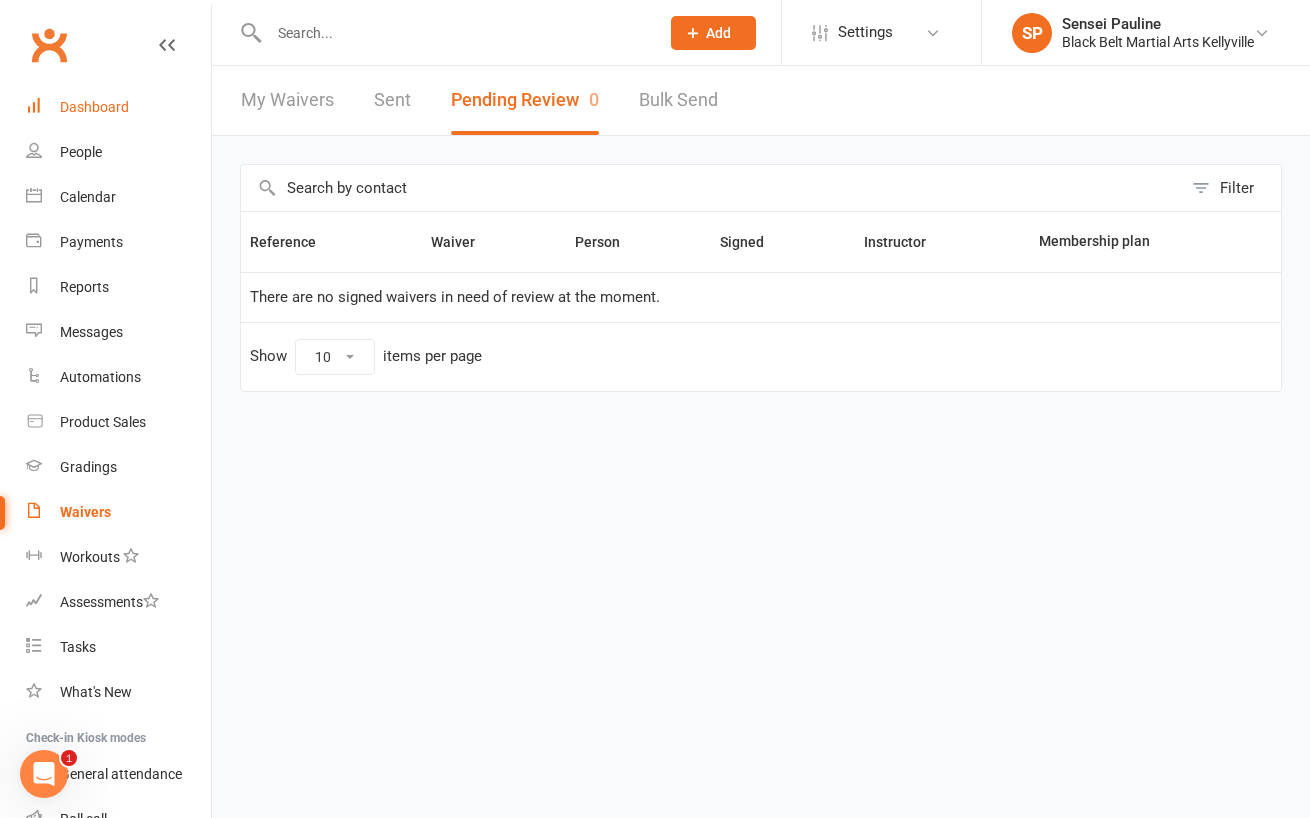 click on "Dashboard" at bounding box center [94, 107] 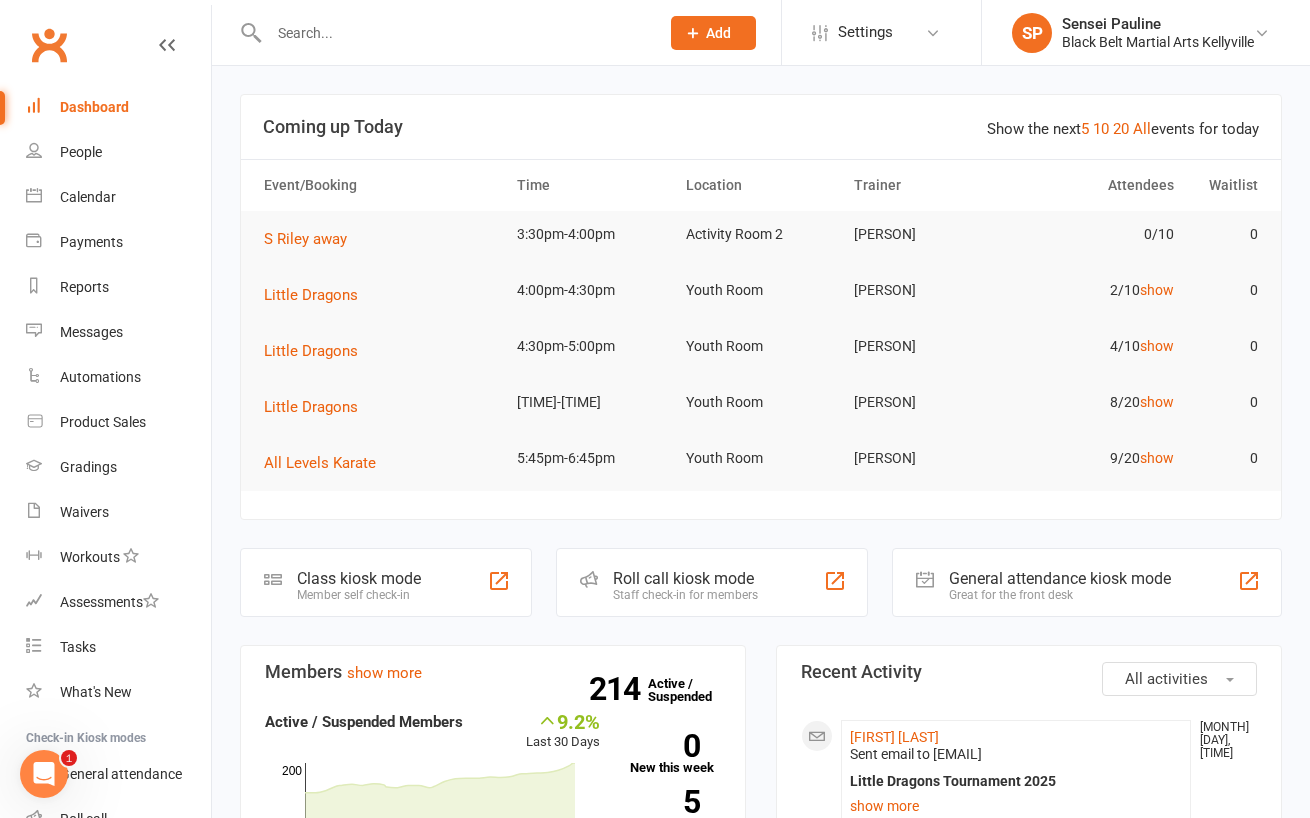 click on "Show the next  5   10   20   All  events for today Coming up Today Event/Booking Time Location Trainer Attendees Waitlist S Riley away  3:30pm-4:00pm Activity Room 2 Pauline Cornac 0/10  0  Little Dragons  4:00pm-4:30pm Youth Room Pauline Cornac 2/10  show 0  Little Dragons  4:30pm-5:00pm Youth Room Pauline Cornac 4/10  show 0  Little Dragons  5:15pm-5:45pm Youth Room Pauline Cornac 8/20  show 0  All Levels Karate  5:45pm-6:45pm Youth Room Pauline Cornac 9/20  show 0
Class kiosk mode Member self check-in Roll call kiosk mode Staff check-in for members General attendance kiosk mode Great for the front desk Kiosk modes:  General attendance  General attendance Class Roll call
Members  show more 9.2% Last 30 Days Active / Suspended Members Apr Jul Month 07-Feb 04-Aug  0 100 200 214 Active / Suspended 0 New this week 5 New this month 1 Canx. this month
Attendance 0 Right Now (in session) show more 0 Today (so far)  No change from yesterday show more 15 Absent (last 30 days) show more
Net Revenue  20.3% $0" at bounding box center [761, 1437] 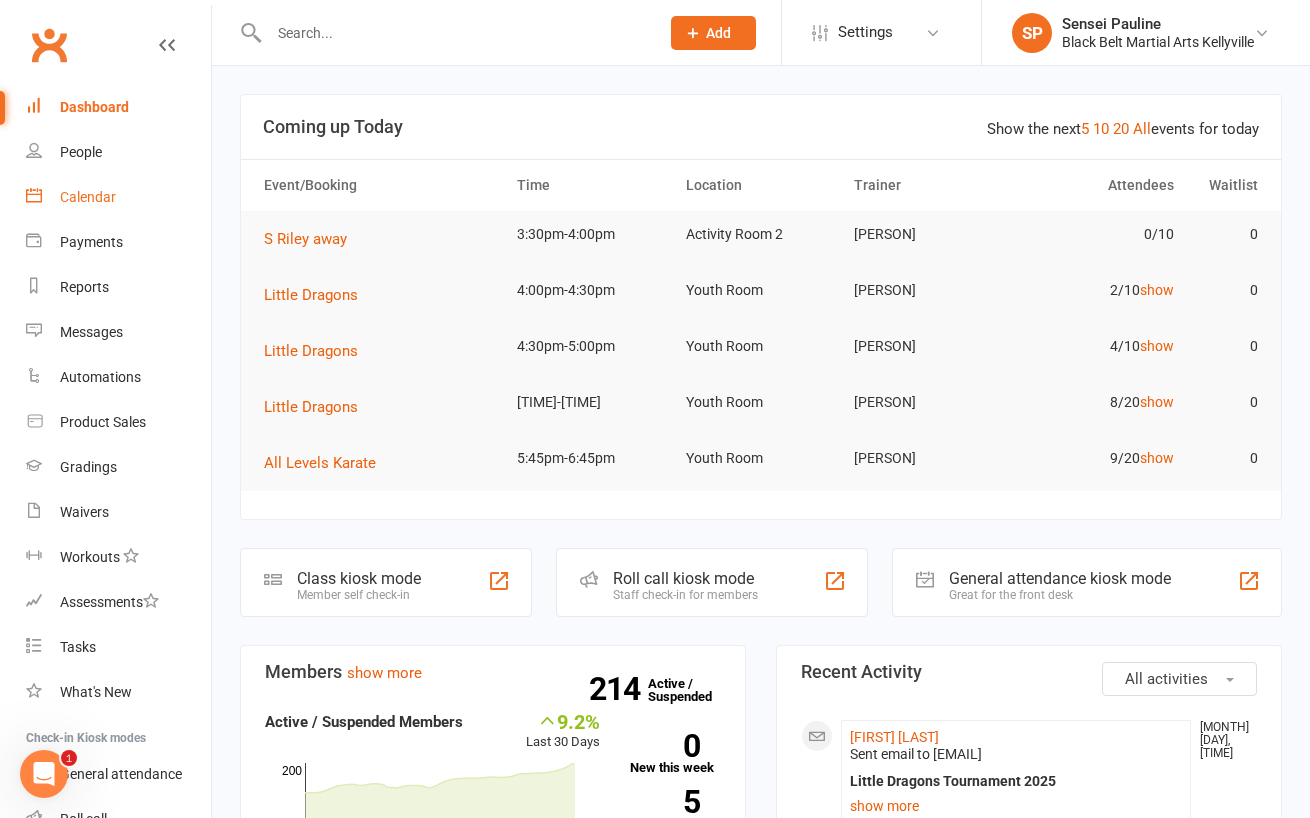 click on "Calendar" at bounding box center [88, 197] 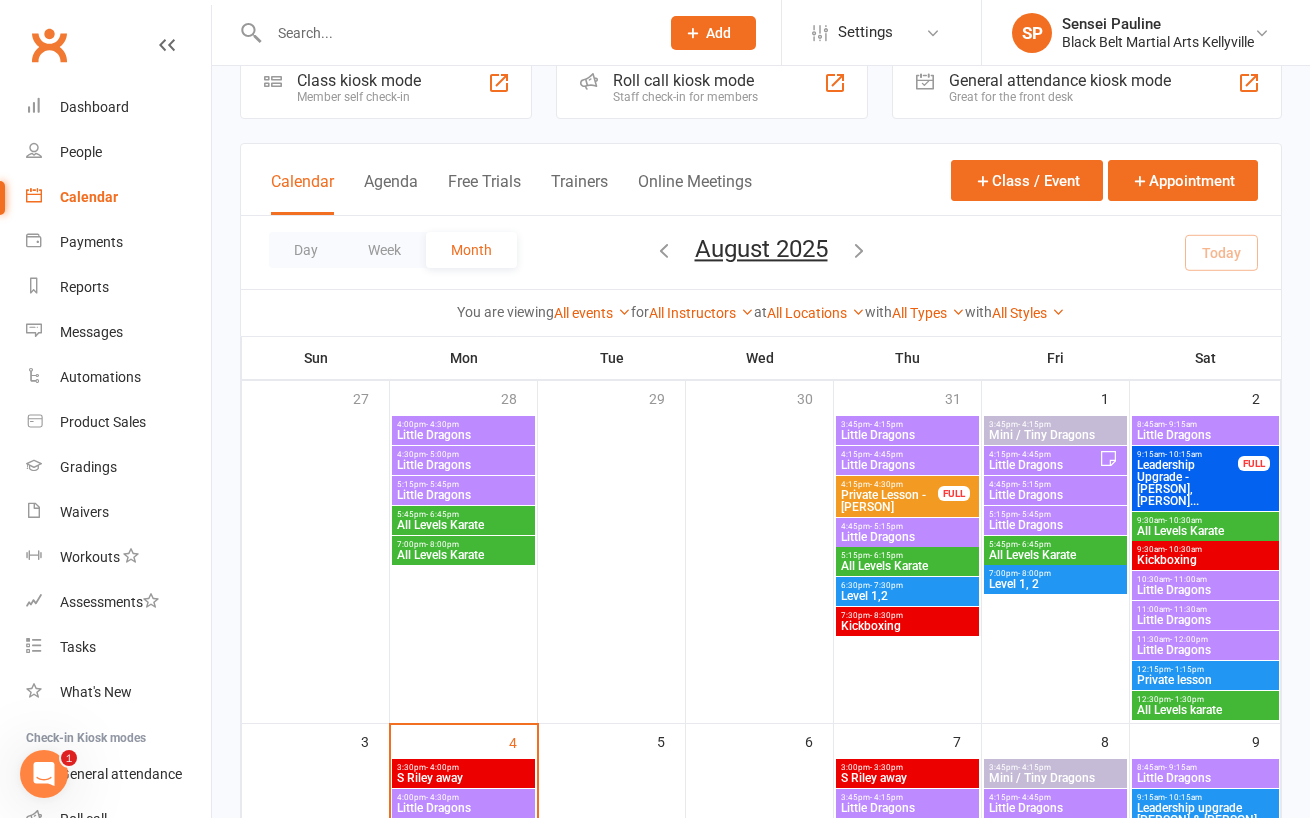 scroll, scrollTop: 31, scrollLeft: 0, axis: vertical 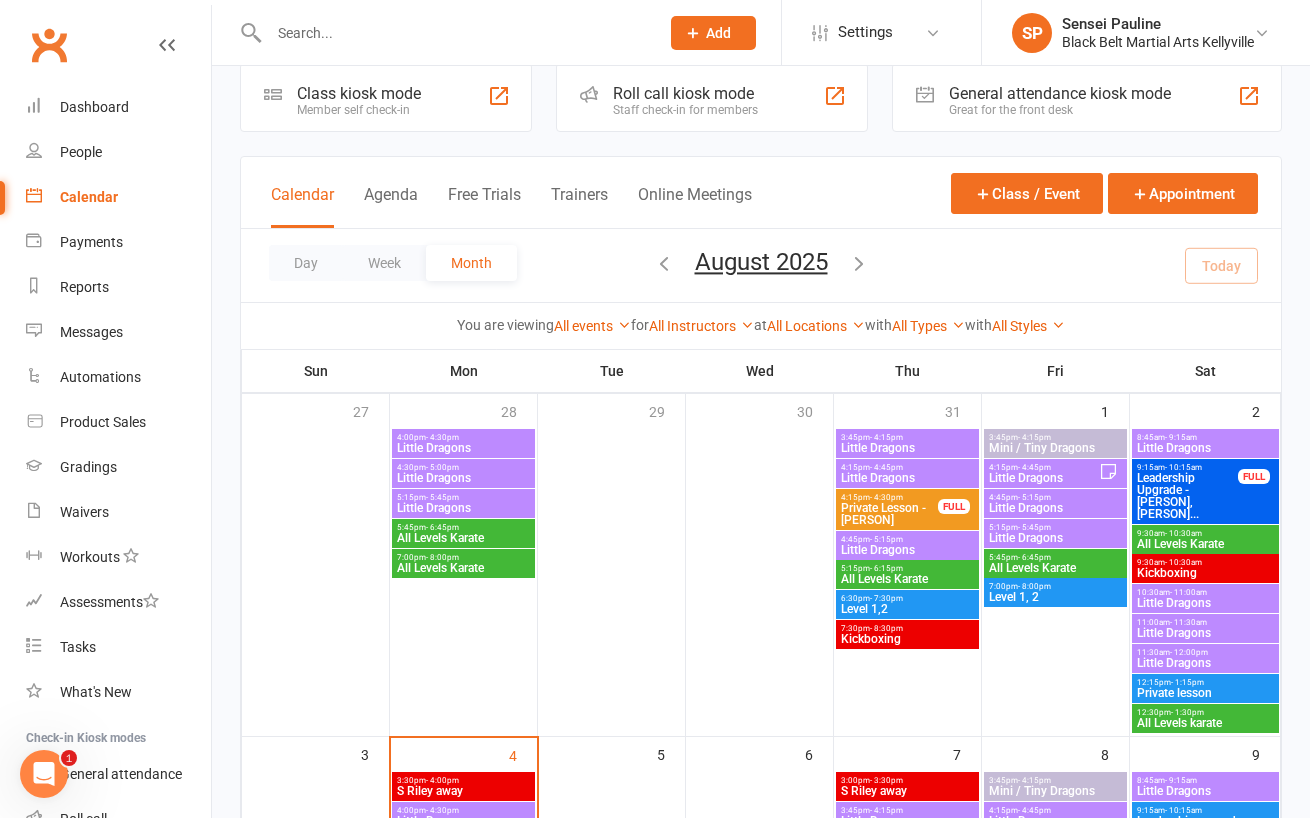 click on "All Levels Karate" at bounding box center [1055, 568] 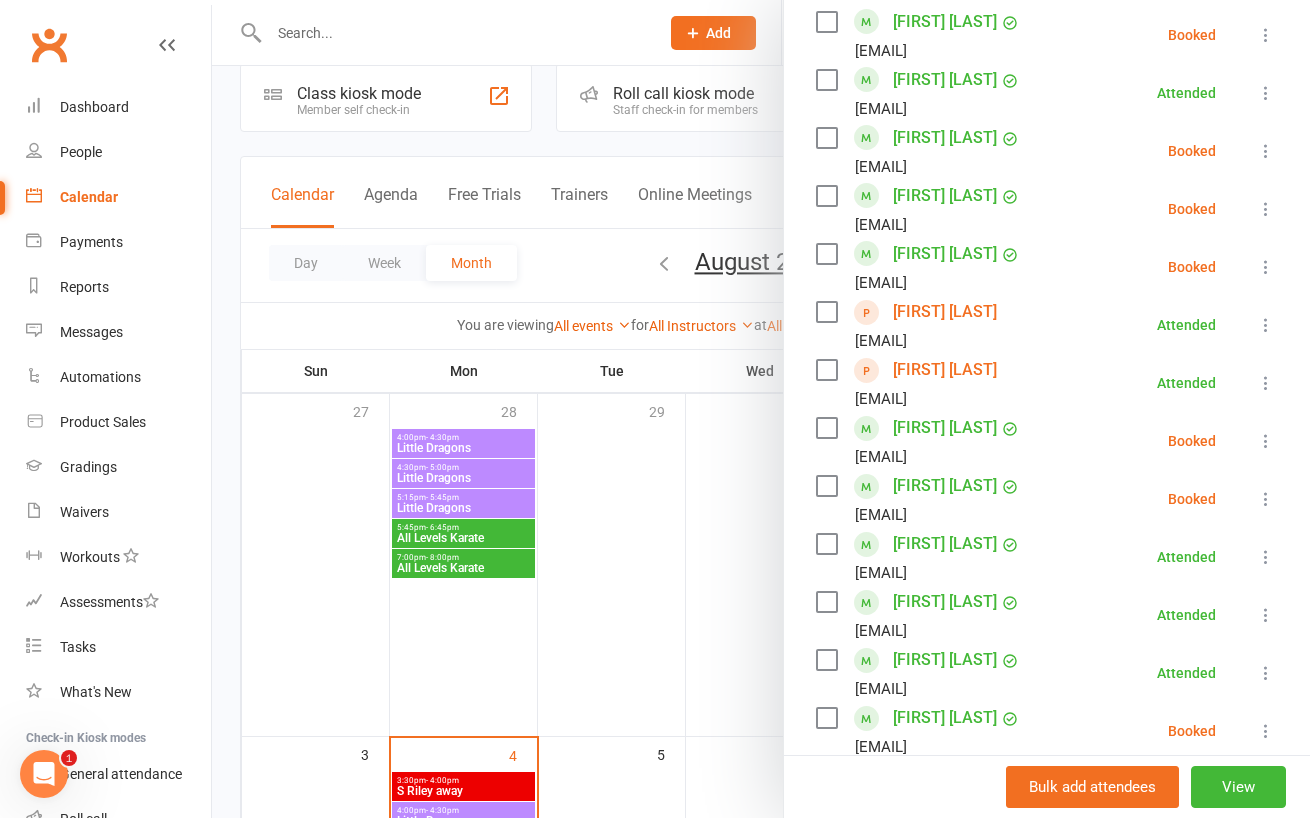 scroll, scrollTop: 801, scrollLeft: 0, axis: vertical 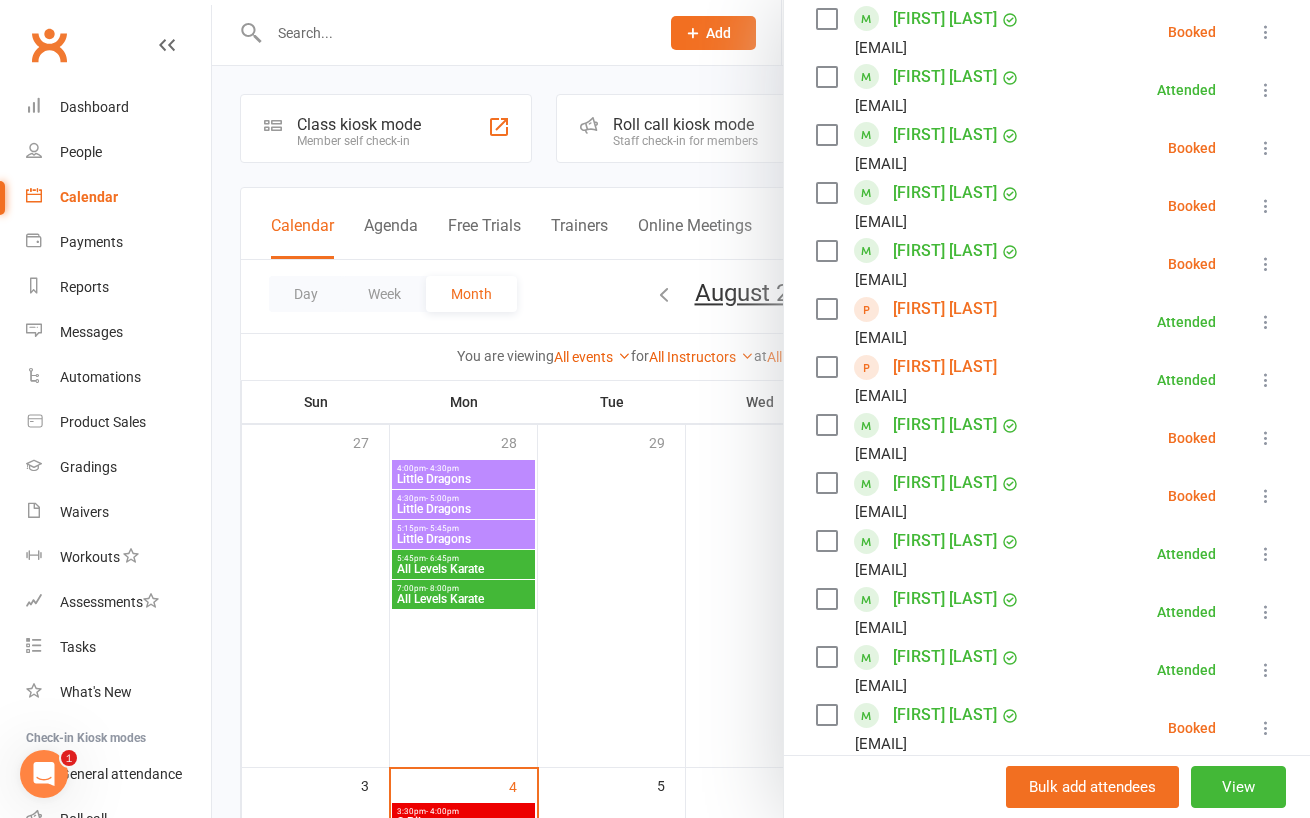 click at bounding box center [761, 409] 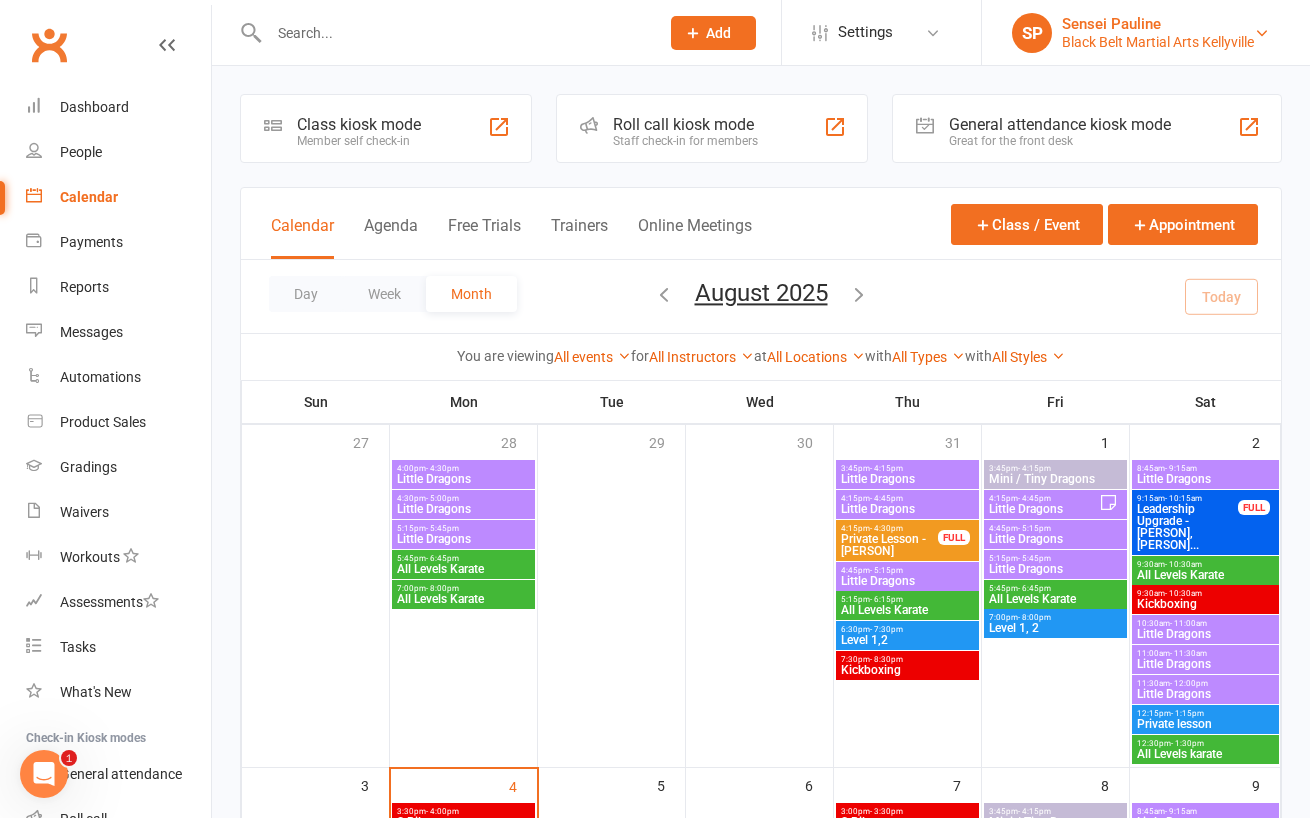 click on "Sensei Pauline" at bounding box center (1158, 24) 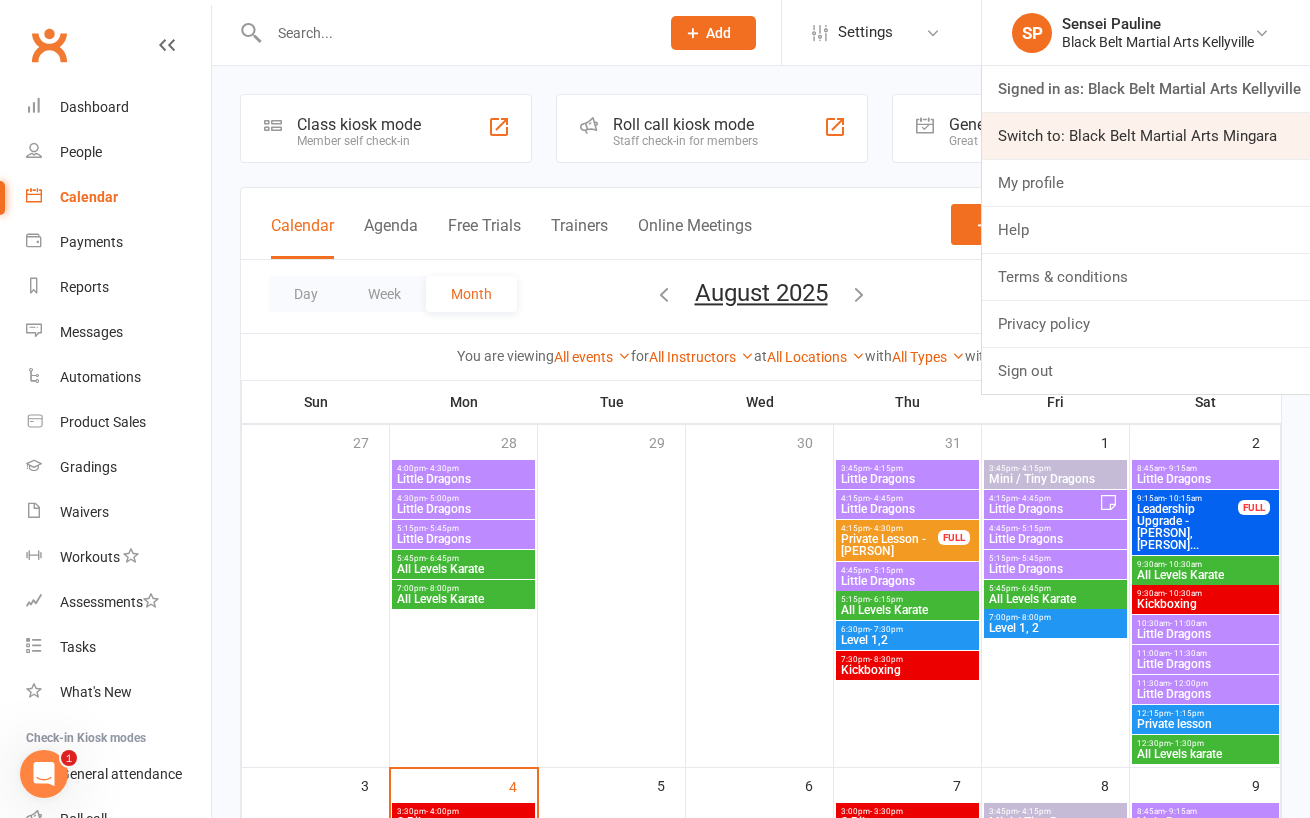click on "Switch to: Black Belt Martial Arts Mingara" at bounding box center (1146, 136) 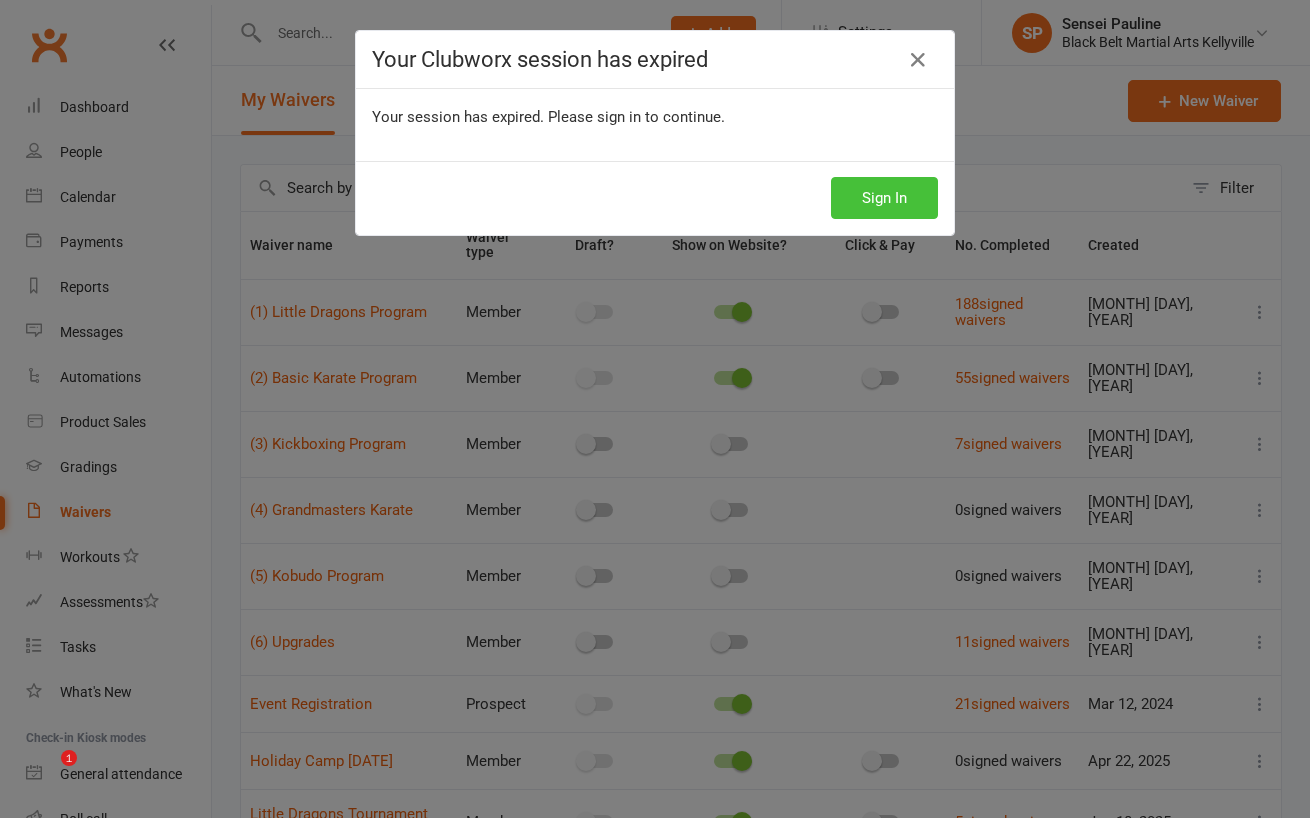 scroll, scrollTop: 0, scrollLeft: 0, axis: both 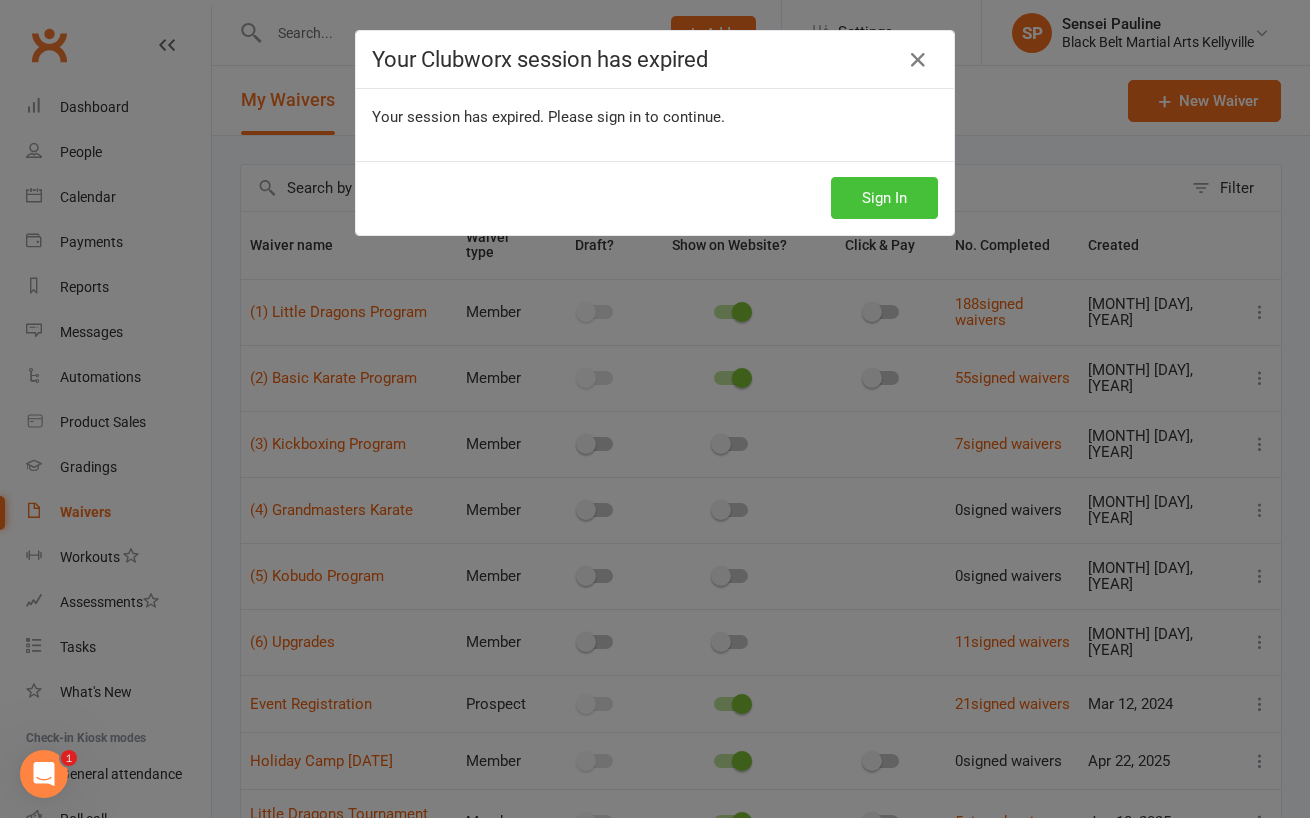 click on "Sign In" at bounding box center [884, 198] 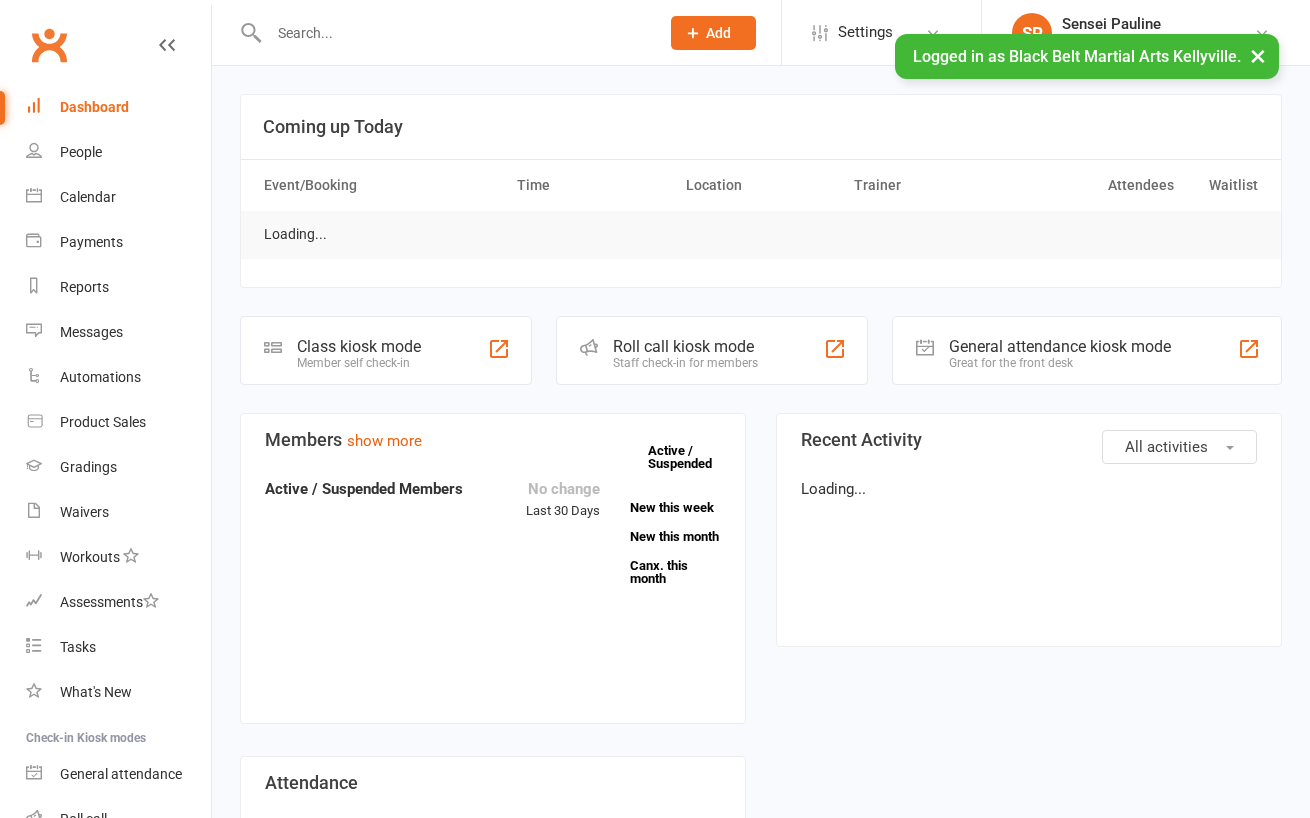 scroll, scrollTop: 0, scrollLeft: 0, axis: both 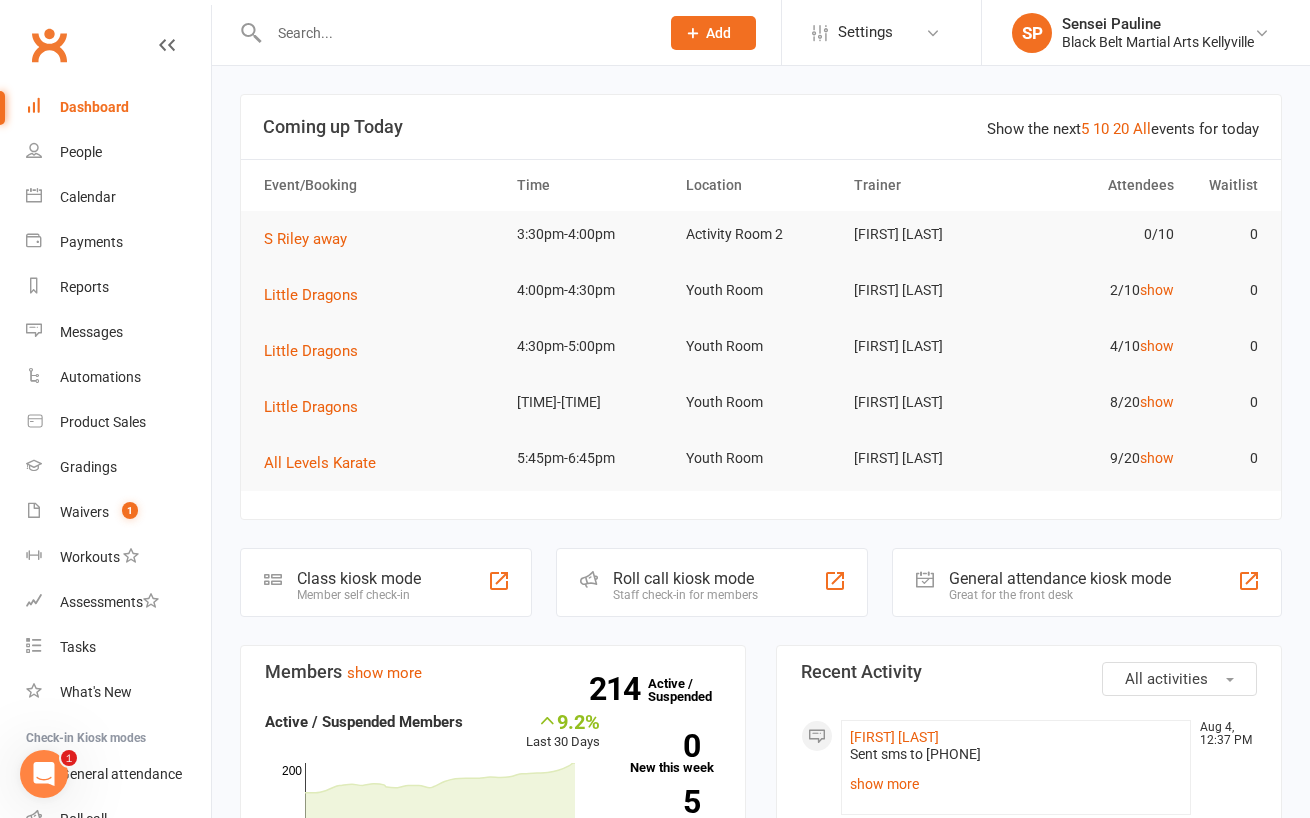 click at bounding box center [454, 33] 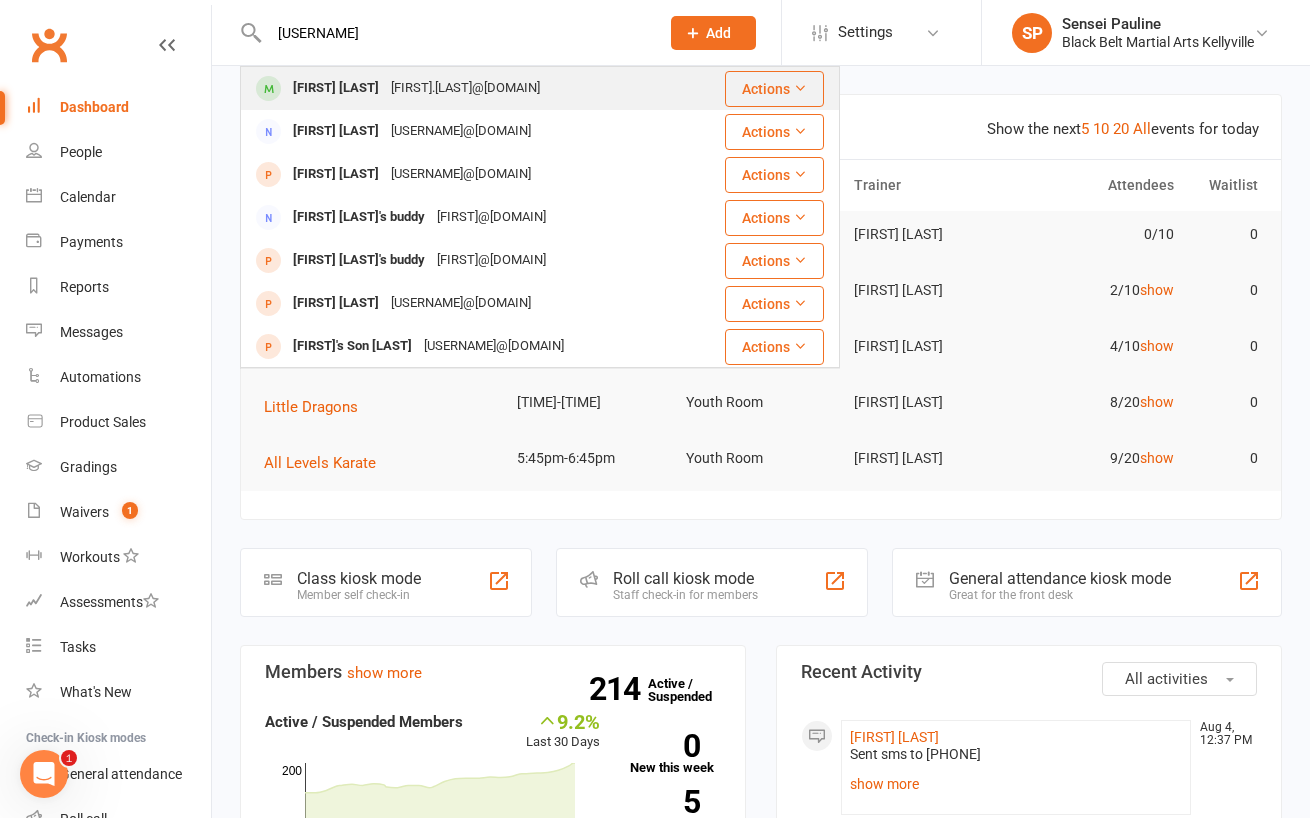 type on "[USERNAME]" 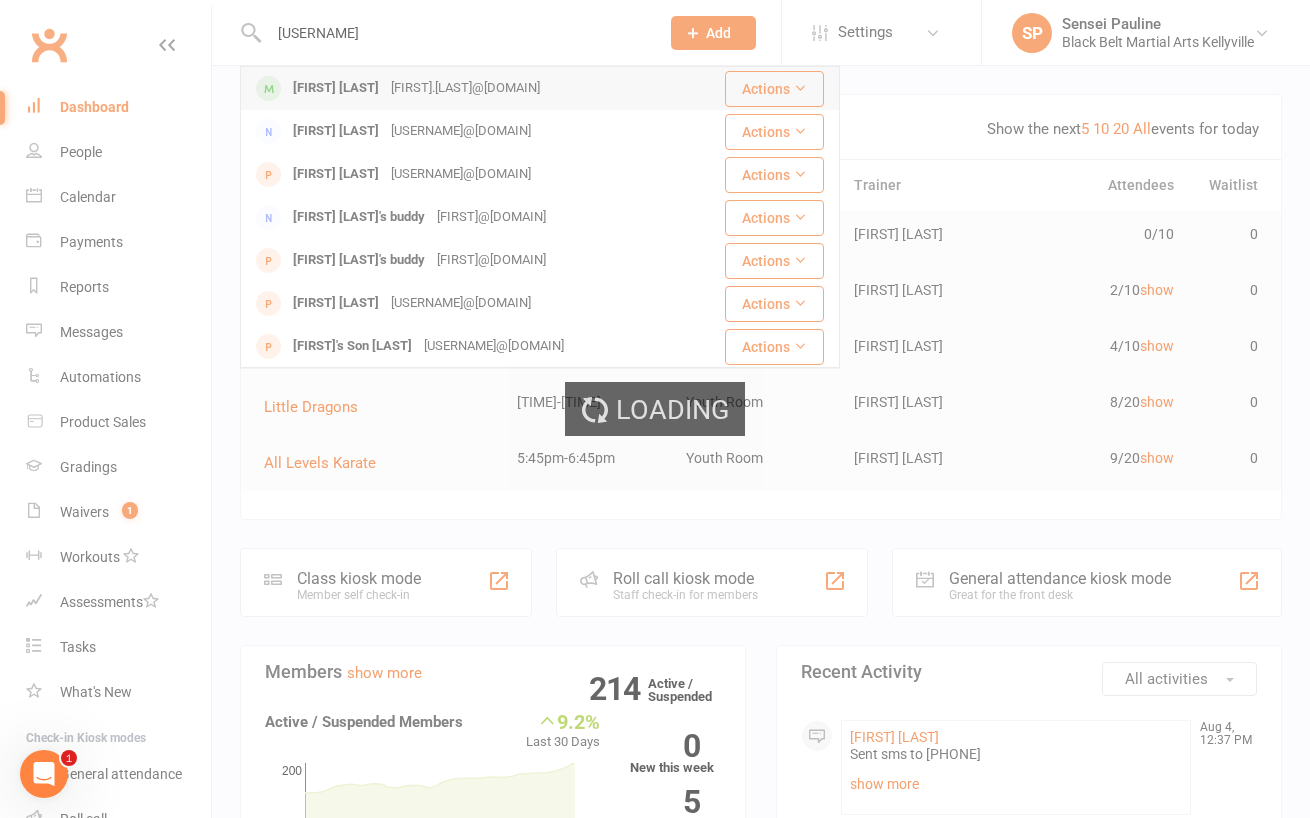 type 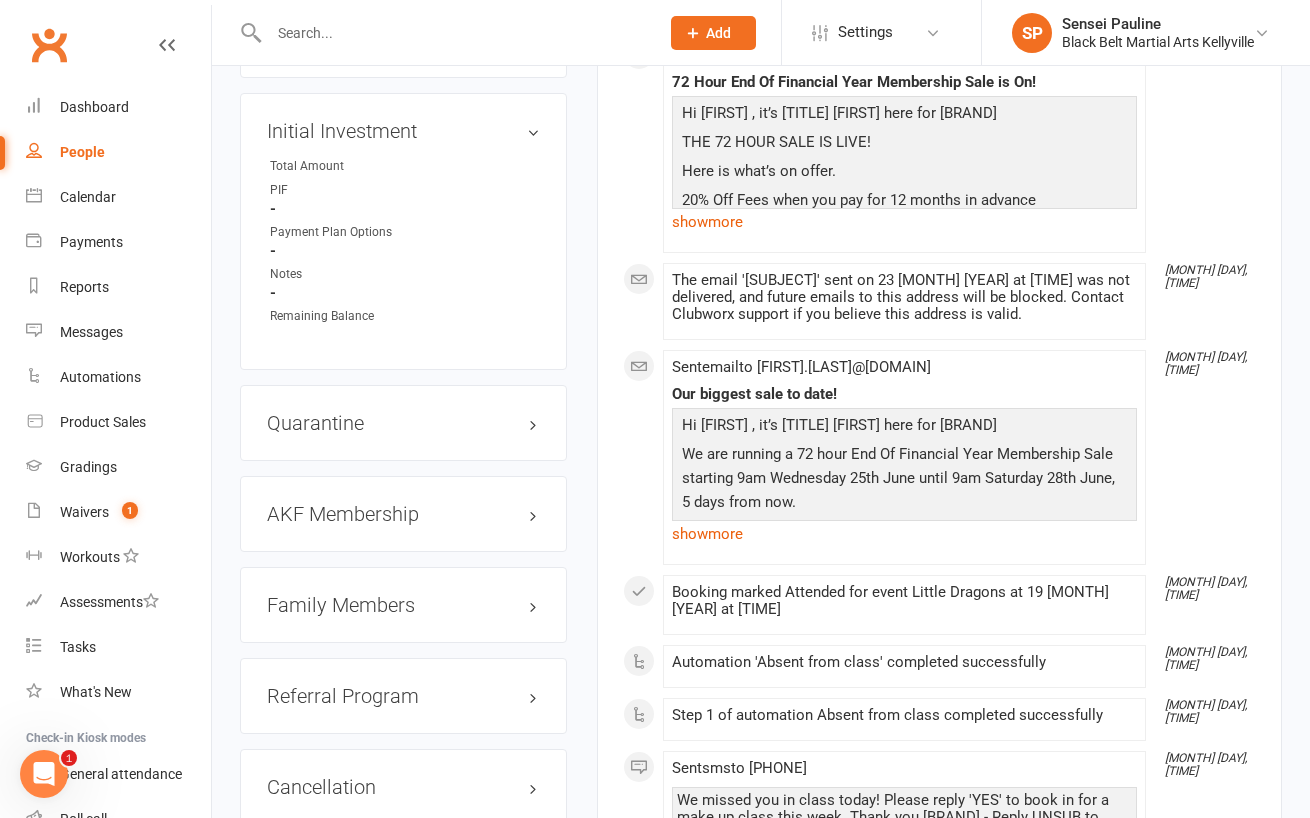 scroll, scrollTop: 1874, scrollLeft: 0, axis: vertical 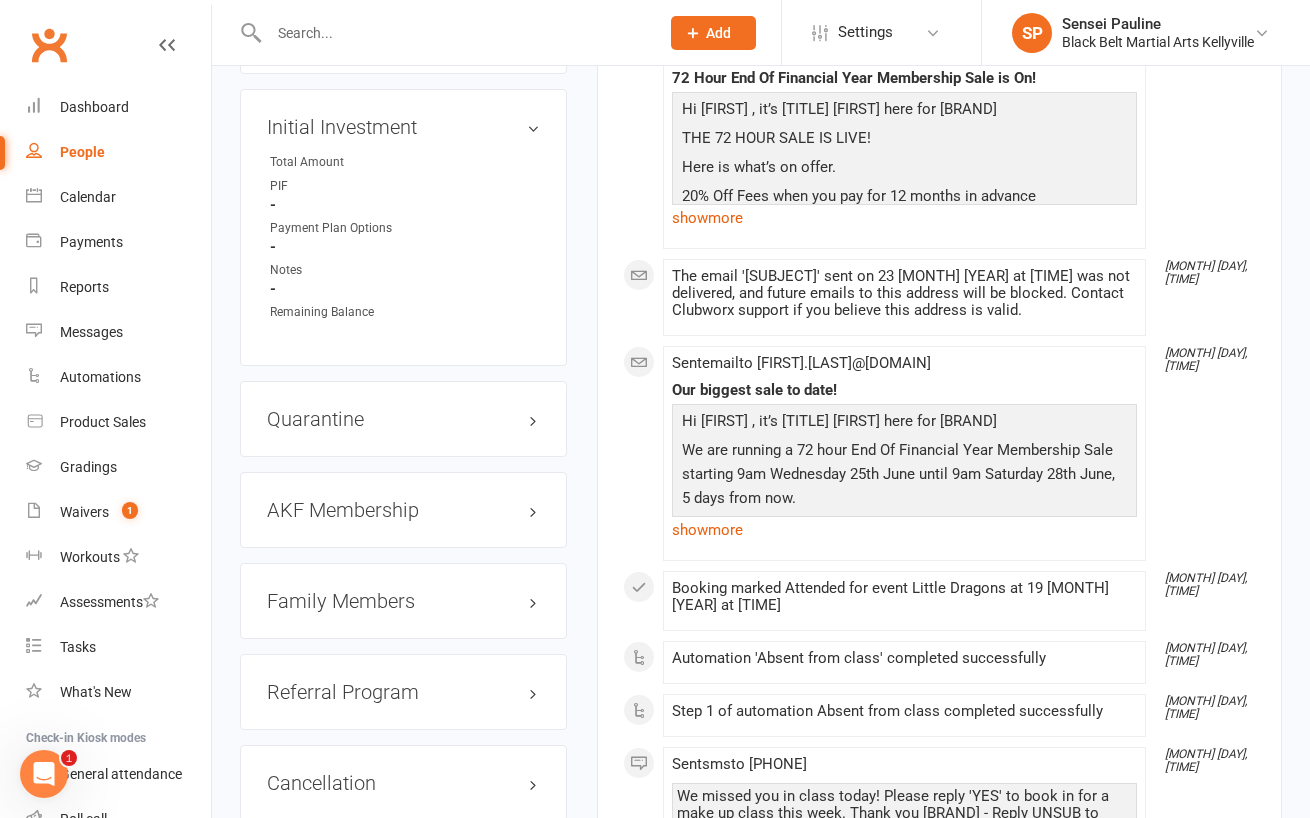 click on "Family Members" at bounding box center [403, 601] 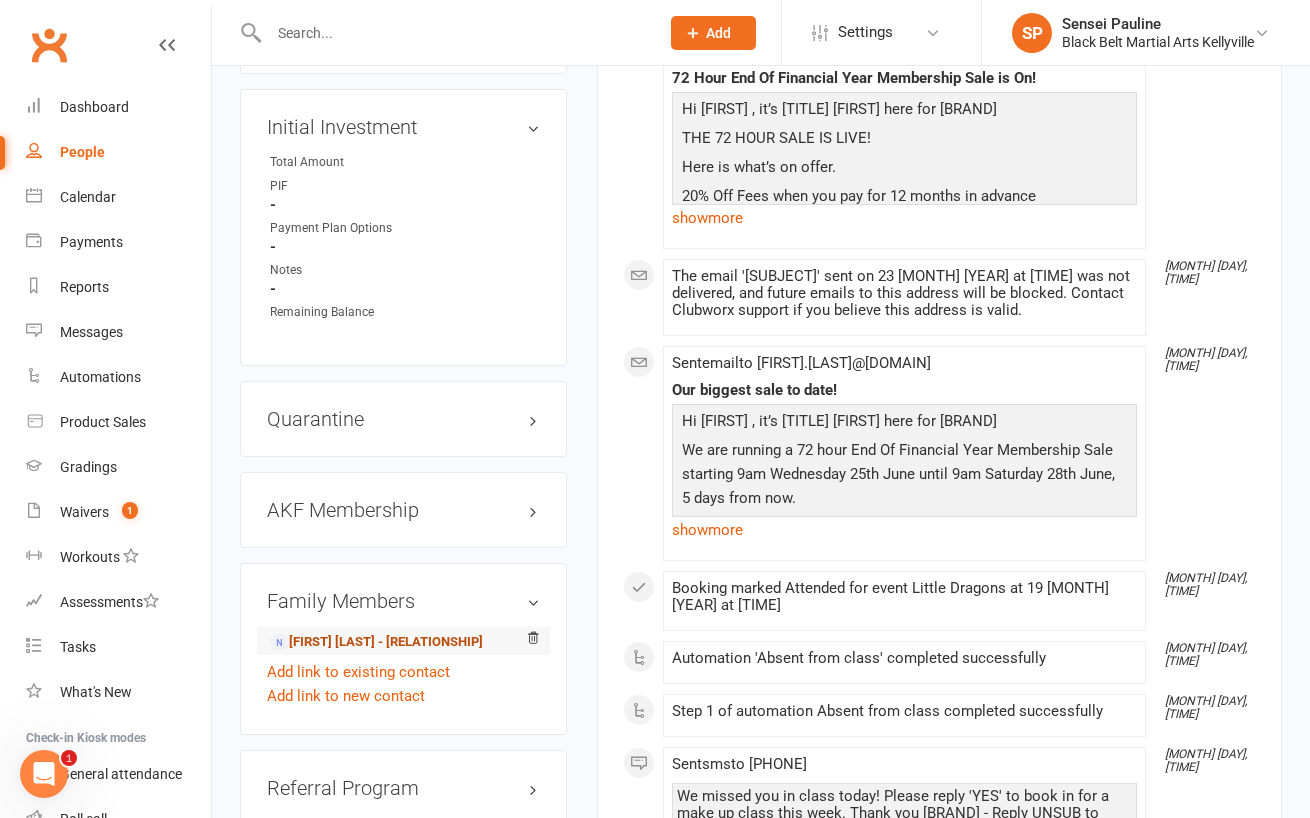 click on "[FIRST] [LAST] - [RELATIONSHIP]" at bounding box center [376, 642] 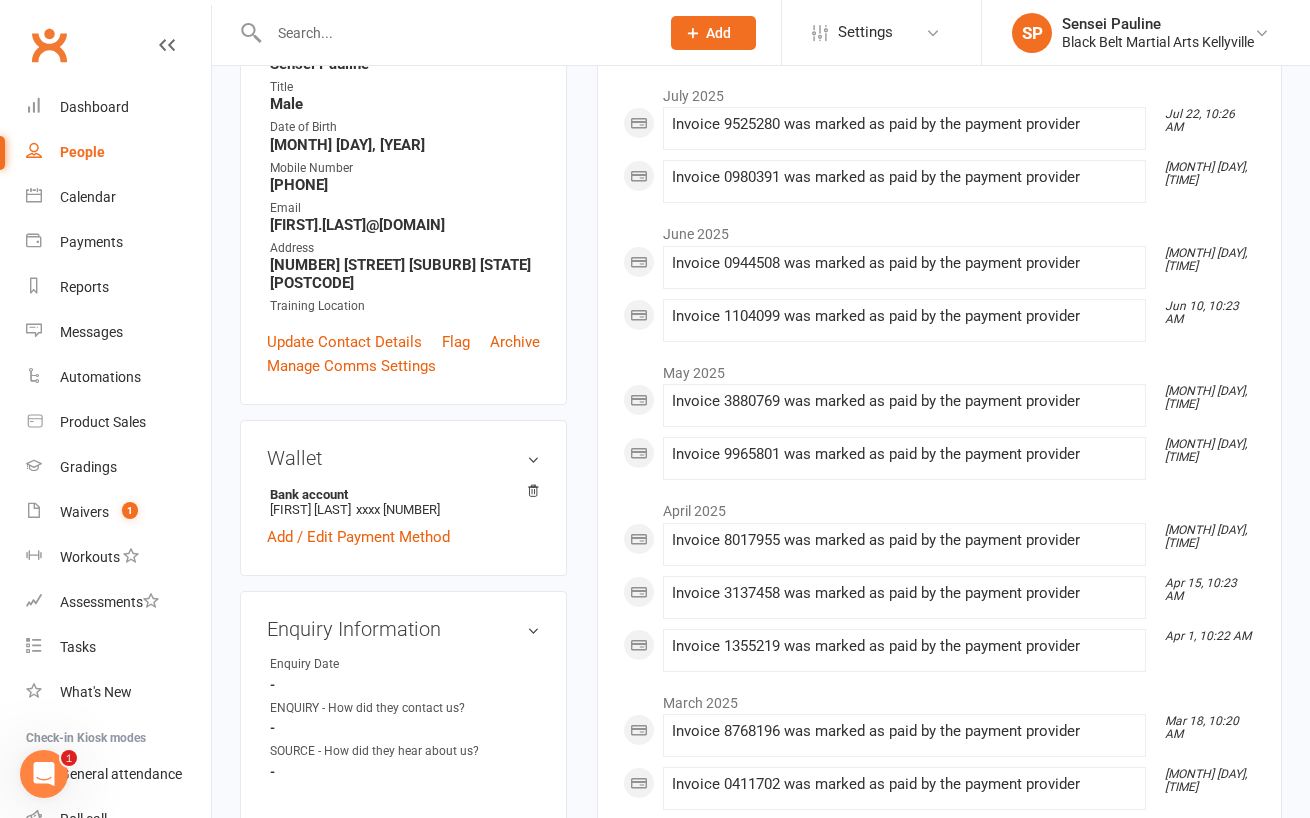 scroll, scrollTop: 317, scrollLeft: 0, axis: vertical 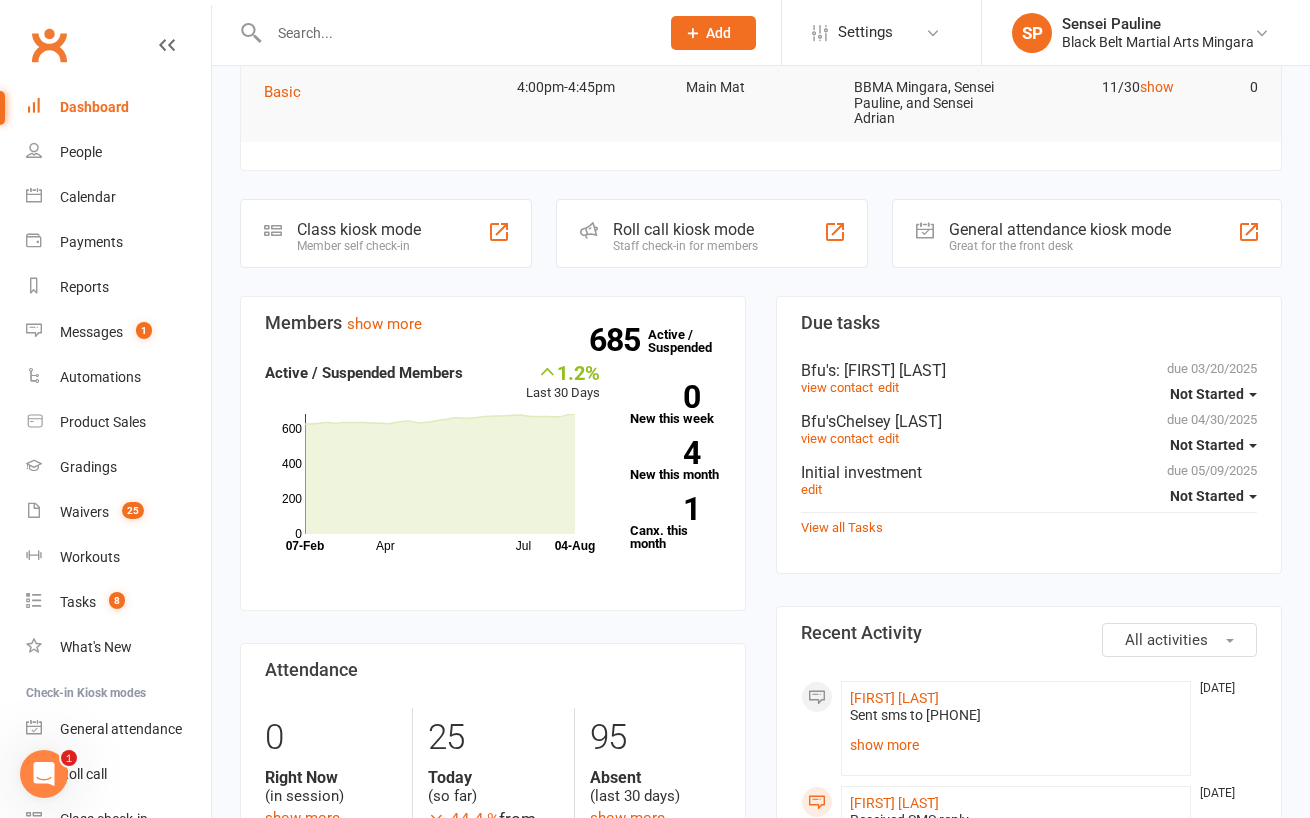 click at bounding box center [454, 33] 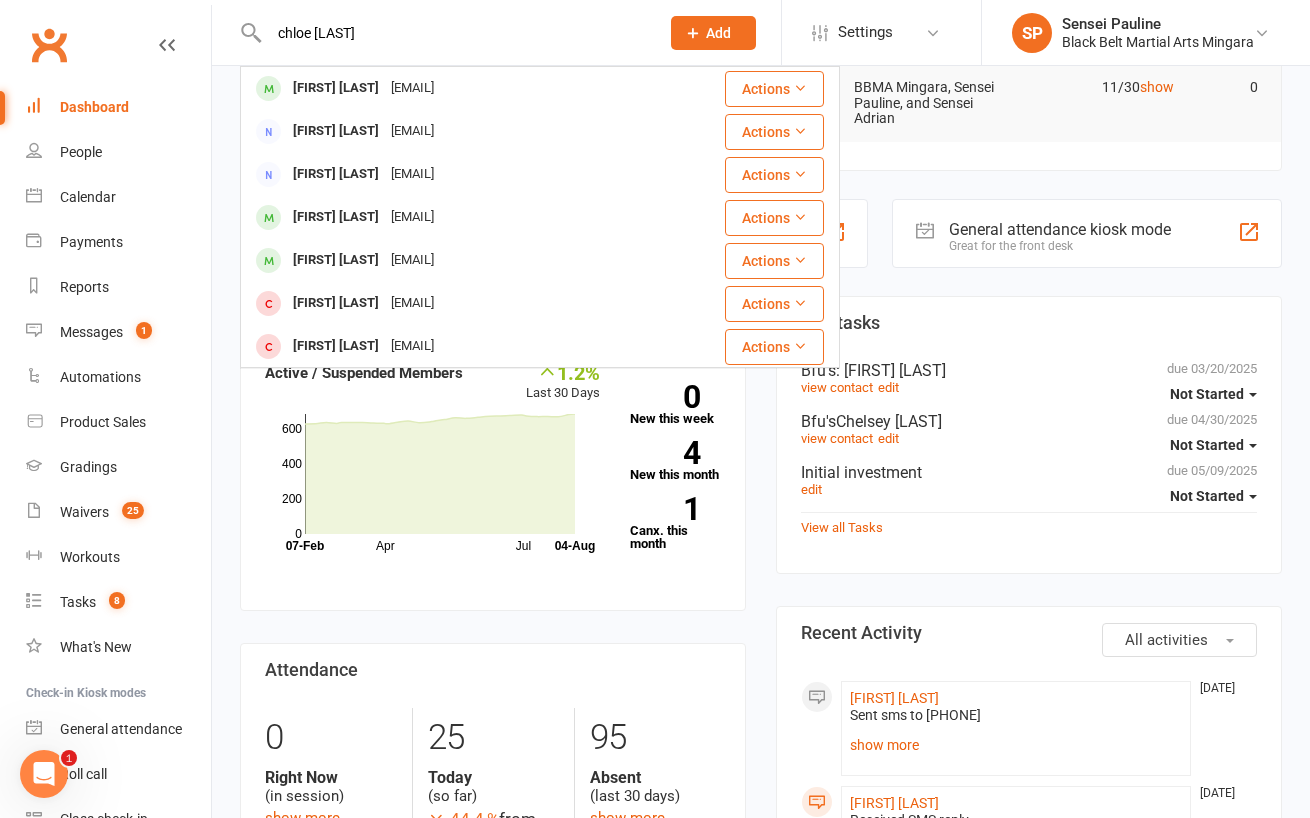 type on "chloe [LAST]" 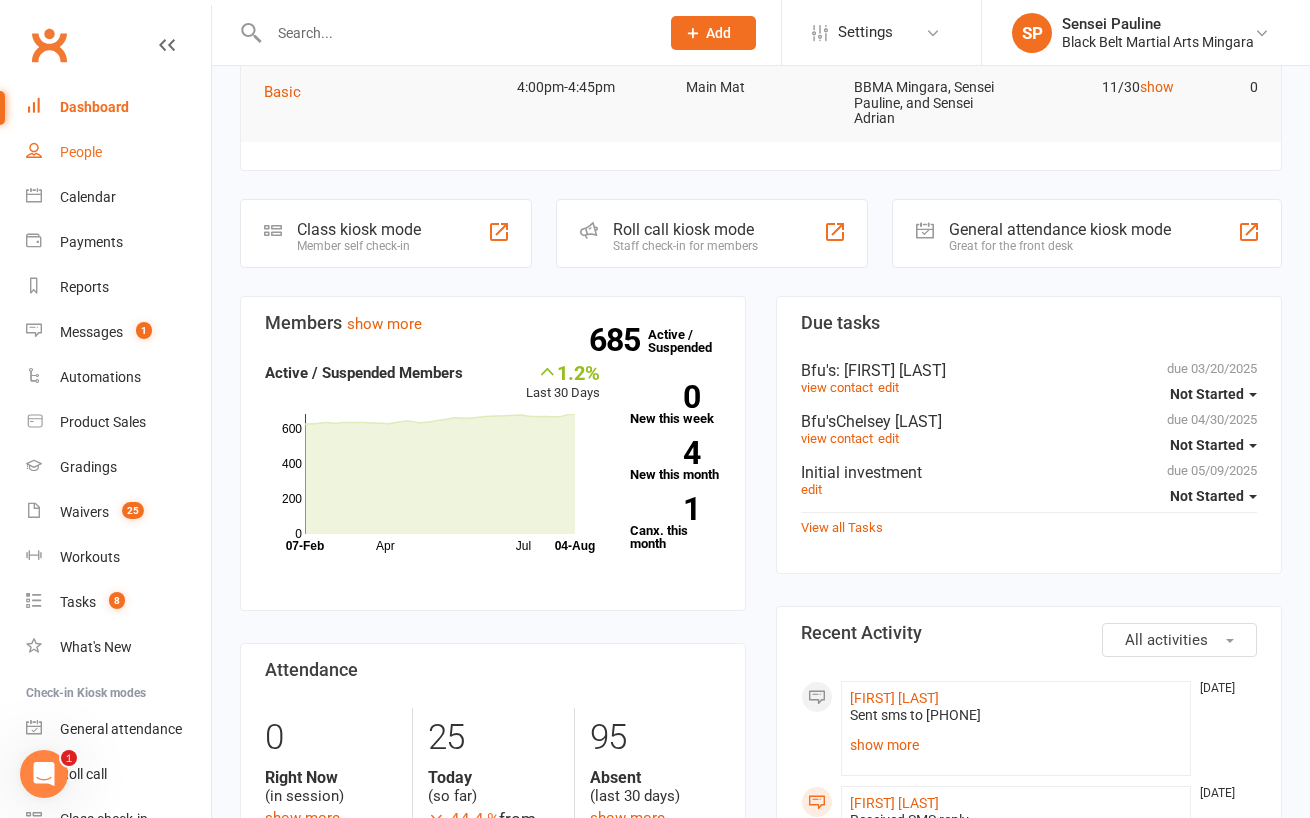 click on "People" at bounding box center (81, 152) 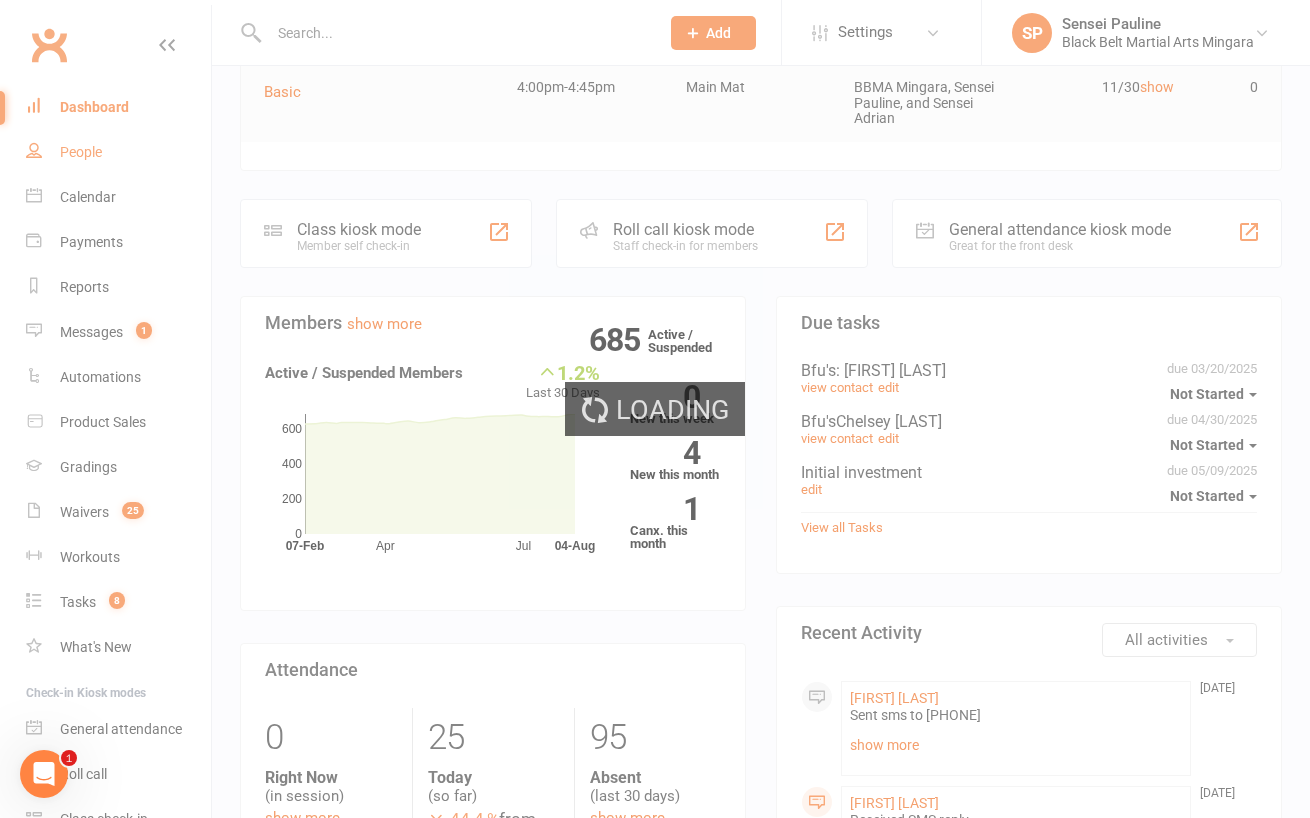 scroll, scrollTop: 0, scrollLeft: 0, axis: both 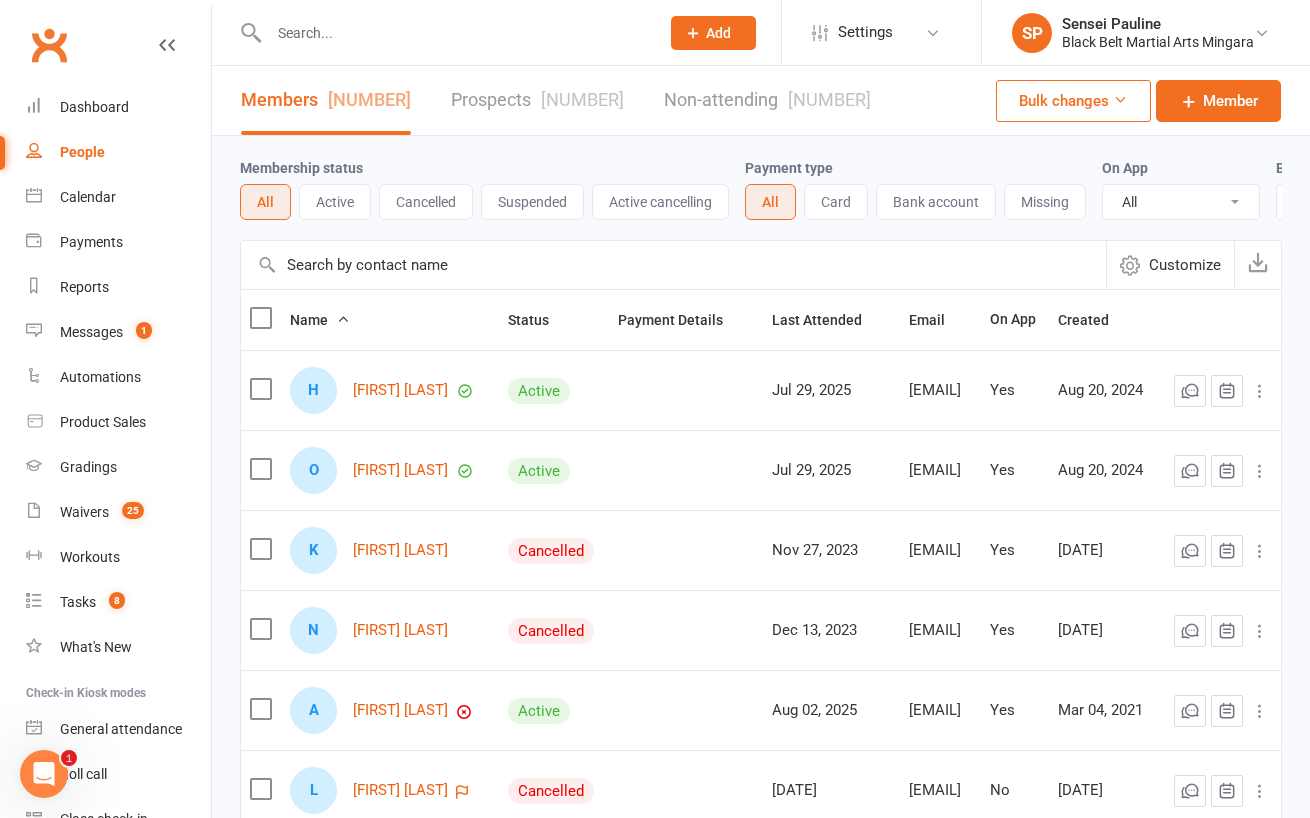 click on "Prospects 3071" at bounding box center (537, 100) 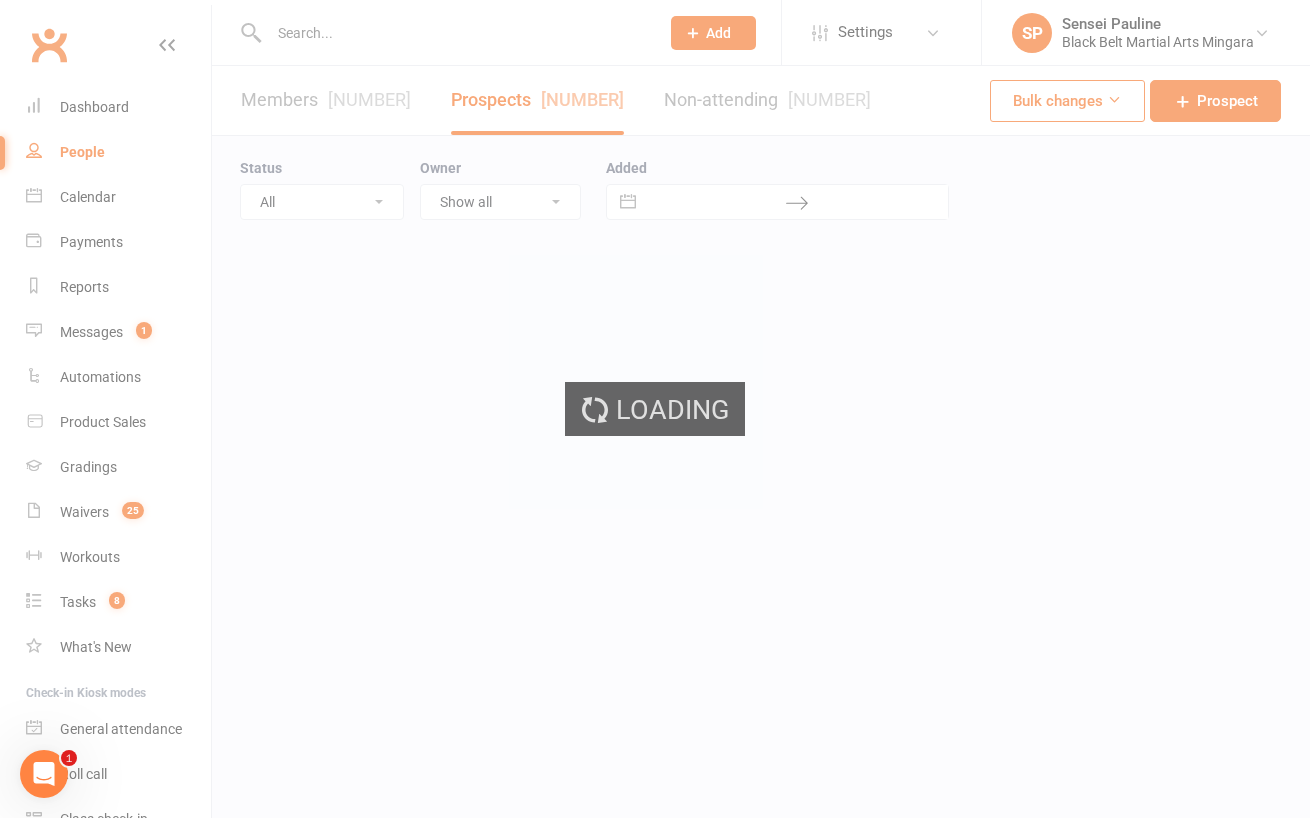 select on "100" 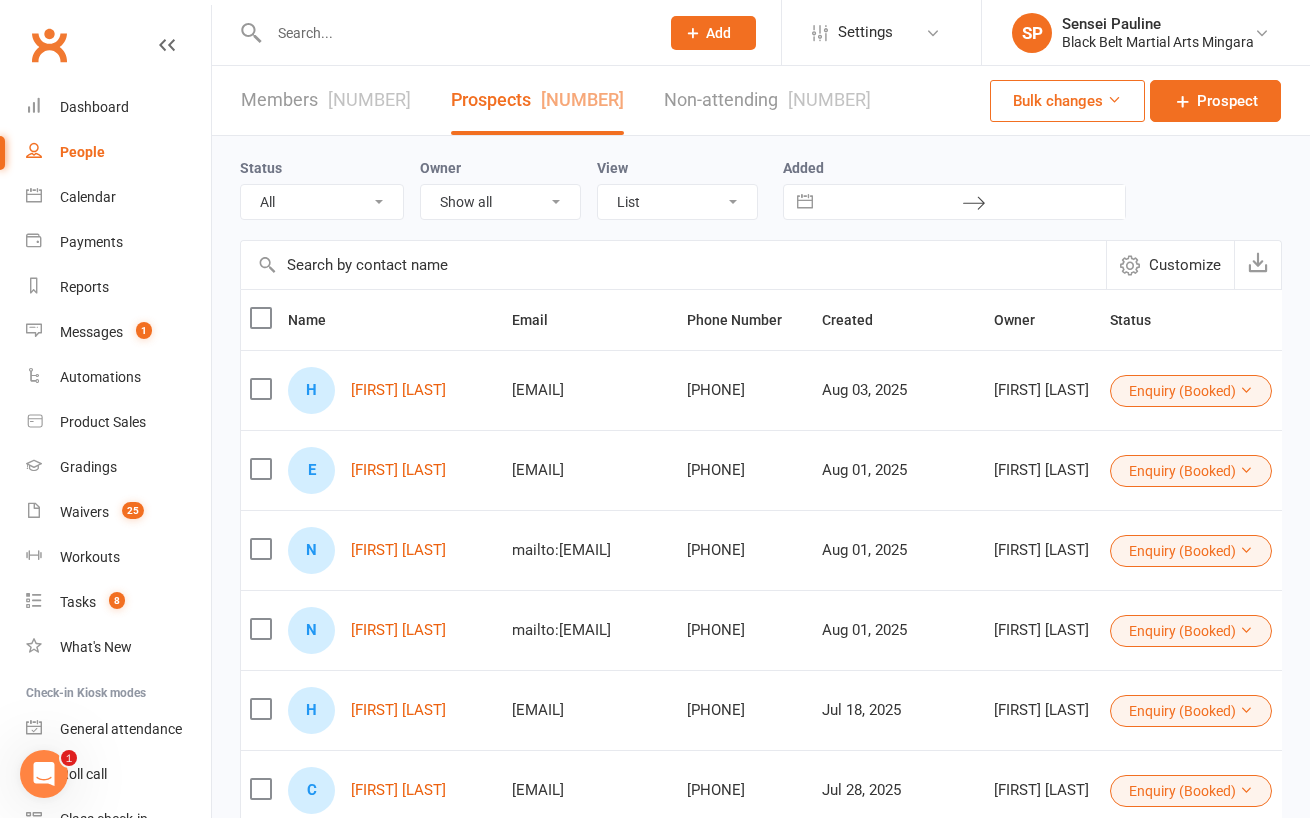 click on "All (No status set) (Invalid status) Enquiry (Booked) Enquiry (Not Booked) Pending (enrolment pack sent) DNS Follow Up No Sale (Initial Investment) No Sale (Fortnightly Tuition) No Sale (Other) Oops Letter (Emailed) Dead Lead (No Details / Not Interested) Pizza/birthday party" at bounding box center [322, 202] 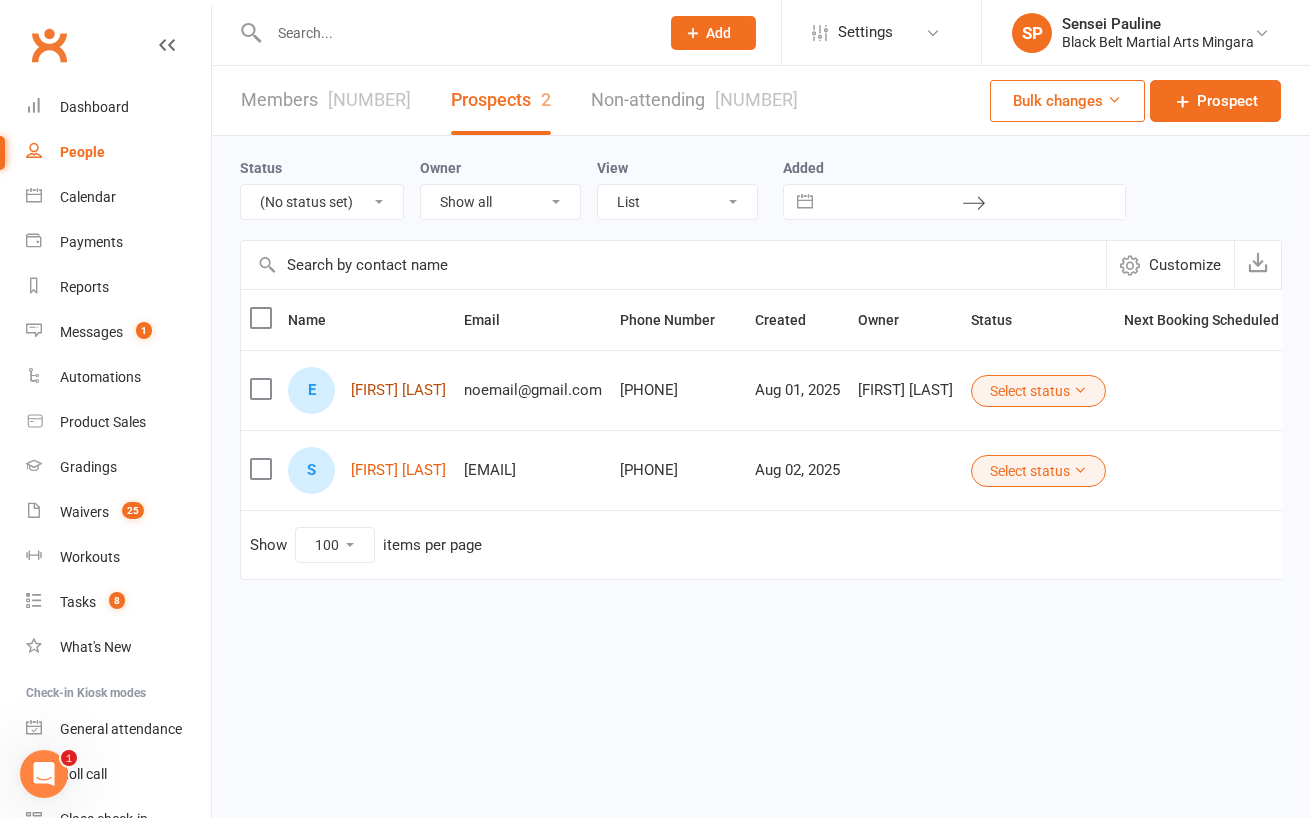 click on "Elijah Romanos" at bounding box center [398, 390] 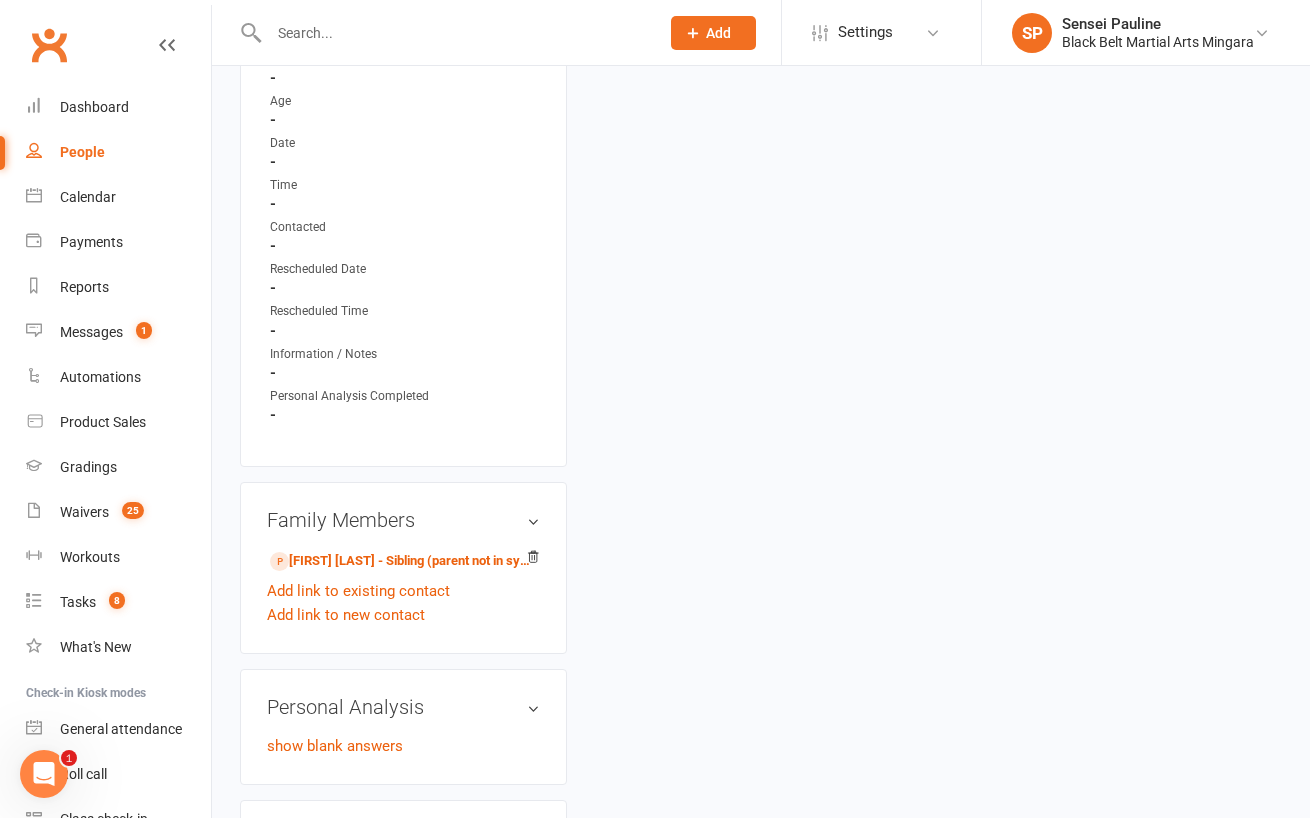 scroll, scrollTop: 1270, scrollLeft: 0, axis: vertical 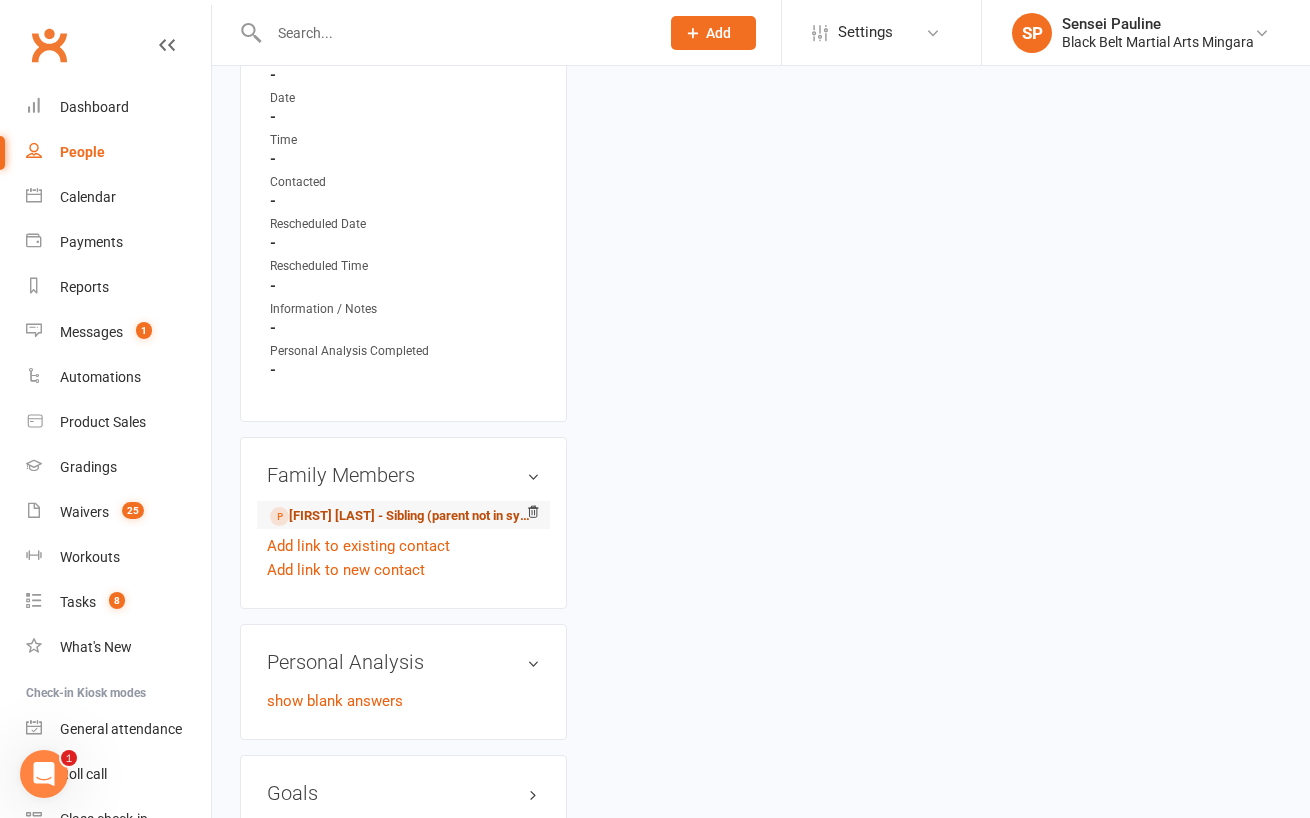 click on "Dominic Romanos - Sibling (parent not in system)" at bounding box center [400, 516] 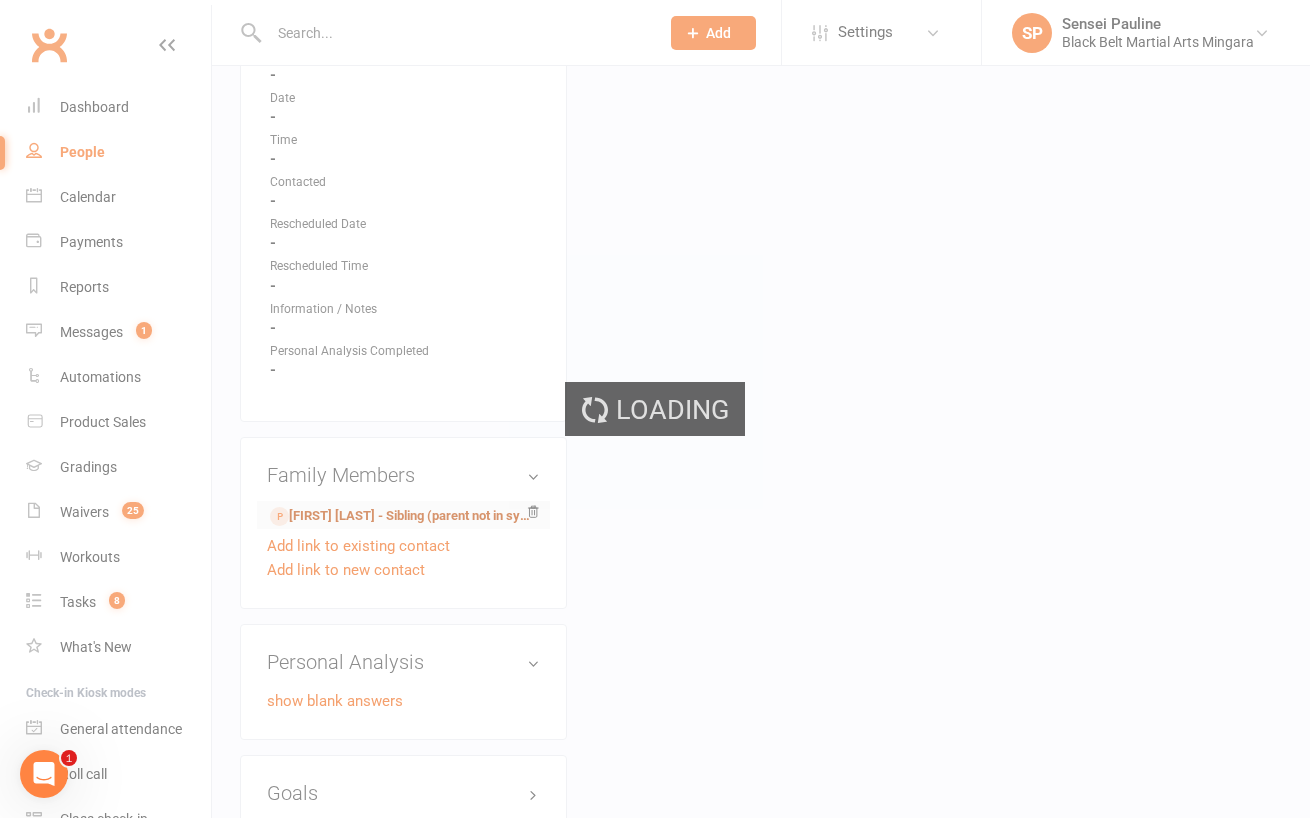 scroll, scrollTop: 0, scrollLeft: 0, axis: both 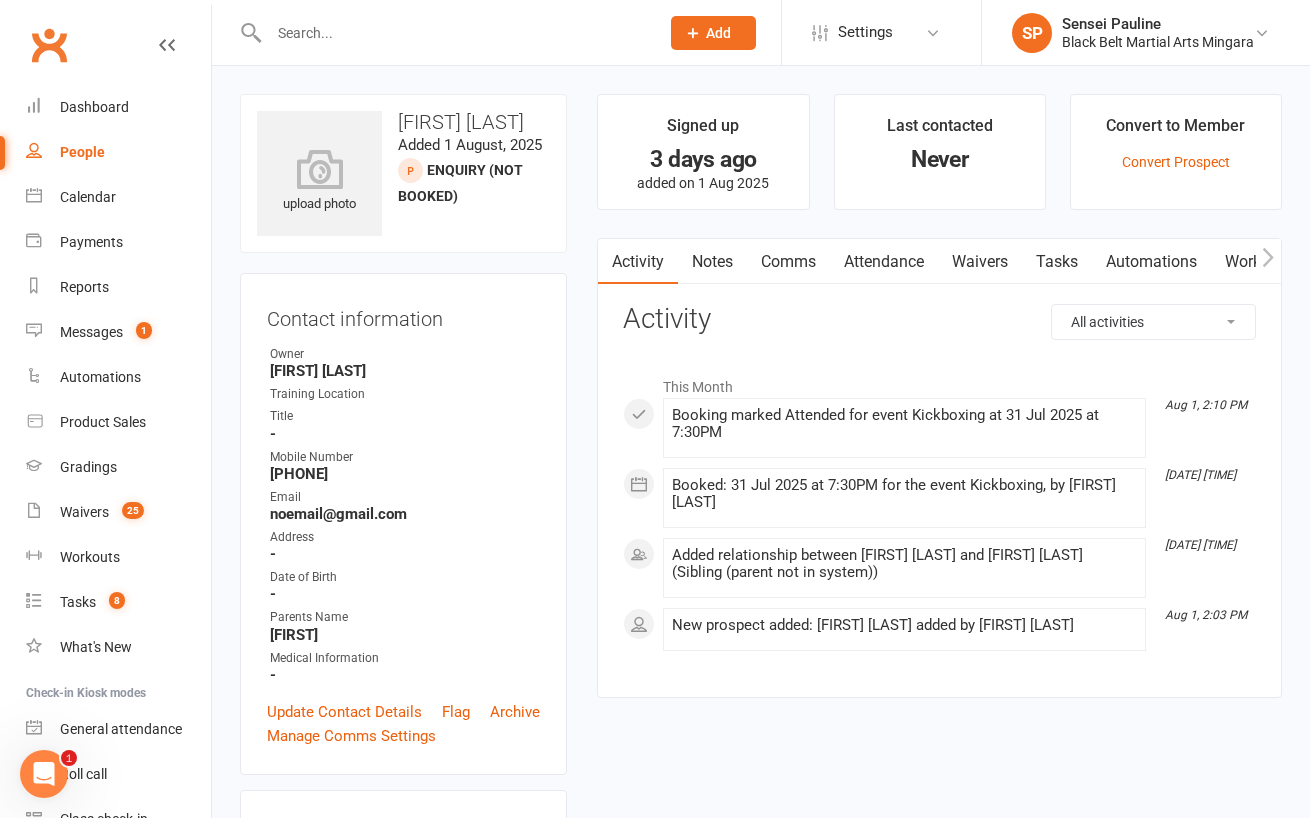 click on "upload photo Dominic Romanos Added 1 August, 2025   Enquiry (Not Booked) prospect Contact information Owner   Jack Parkins Training Location
Title  -
Mobile Number  0401711249
Email  noemail@gmail.com
Address  -
Date of Birth  -
Parents Name  Casey
Medical Information  -
Update Contact Details Flag Archive Manage Comms Settings
Enquiry Information  edit Enquiry Date July 31, 2025
ENQUIRY - How did they contact us? (W) - Walk In
SOURCE - How did they hear about us? R2 Friend Referral
REFERRAL - Who referred them? Mason Gibby
Introductory Lesson Date July 31, 2025
Introductory Lesson Time 730pm
Booking Type Kickboxing Intro
Introductory Appointment Details  edit M/F M
Age 9
Date July 31, 2025
Time 730pm
Contacted -
Rescheduled Date -
Rescheduled Time -
Information / Notes -
Personal Analysis Completed No
Family Members   Elijah Romanos - Sibling (parent not in system) Add link to existing contact  Add link to new contact
Personal Analysis  edit
Goals" at bounding box center [403, 1174] 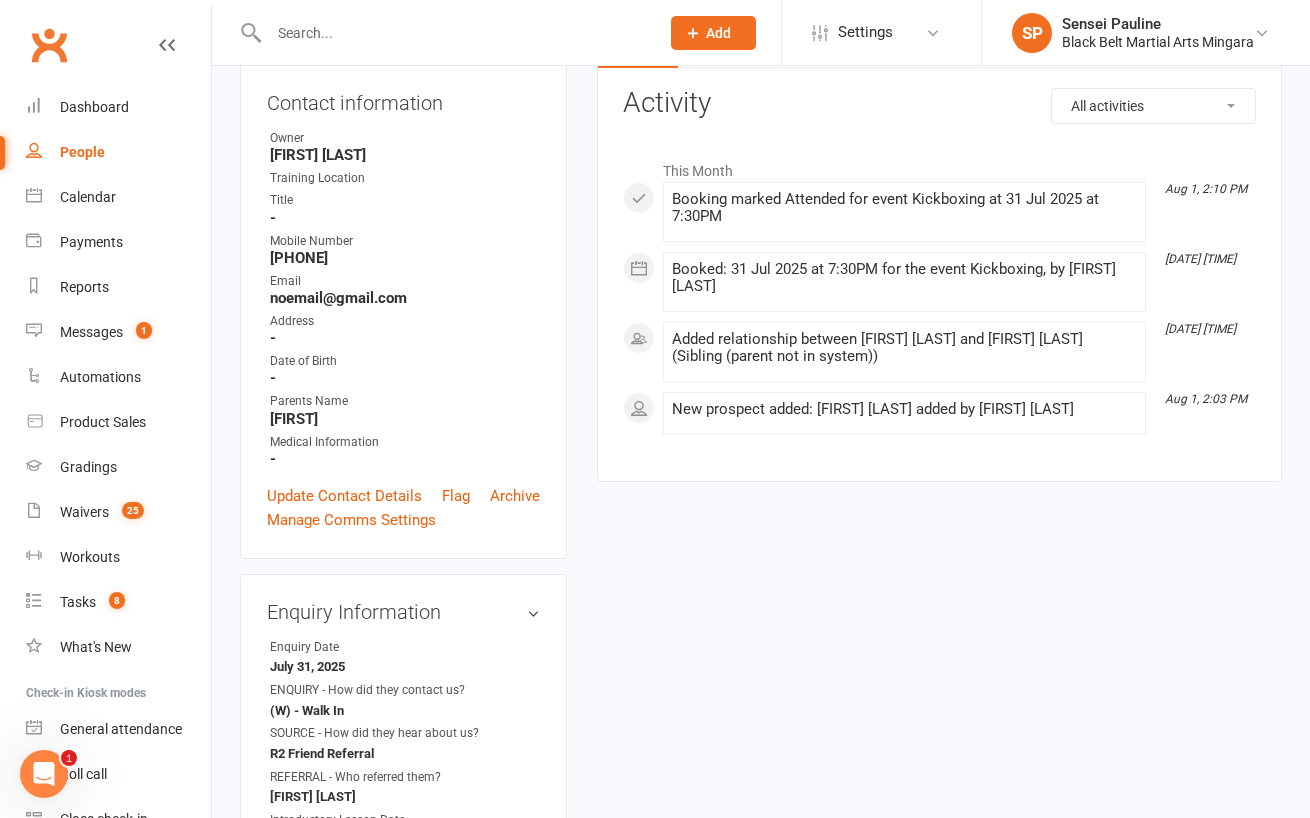 scroll, scrollTop: 222, scrollLeft: 0, axis: vertical 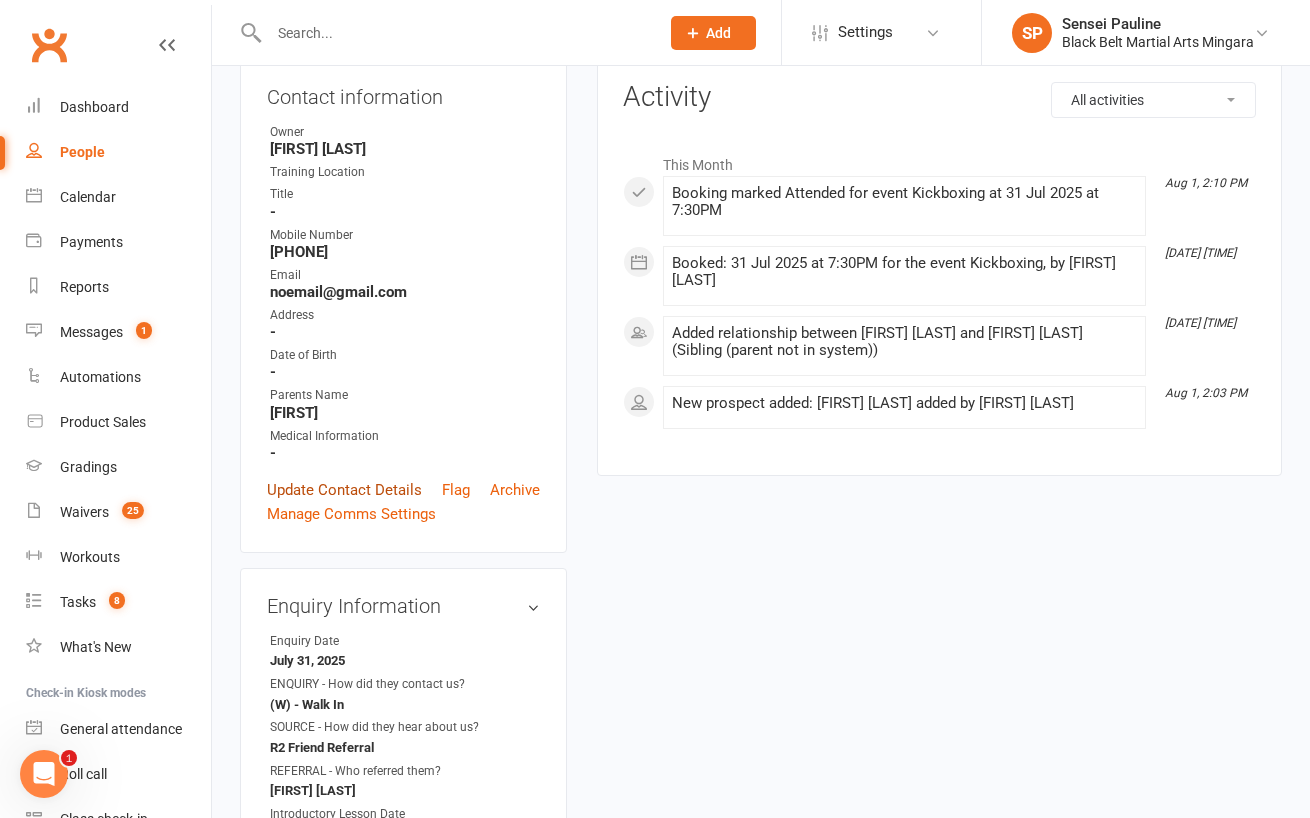 click on "Update Contact Details" at bounding box center (344, 490) 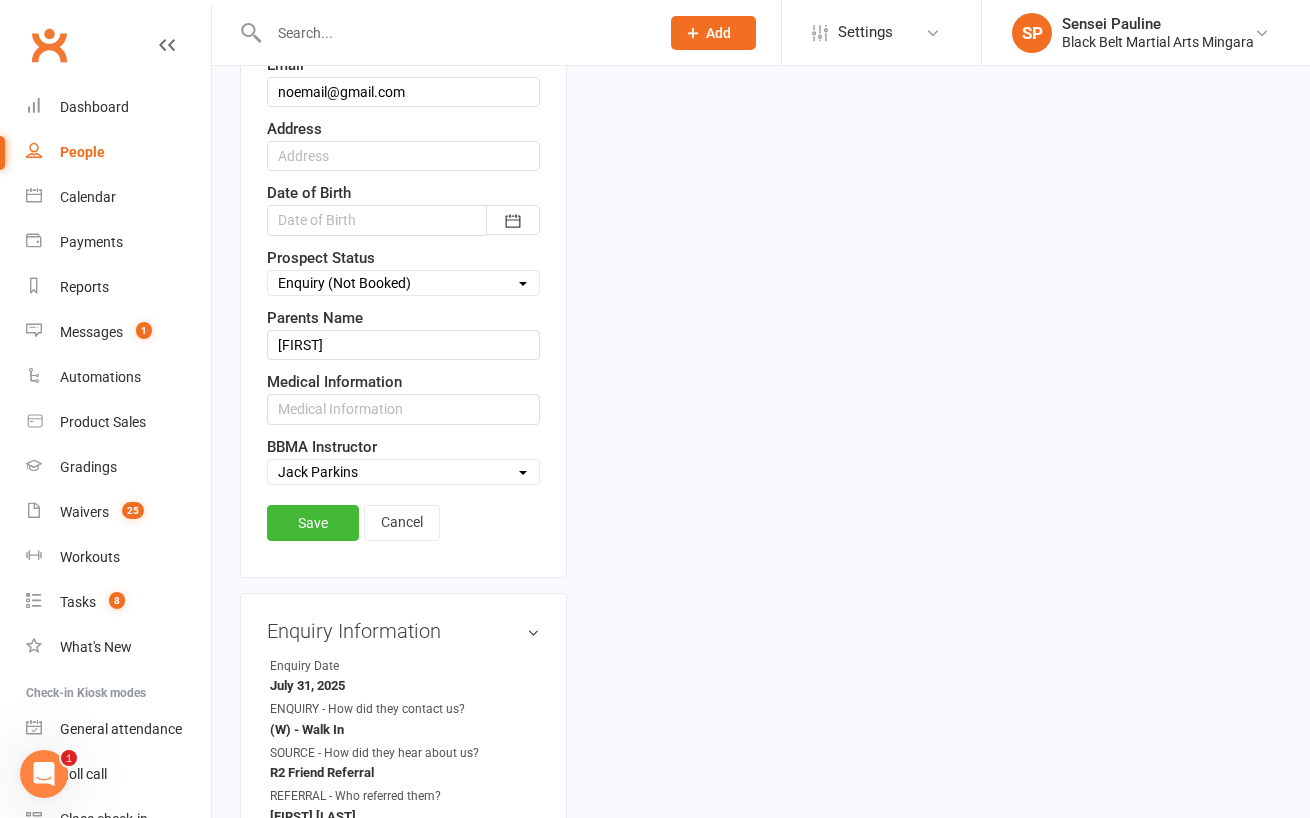 scroll, scrollTop: 586, scrollLeft: 0, axis: vertical 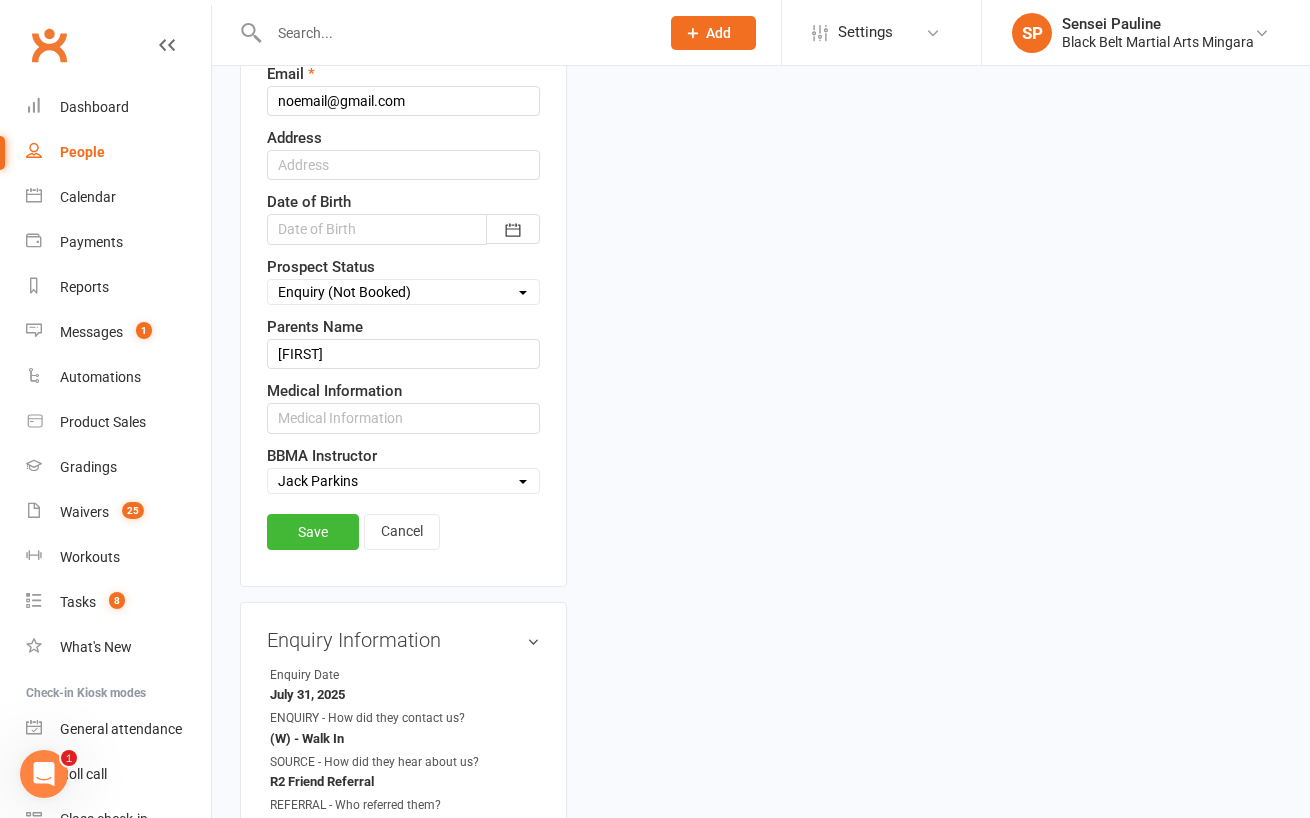 click on "Select Enquiry (Booked) Enquiry (Not Booked) Pending (enrolment pack sent) DNS Follow Up No Sale (Initial Investment) No Sale (Fortnightly Tuition) No Sale (Other) Oops Letter (Emailed) Dead Lead (No Details / Not Interested) Pizza/birthday party" at bounding box center [403, 292] 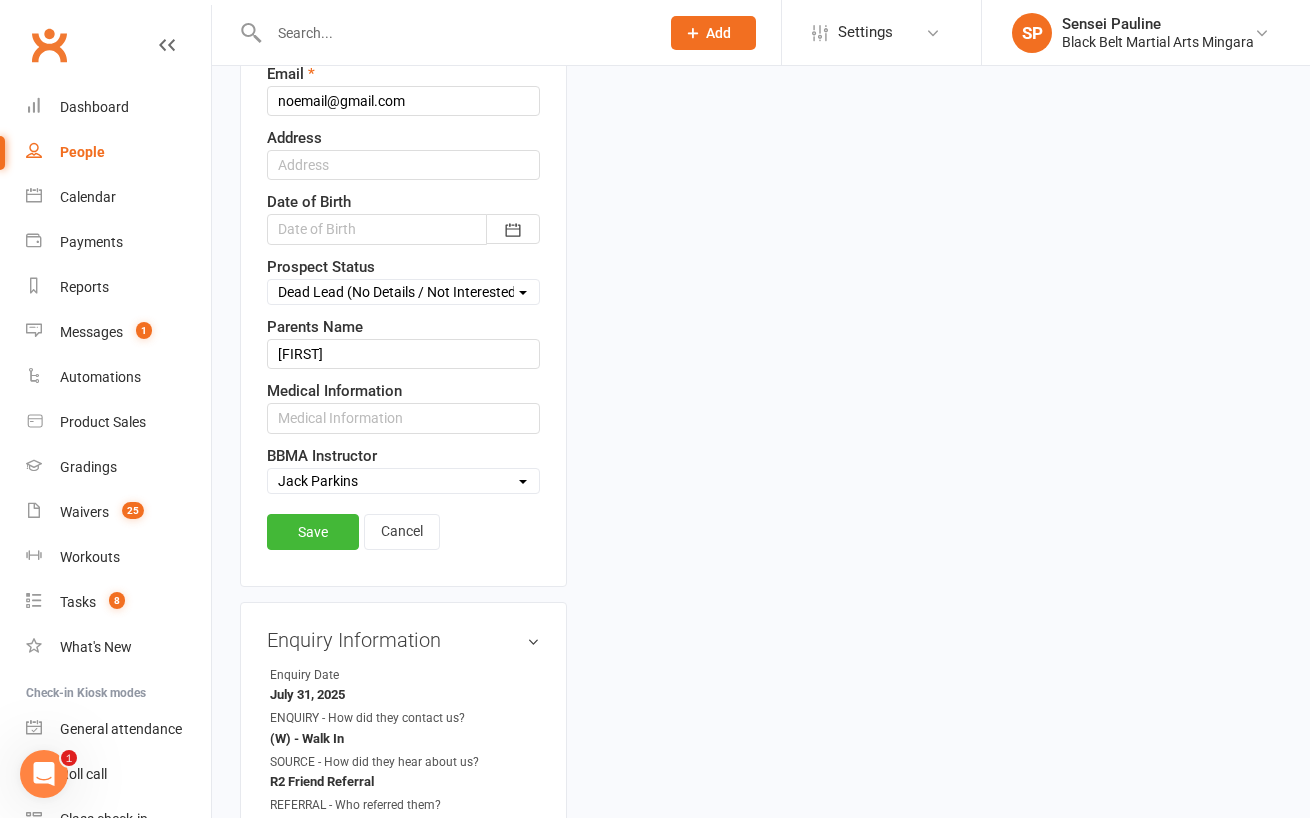 click on "Select Enquiry (Booked) Enquiry (Not Booked) Pending (enrolment pack sent) DNS Follow Up No Sale (Initial Investment) No Sale (Fortnightly Tuition) No Sale (Other) Oops Letter (Emailed) Dead Lead (No Details / Not Interested) Pizza/birthday party" at bounding box center (403, 292) 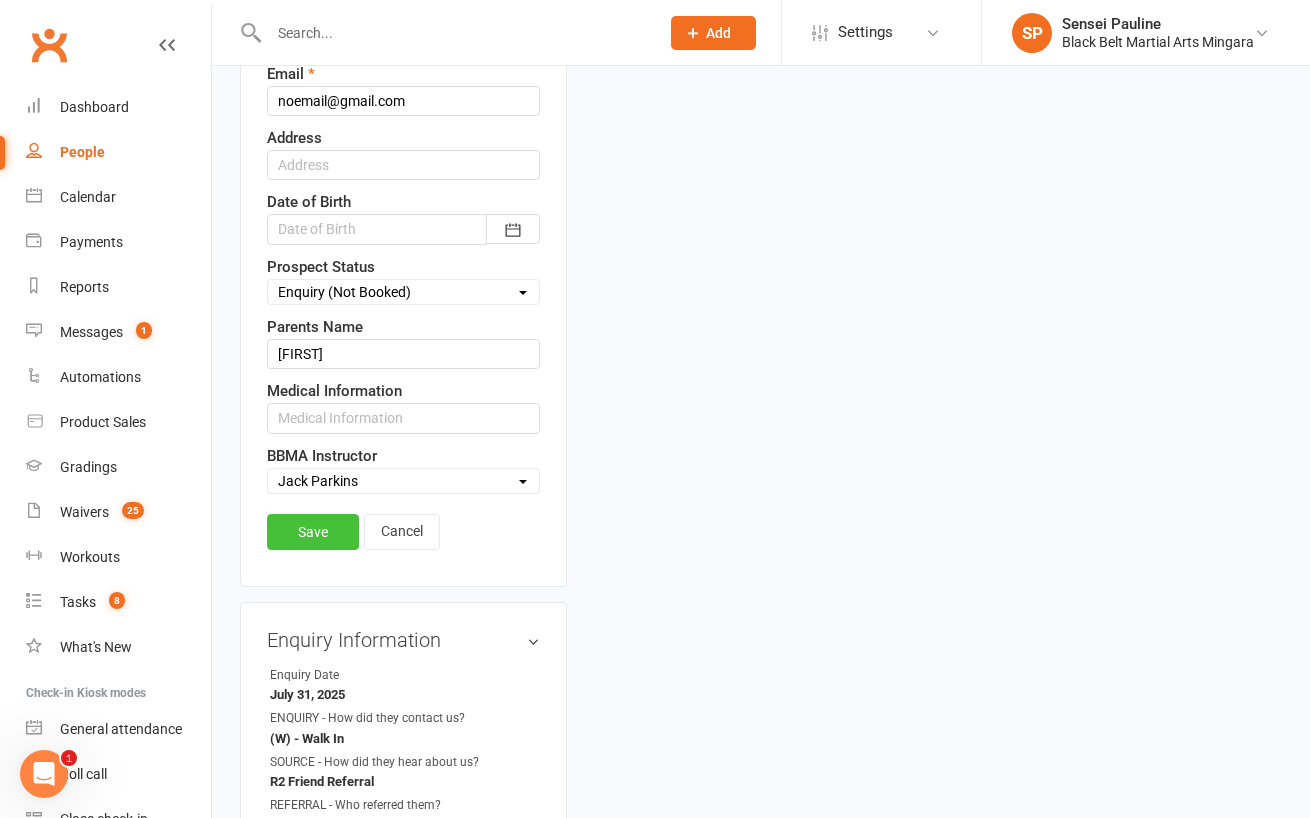 click on "Save" at bounding box center (313, 532) 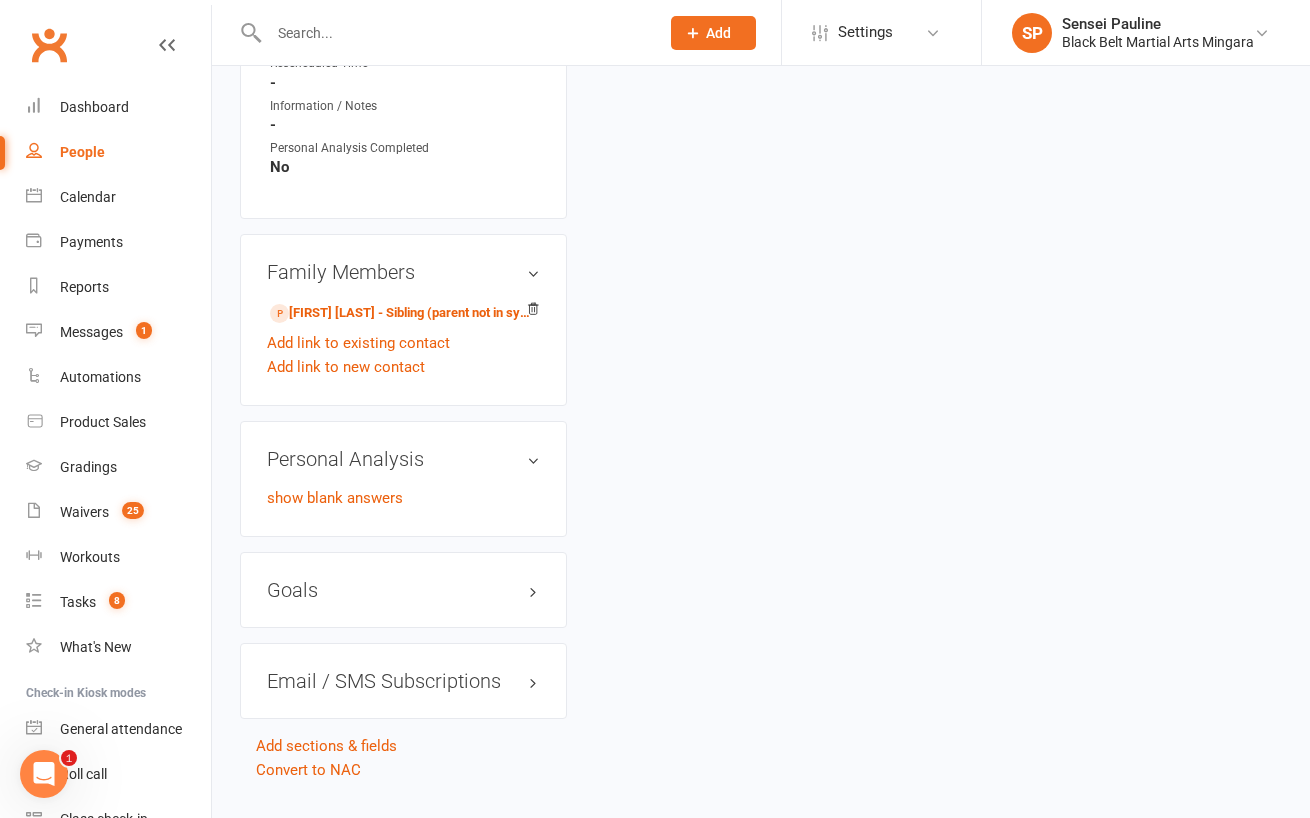 scroll, scrollTop: 1469, scrollLeft: 0, axis: vertical 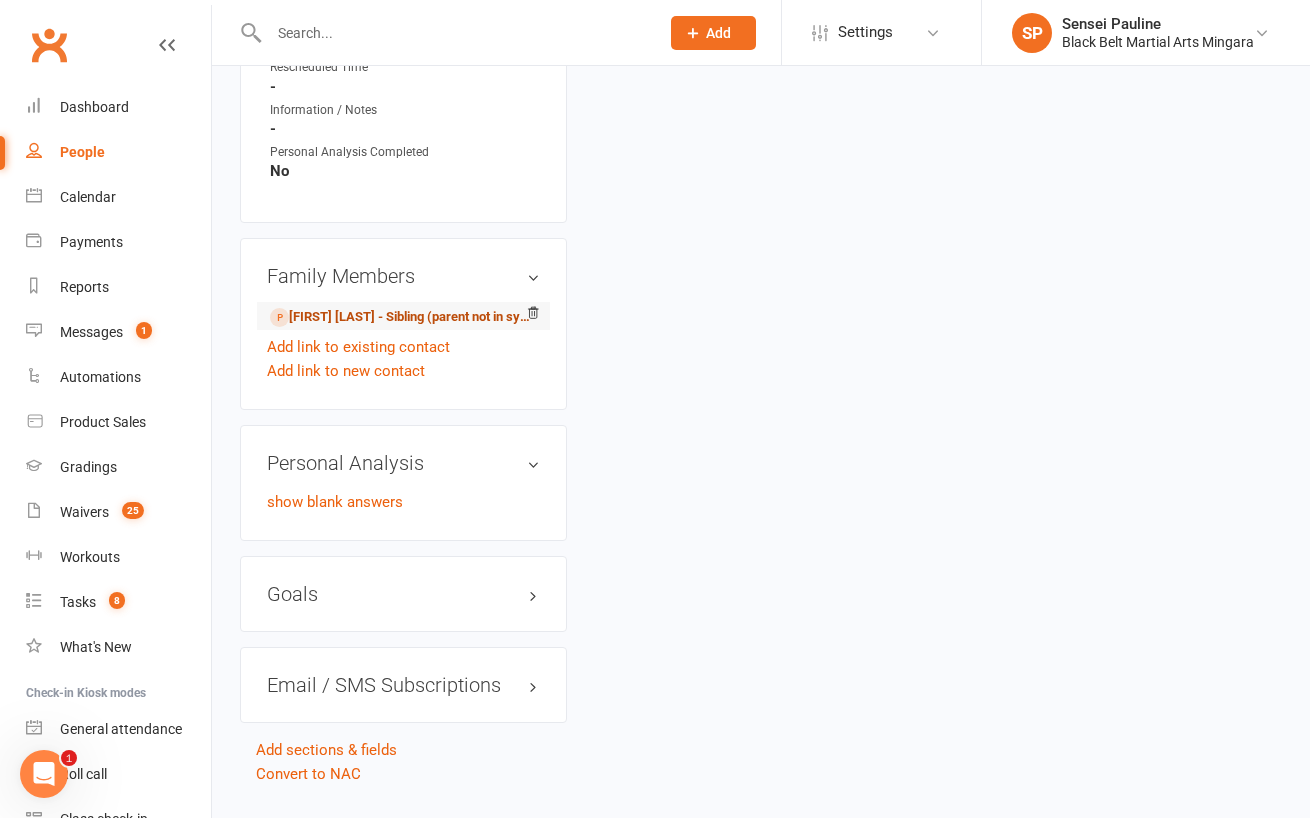 click on "Elijah Romanos - Sibling (parent not in system)" at bounding box center [400, 317] 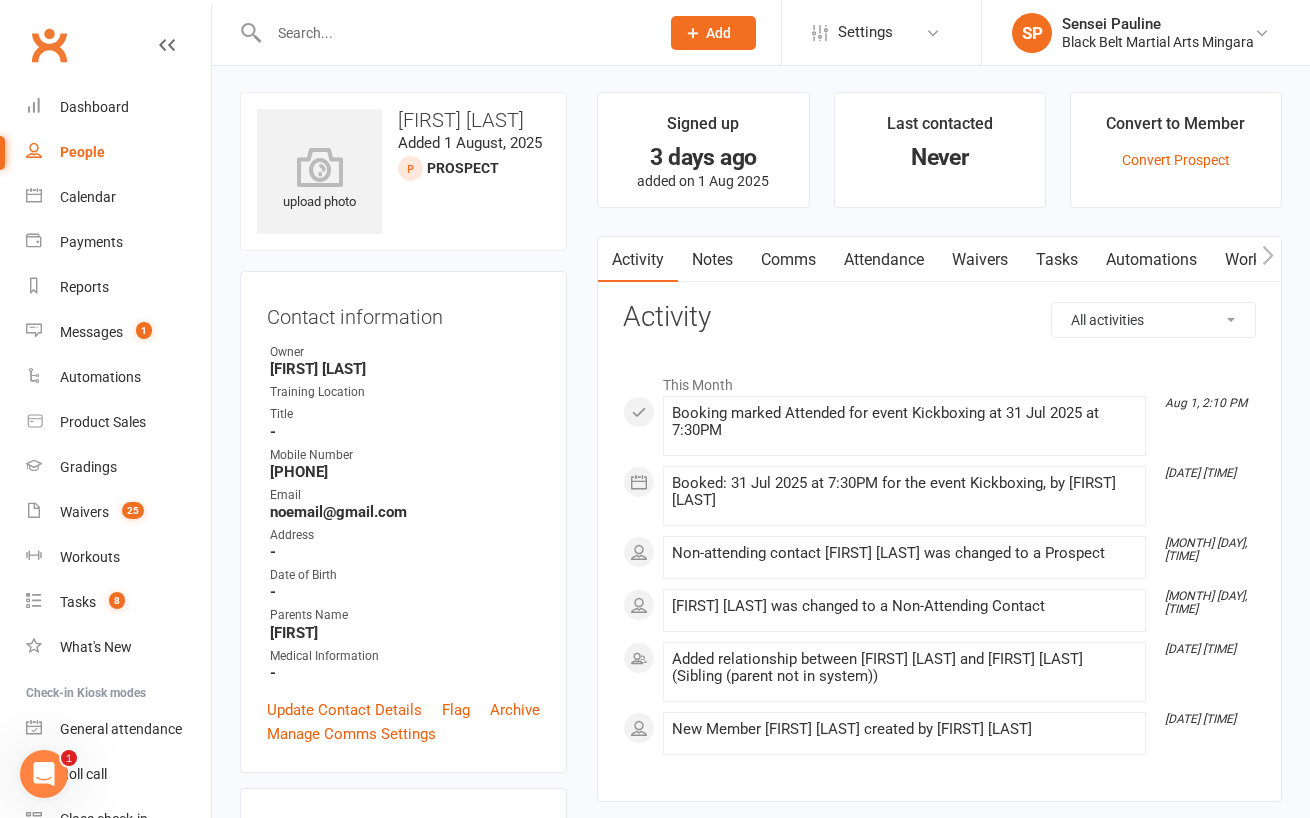 scroll, scrollTop: 0, scrollLeft: 0, axis: both 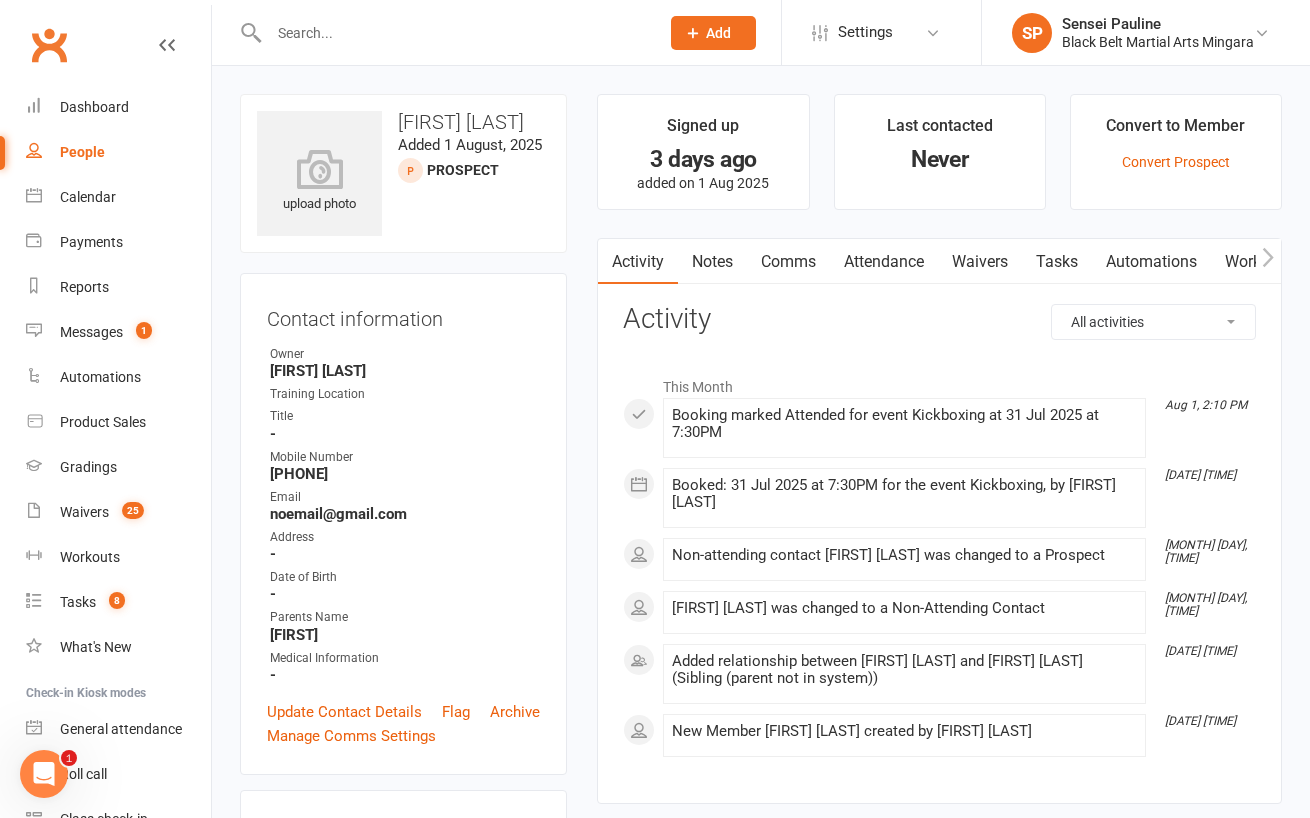 click on "upload photo Elijah Romanos Added 1 August, 2025   prospect Contact information Owner   Jack Parkins Training Location
Title  -
Mobile Number  0401711249
Email  noemail@gmail.com
Address  -
Date of Birth  -
Parents Name  Casey
Medical Information  -
Update Contact Details Flag Archive Manage Comms Settings
Enquiry Information  edit Enquiry Date -
ENQUIRY - How did they contact us? -
SOURCE - How did they hear about us? -
REFERRAL - Who referred them? -
Introductory Lesson Date -
Introductory Lesson Time -
Booking Type -
Introductory Appointment Details  edit M/F -
Age -
Date -
Time -
Contacted -
Rescheduled Date -
Rescheduled Time -
Information / Notes -
Personal Analysis Completed -
Family Members   Dominic Romanos - Sibling (parent not in system) Add link to existing contact  Add link to new contact
Personal Analysis  edit show blank answers
Goals  edit Email / SMS Subscriptions  edit Add sections & fields Convert to NAC" at bounding box center [403, 1174] 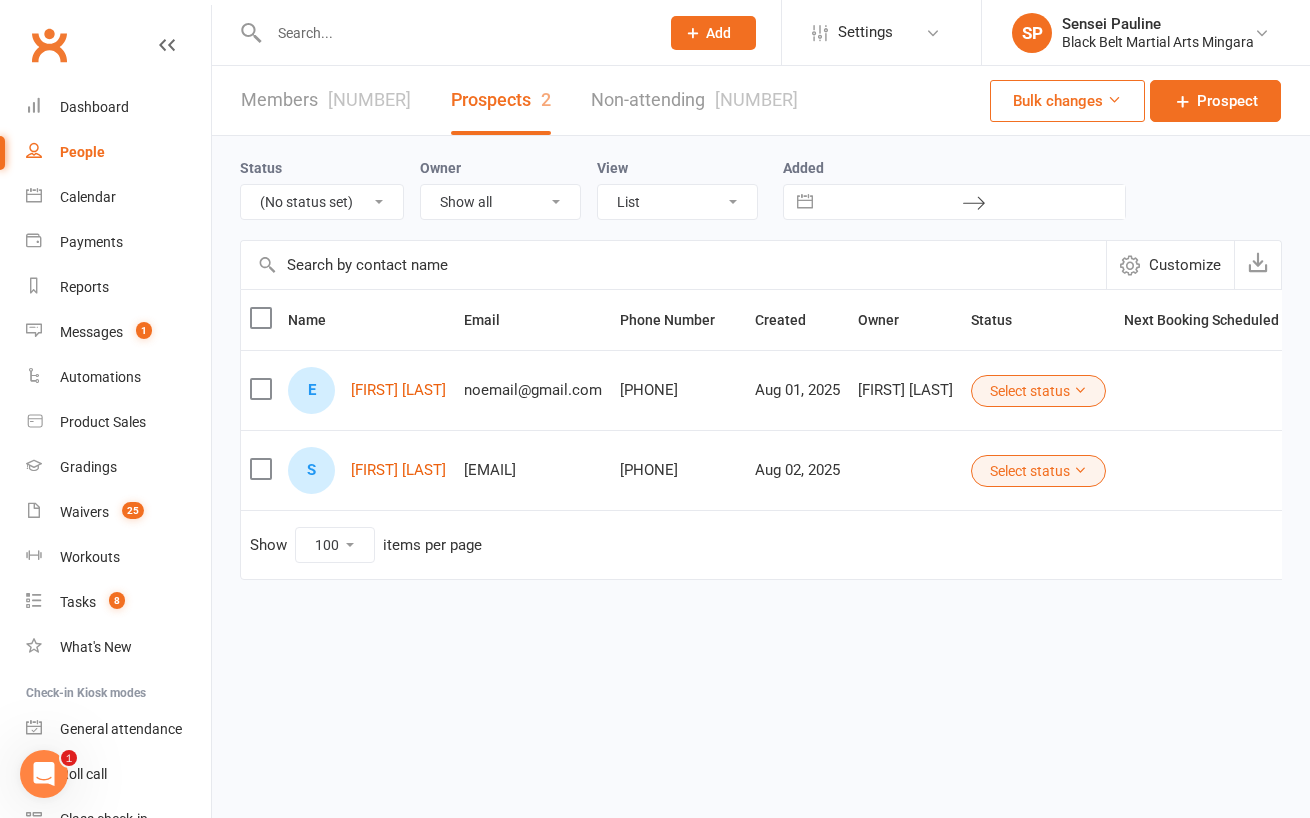 click on "Prospects 2" at bounding box center [501, 100] 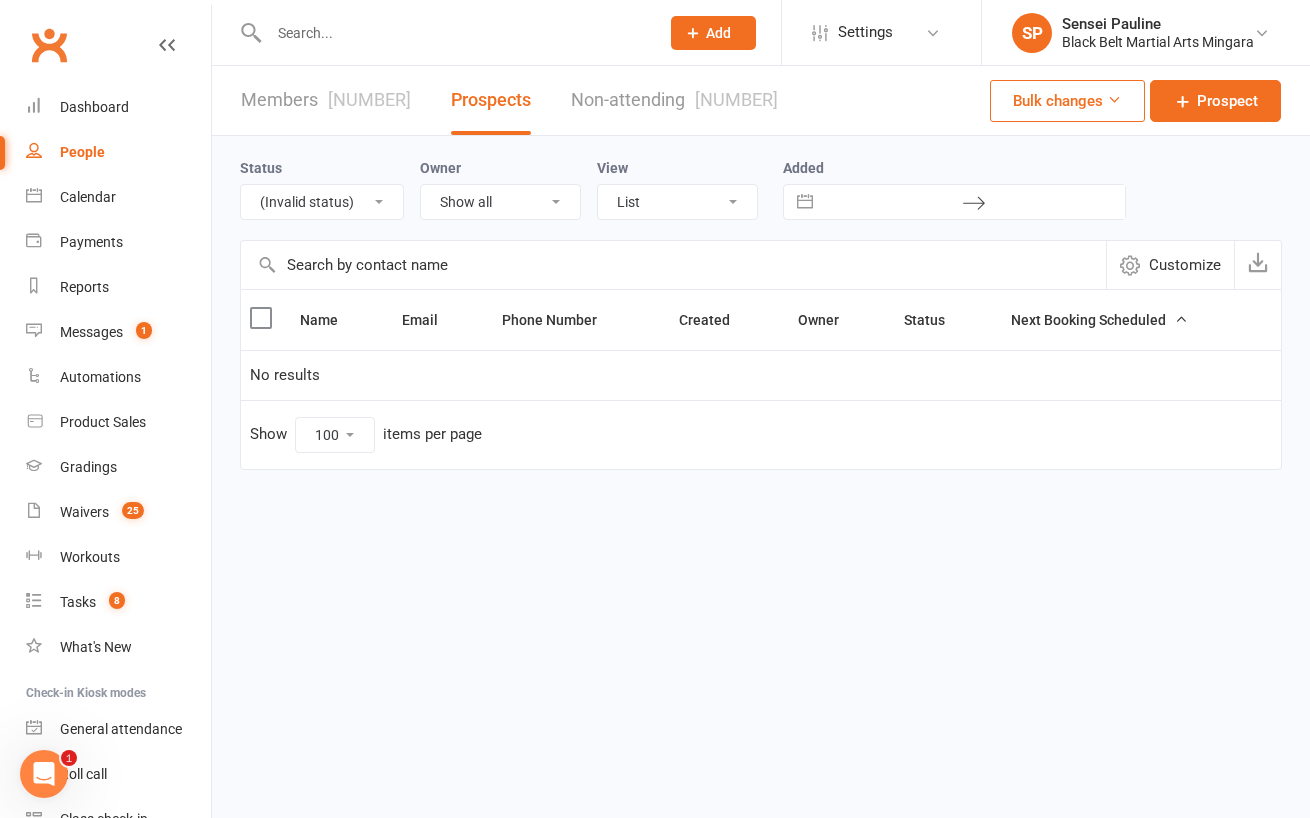 click on "All (No status set) (Invalid status) Enquiry (Booked) Enquiry (Not Booked) Pending (enrolment pack sent) DNS Follow Up No Sale (Initial Investment) No Sale (Fortnightly Tuition) No Sale (Other) Oops Letter (Emailed) Dead Lead (No Details / Not Interested) Pizza/birthday party" at bounding box center [322, 202] 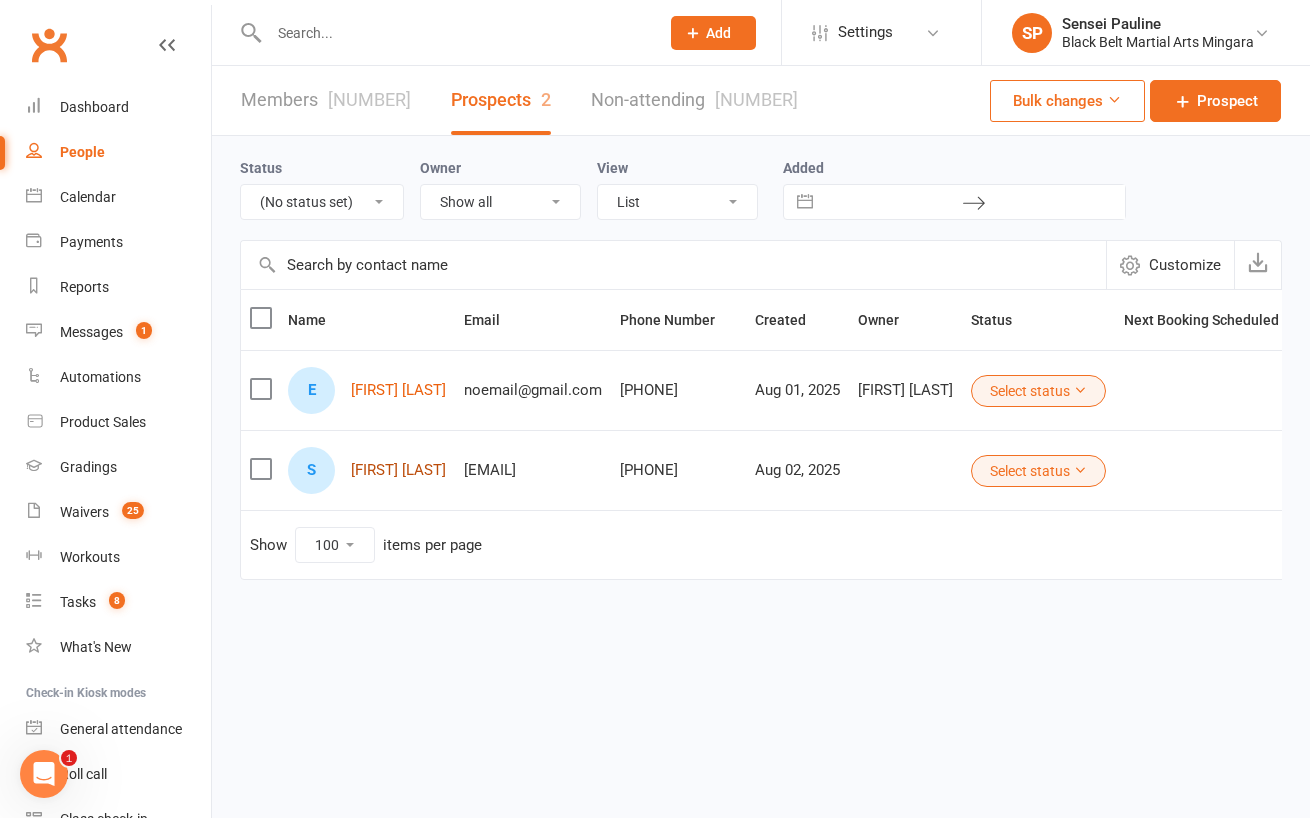 click on "Srinidhi Sasikumar" at bounding box center (398, 470) 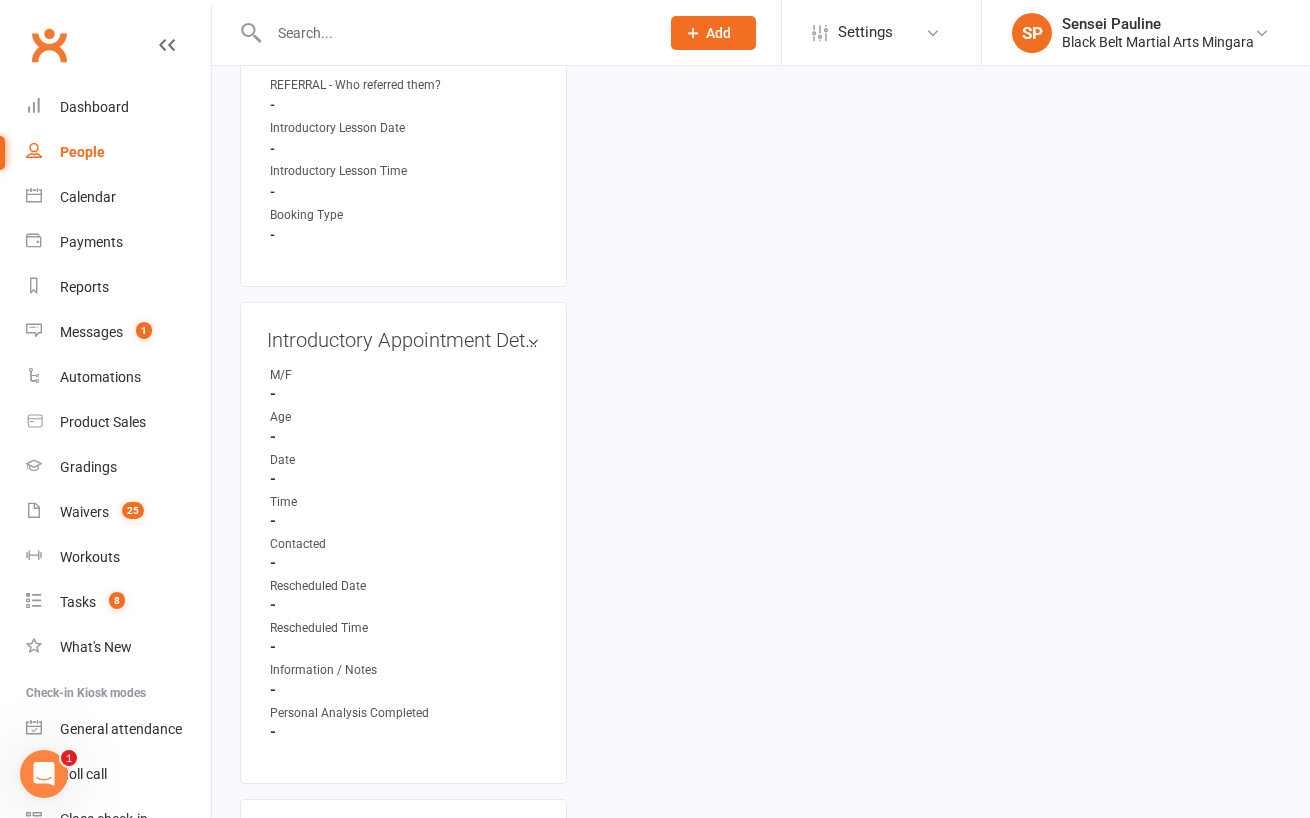 scroll, scrollTop: 1131, scrollLeft: 0, axis: vertical 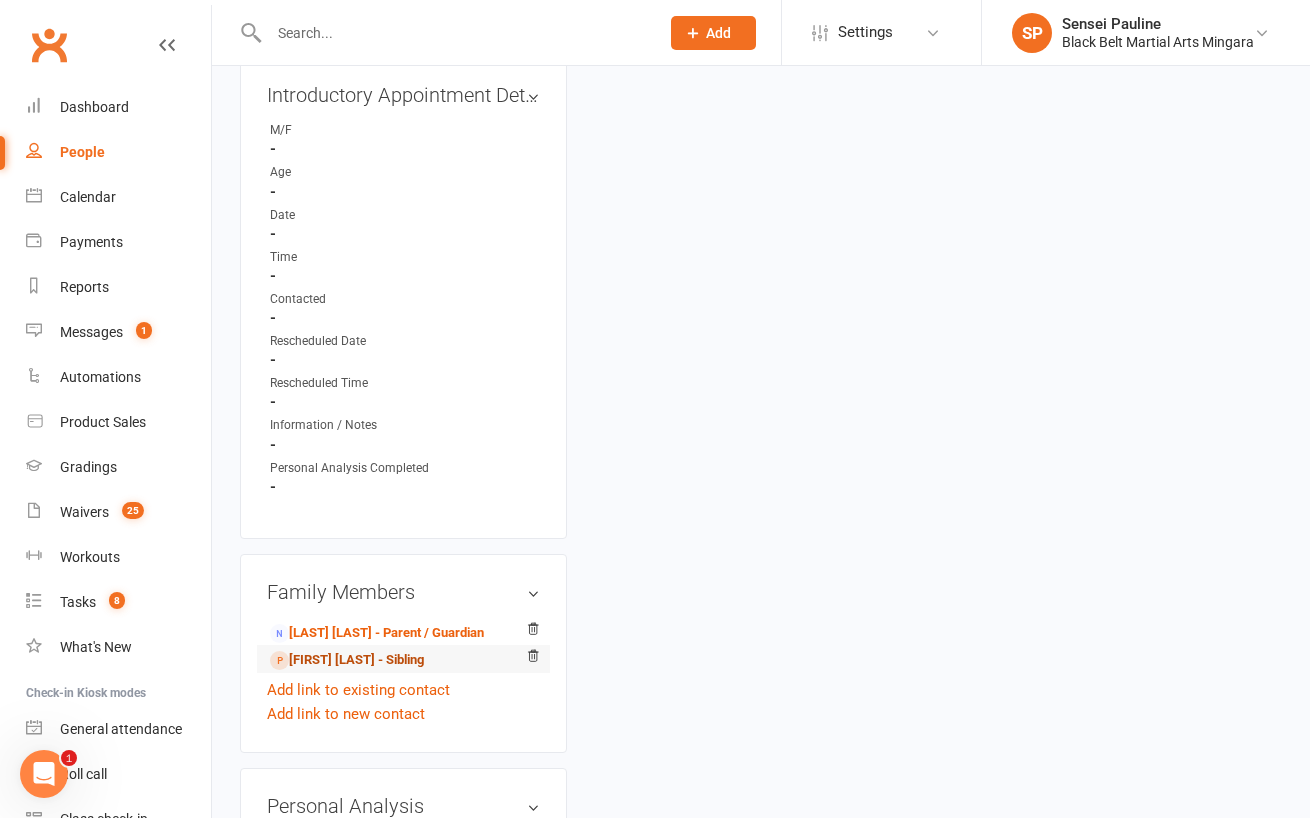 click on "Shreya Sasikumar - Sibling" at bounding box center [347, 660] 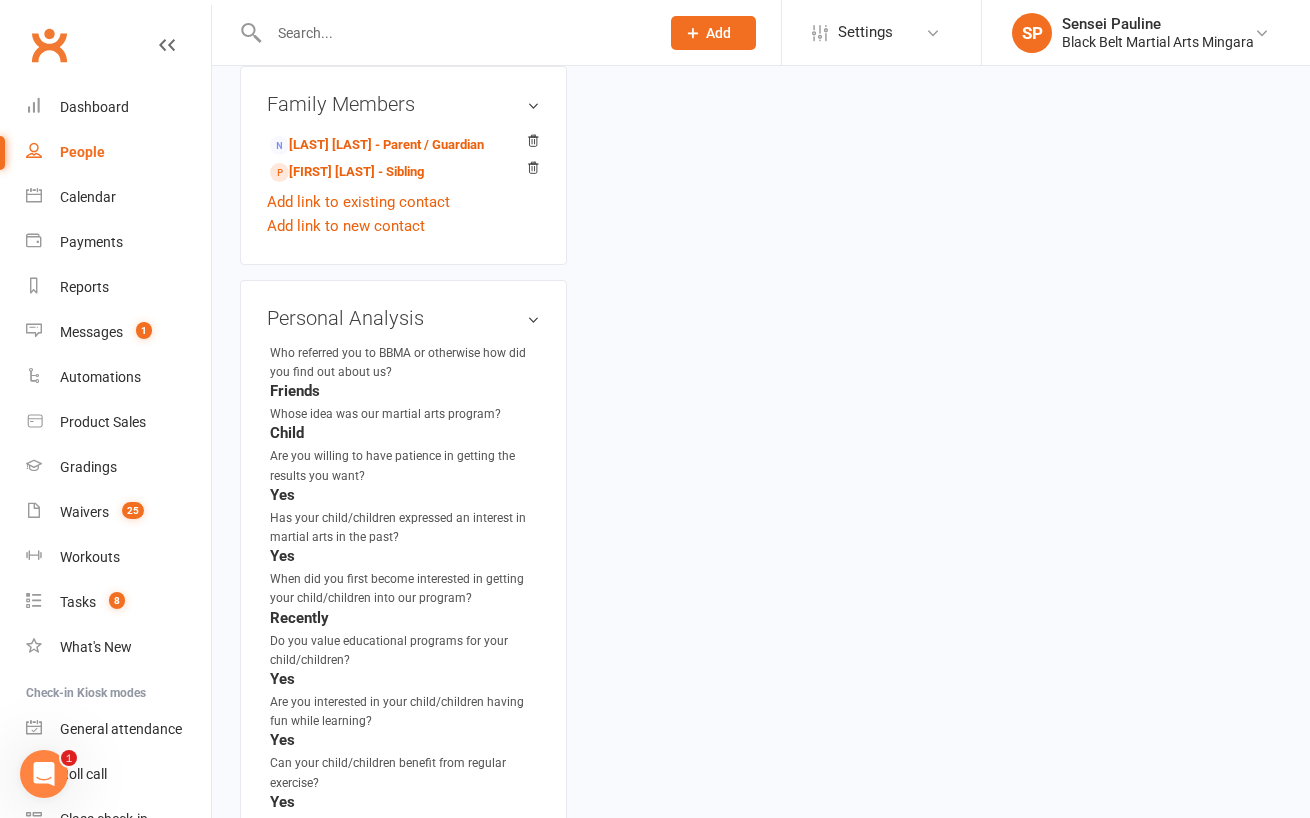 scroll, scrollTop: 1640, scrollLeft: 0, axis: vertical 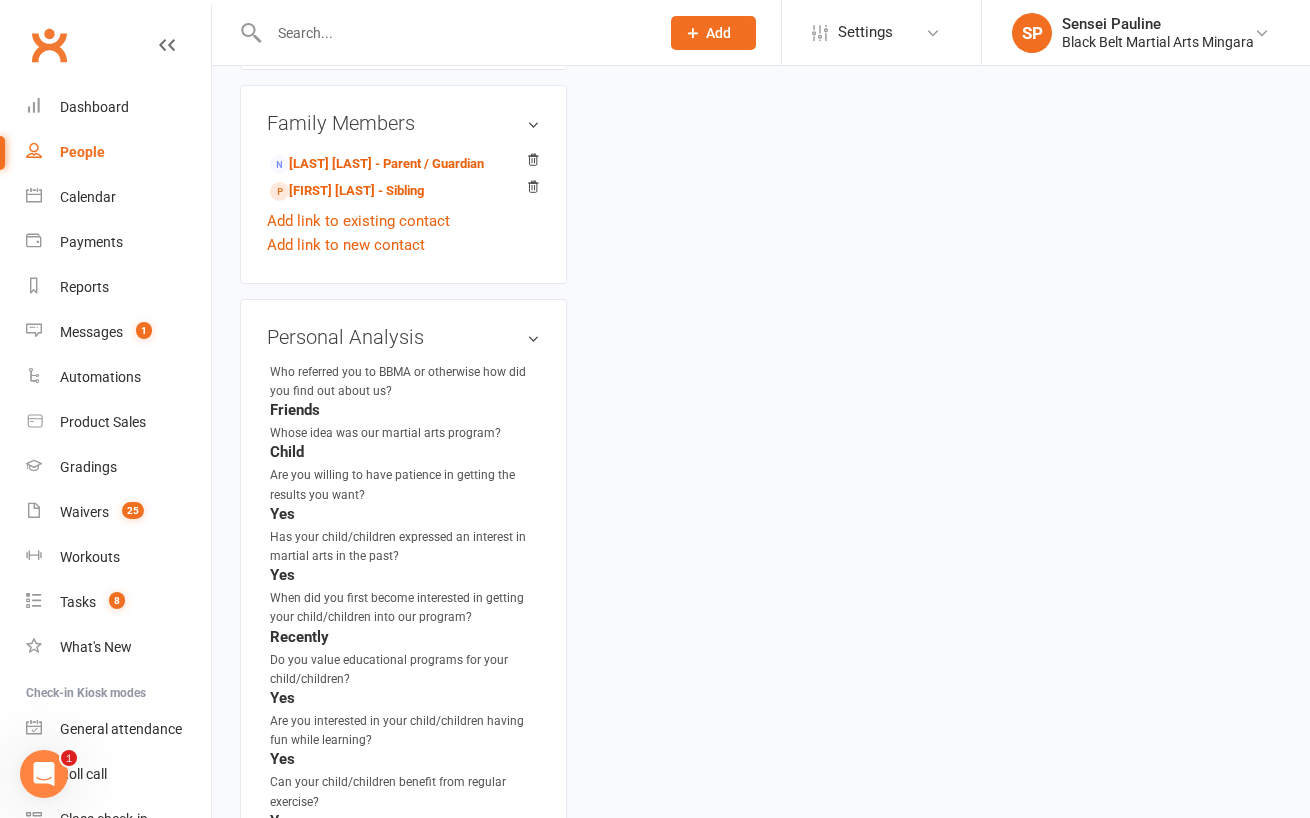 click on "upload photo Shreya Sasikumar Added 2 August, 2025   Enquiry (Not Booked) prospect 5 years old  Contact information Owner   Tanya Smith Training Location
Title  Miss
Mobile Number  0449794527
Email  Sasikumar.sadasivam@gmail.com
Address  18 Glenelg Avenue Wadalba Nsw 2259
Date of Birth  October 28, 2019
Parents Name  -
Medical Information  -
Update Contact Details Flag Archive Manage Comms Settings
Enquiry Information  edit Enquiry Date August 2, 2025
ENQUIRY - How did they contact us? (W) - Walk In
SOURCE - How did they hear about us? A6 Sign
REFERRAL - Who referred them? -
Introductory Lesson Date -
Introductory Lesson Time -
Booking Type -
Introductory Appointment Details  edit M/F F
Age 6
Date -
Time -
Contacted -
Rescheduled Date -
Rescheduled Time -
Information / Notes -
Personal Analysis Completed No
Family Members   Sasikumar Sadasivam - Parent / Guardian  Srinidhi Sasikumar - Sibling Add link to existing contact  Add link to new contact
edit" at bounding box center [403, 450] 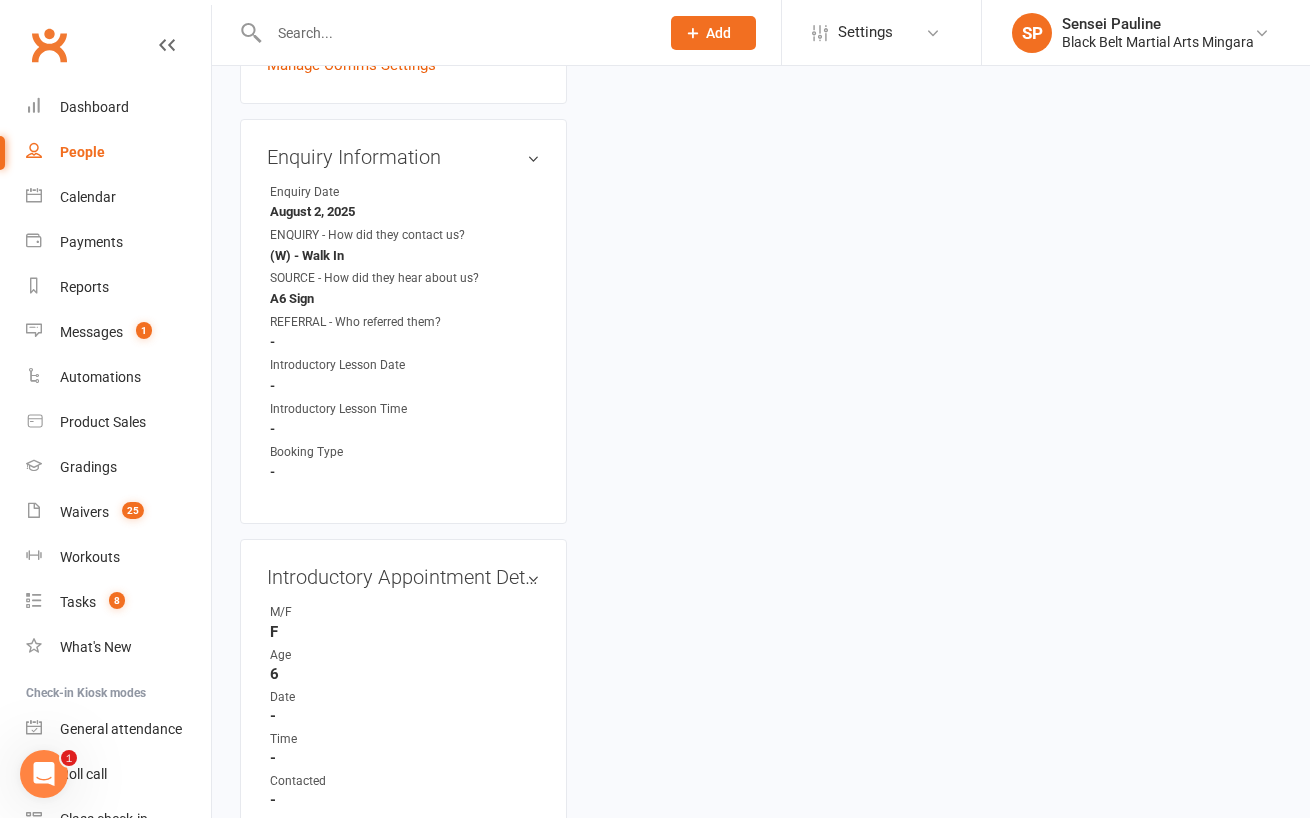 scroll, scrollTop: 0, scrollLeft: 0, axis: both 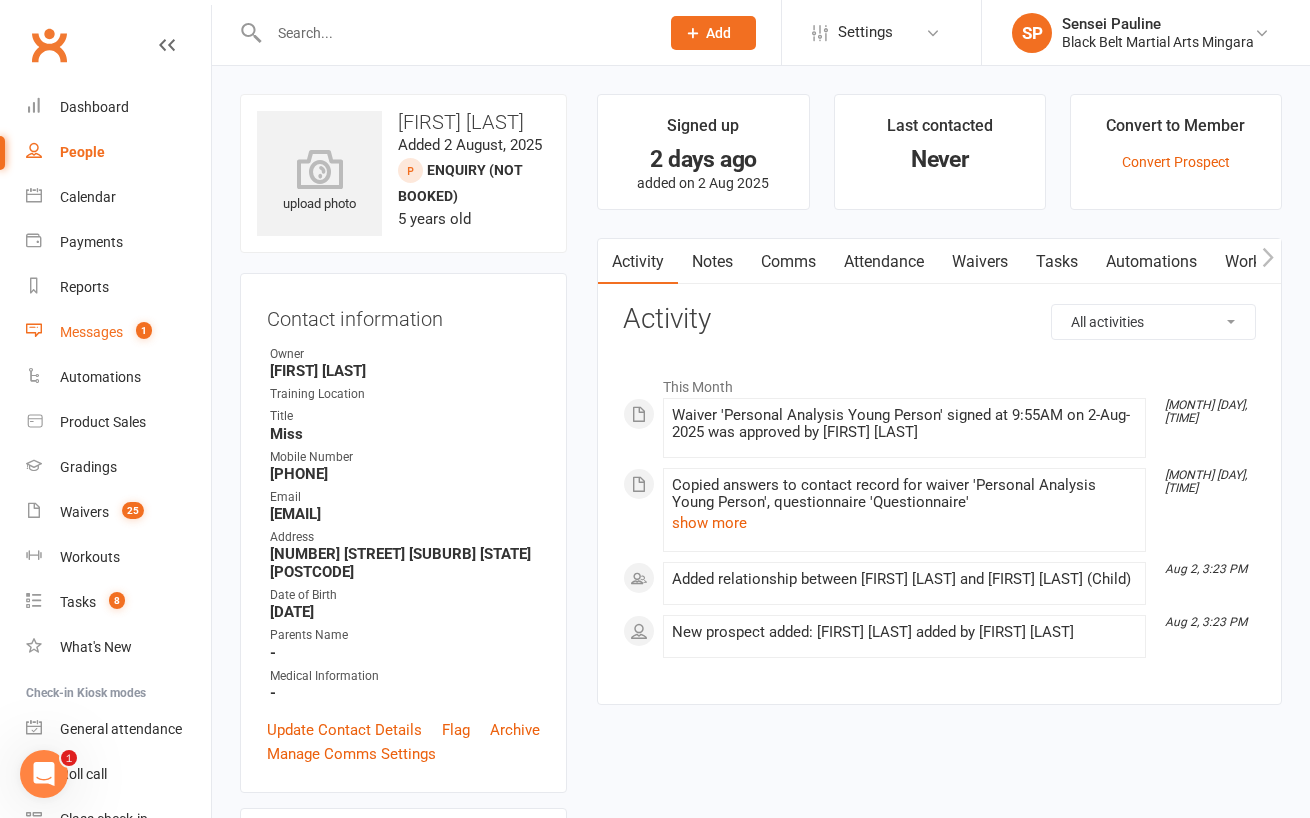 click on "Messages" at bounding box center (91, 332) 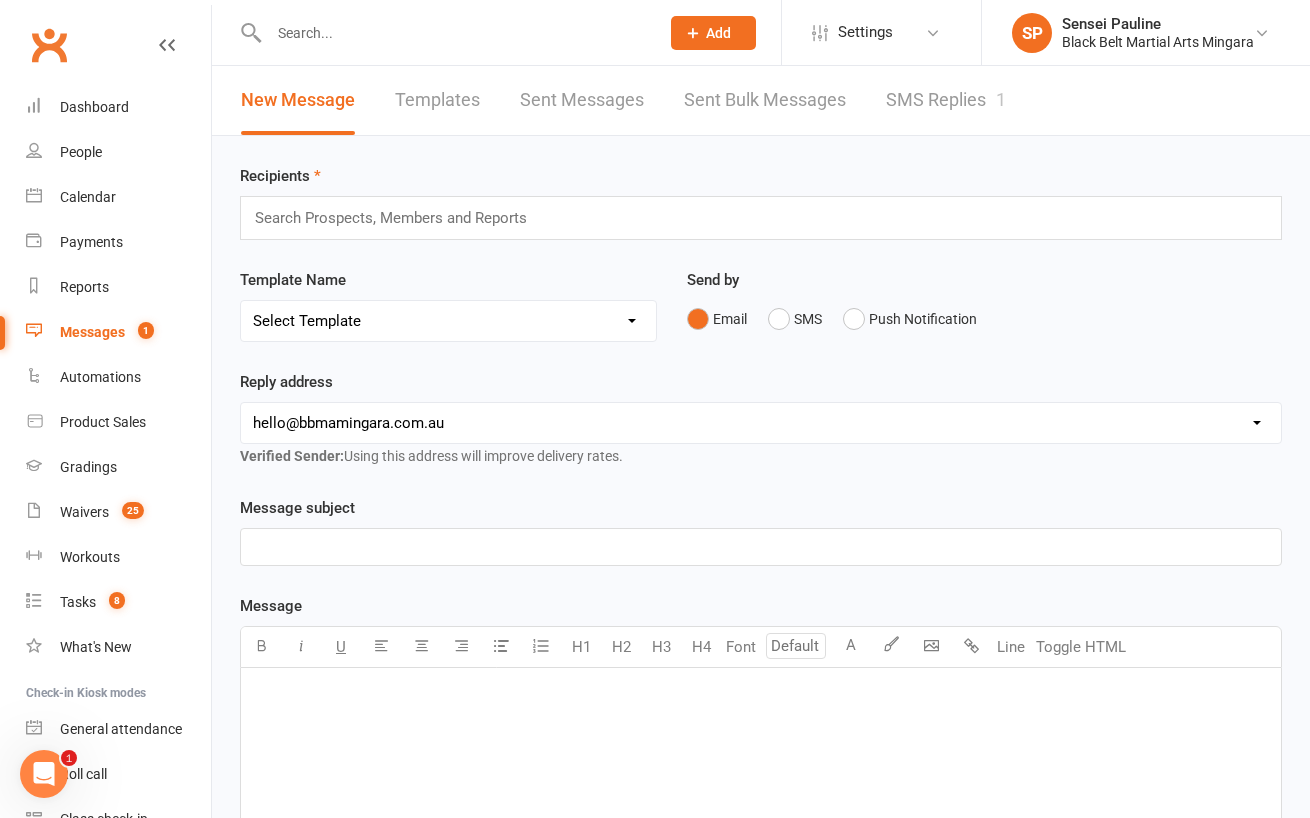 click on "SMS Replies  1" at bounding box center [946, 100] 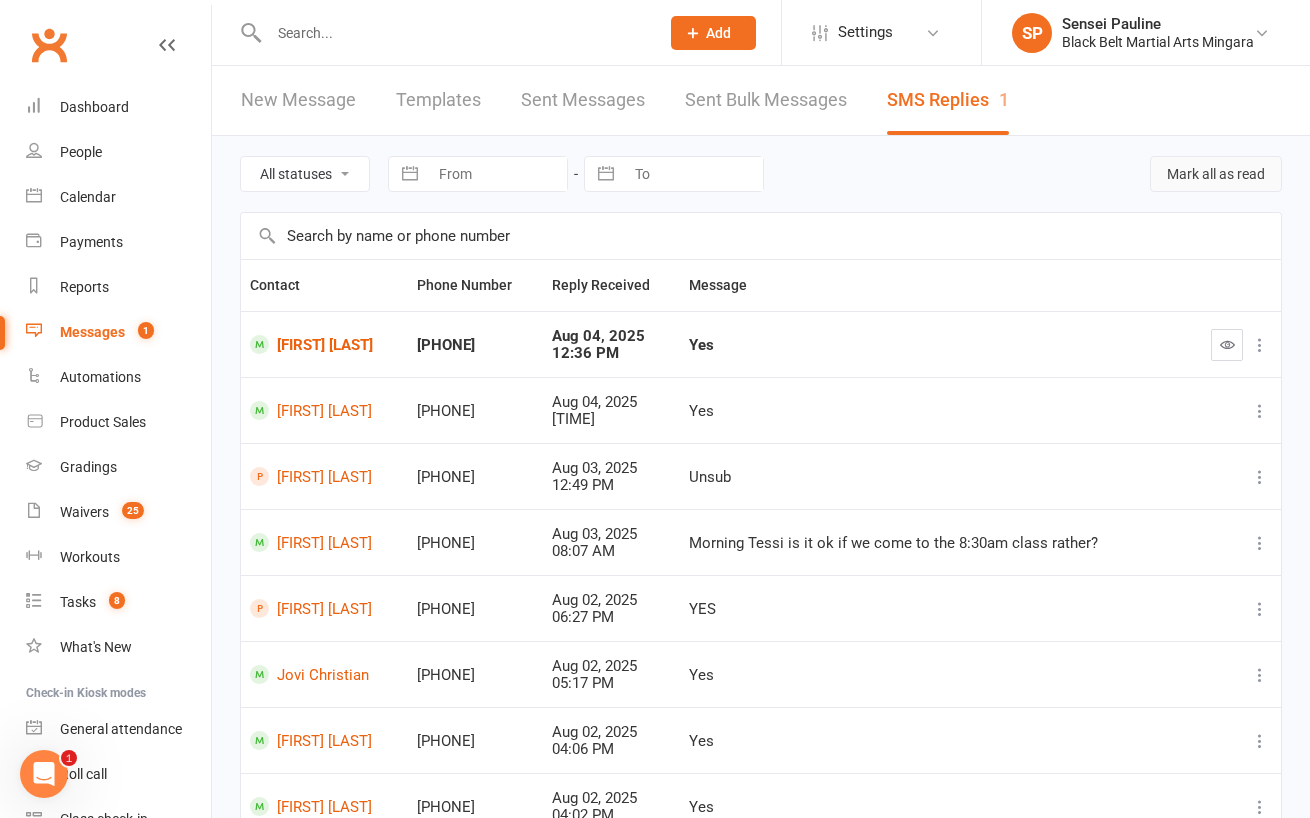 click on "Mark all as read" at bounding box center [1216, 174] 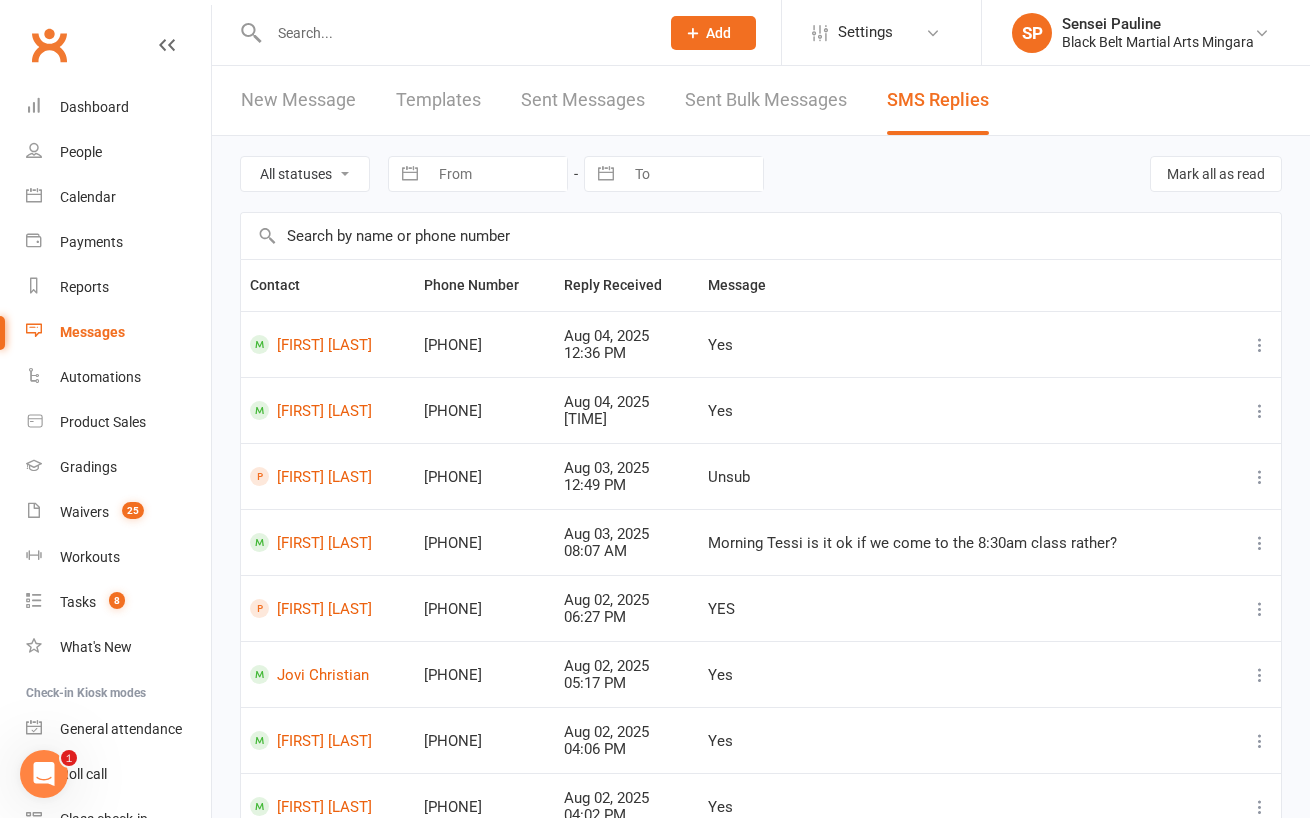 click on "All statuses Read only Unread only Navigate forward to interact with the calendar and select a date. Press the question mark key to get the keyboard shortcuts for changing dates. Navigate forward to interact with the calendar and select a date. Press the question mark key to get the keyboard shortcuts for changing dates. Mark all as read Contact Phone Number Reply Received Message   Harrison Bligh +61418614205 Aug 04, 2025   12:36 PM Yes   Landon jones +61400017149 Aug 04, 2025   12:26 PM Yes   Anusha Bajgain +61411620384 Aug 03, 2025   12:49 PM Unsub   Bodhi Felsch +61429199008 Aug 03, 2025   08:07 AM Morning Tessi is it ok if we come to the 8:30am class rather?   Nathaniel Mall +61401434484 Aug 02, 2025   06:27 PM YES   Jovi Christian +61406114845 Aug 02, 2025   05:17 PM Yes   Amelie Croker +61469037479 Aug 02, 2025   04:06 PM Yes   Oscar Kerins +61429360124 Aug 02, 2025   04:02 PM Yes   Brenda Edwards +61450133863 Aug 02, 2025   03:55 PM Yes   Christine Elward +61414822089 Aug 02, 2025   03:46 PM Yes 1 2 3" at bounding box center [761, 614] 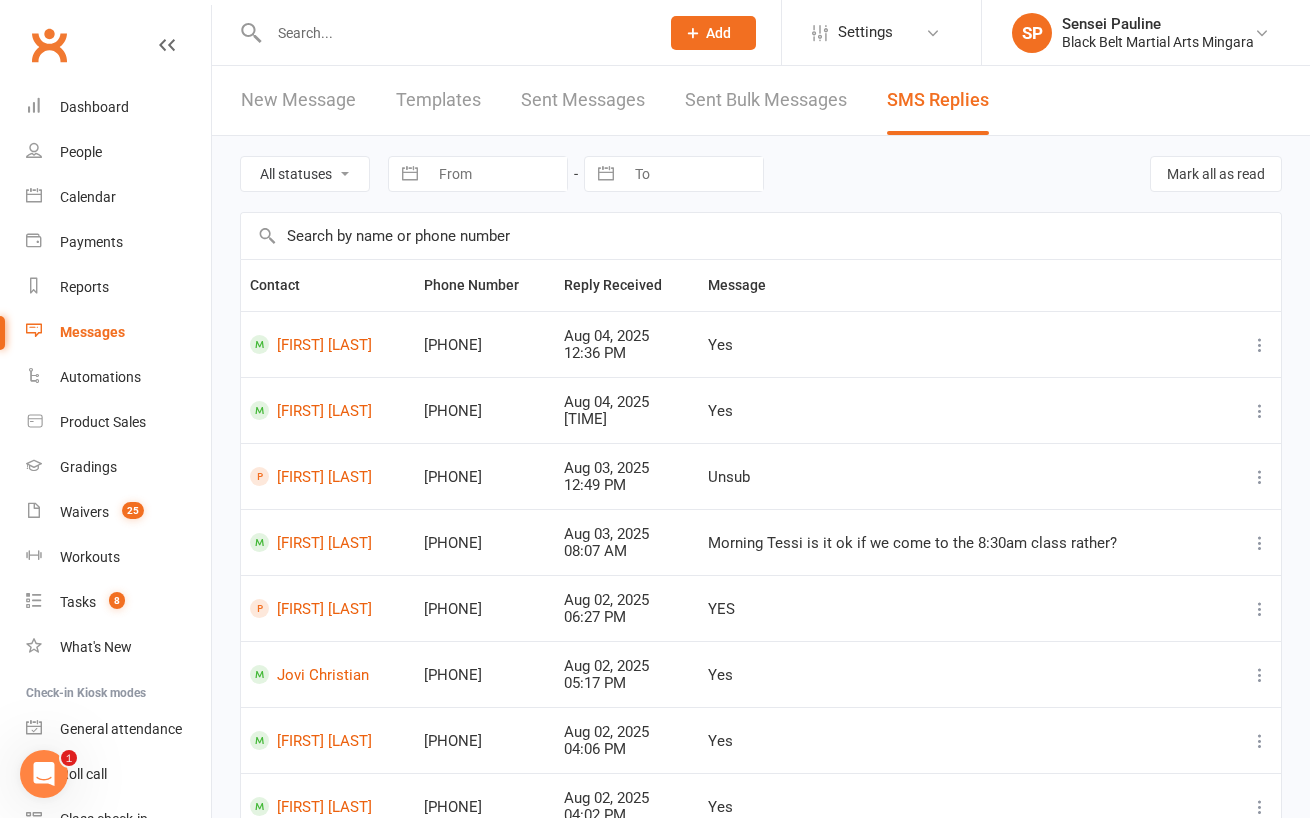 click at bounding box center (454, 33) 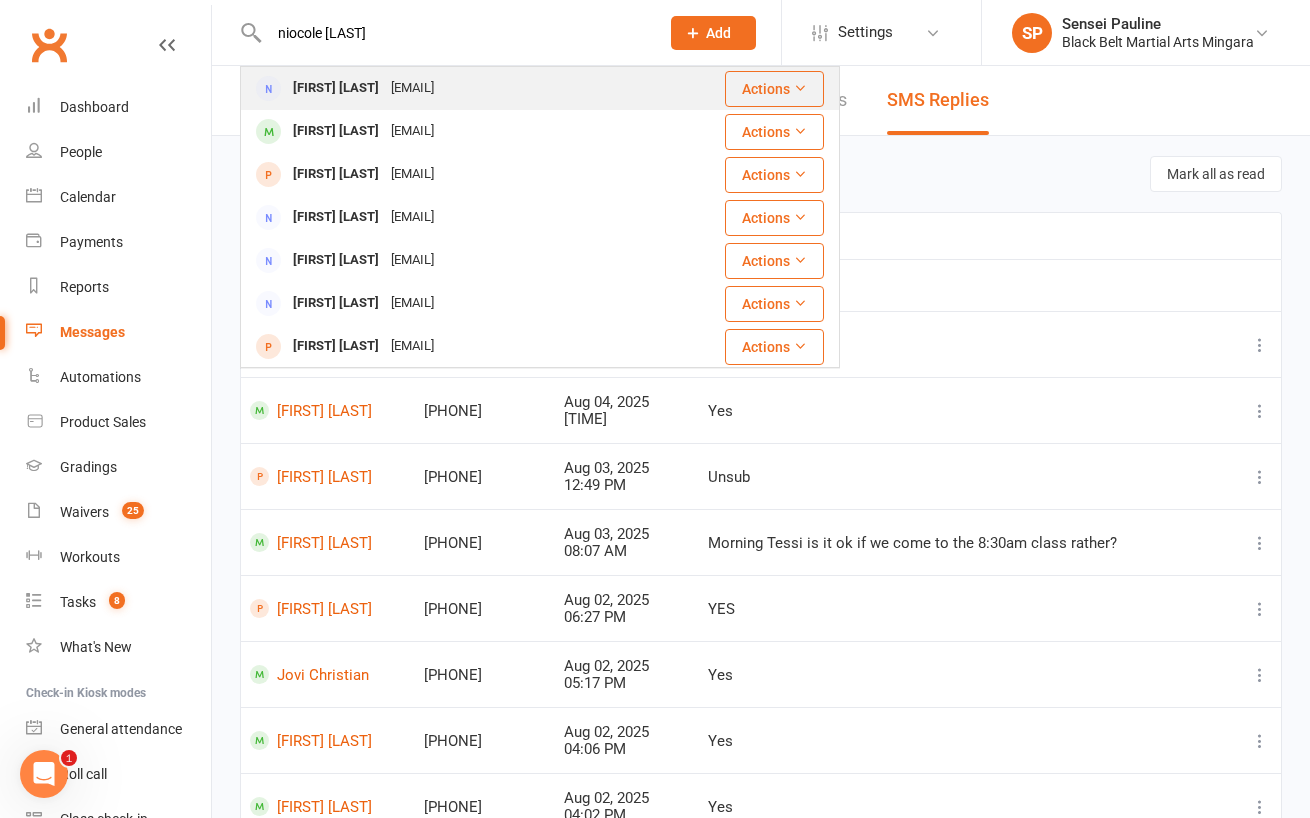 type on "niocole samuel" 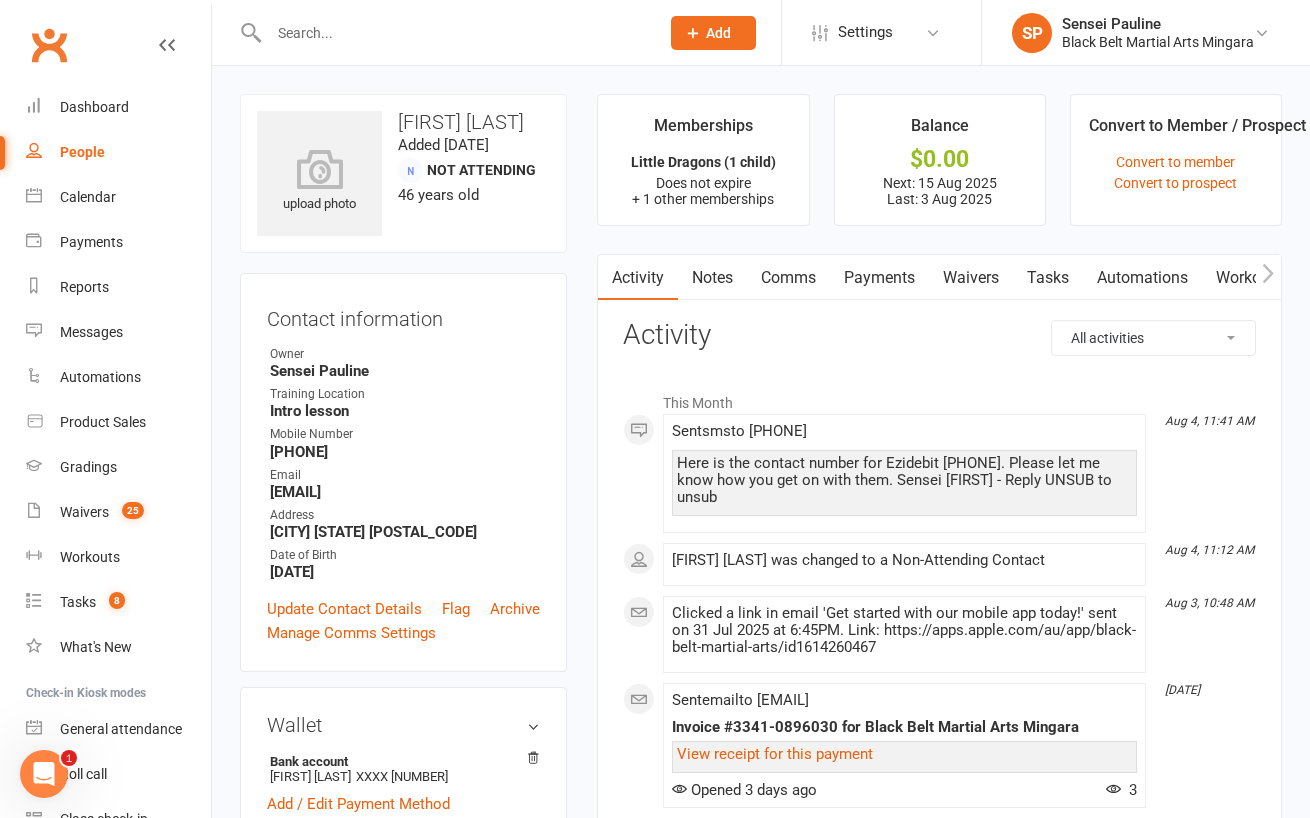 click on "upload photo Nicole Samuel-Paul Added 1 July, 2023   Not Attending 46 years old  Contact information Owner   Sensei Pauline Training Location  Intro lesson
Mobile Number  0408115340
Email  nik_samuel@hotmail.com
Address  Killarney Vale nsw 2261
Date of Birth  July 28, 1979
Update Contact Details Flag Archive Manage Comms Settings
Wallet Bank account Nicole Samuel-Paul  xxxx 3645
Add / Edit Payment Method
Initial Investment  edit Total Amount $200.00
PIF Yes
Payment Plan Options -
Notes PIF - 17/7
Remaining Balance $0.00
Membership      x1 Competitor Jul 31 2025 — Never Booked: 0 Attended: 0 Unlimited classes remaining   Cancel membership Upgrade / Downgrade     Little Dragons (1 child) Jul 16 2023 — Never This  week Booked: 0 Attended: 0 0 classes remaining    Cancel membership Upgrade / Downgrade Add new membership
Family Members   Bohdi Samuel - Child Add link to existing contact  Add link to new contact
Personal Analysis  edit show blank answers
Quarantine  edit edit" at bounding box center [761, 1497] 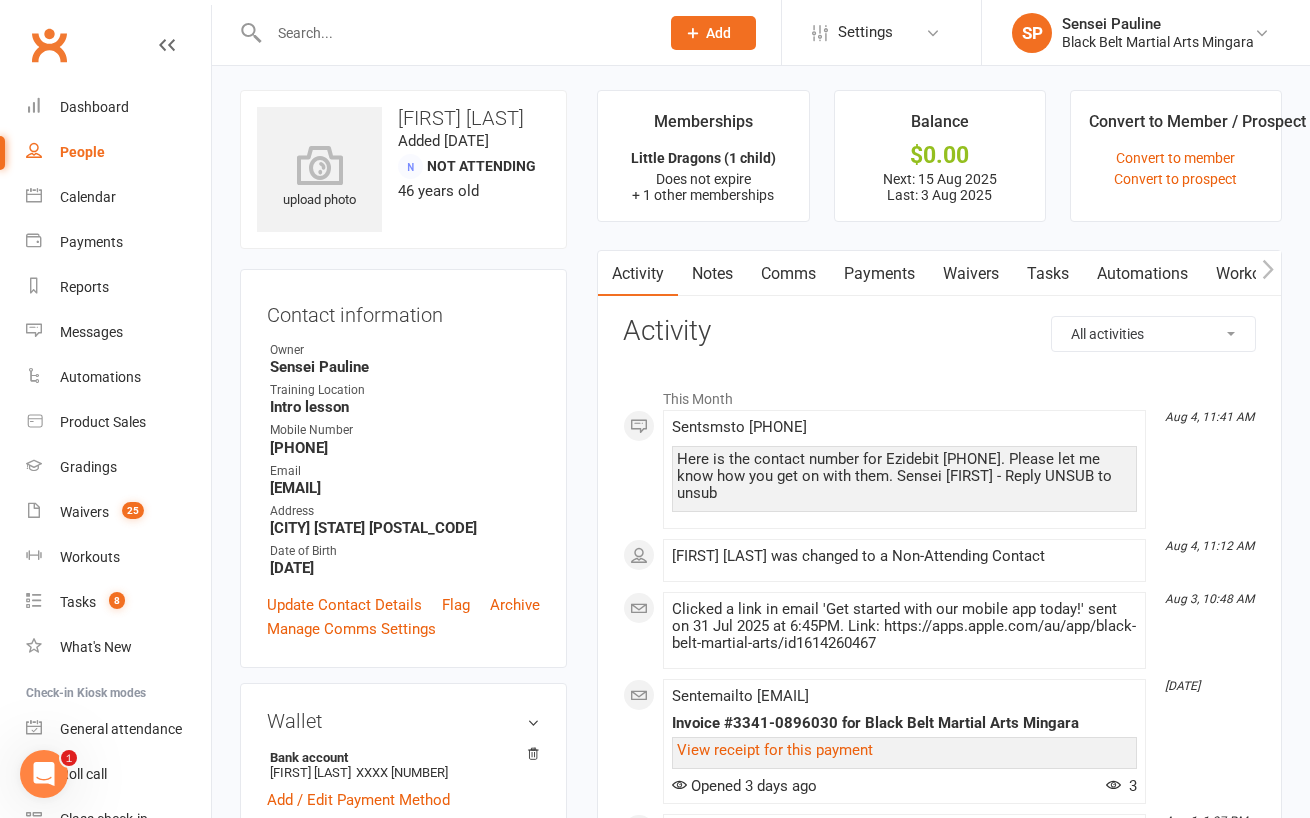 scroll, scrollTop: 6, scrollLeft: 0, axis: vertical 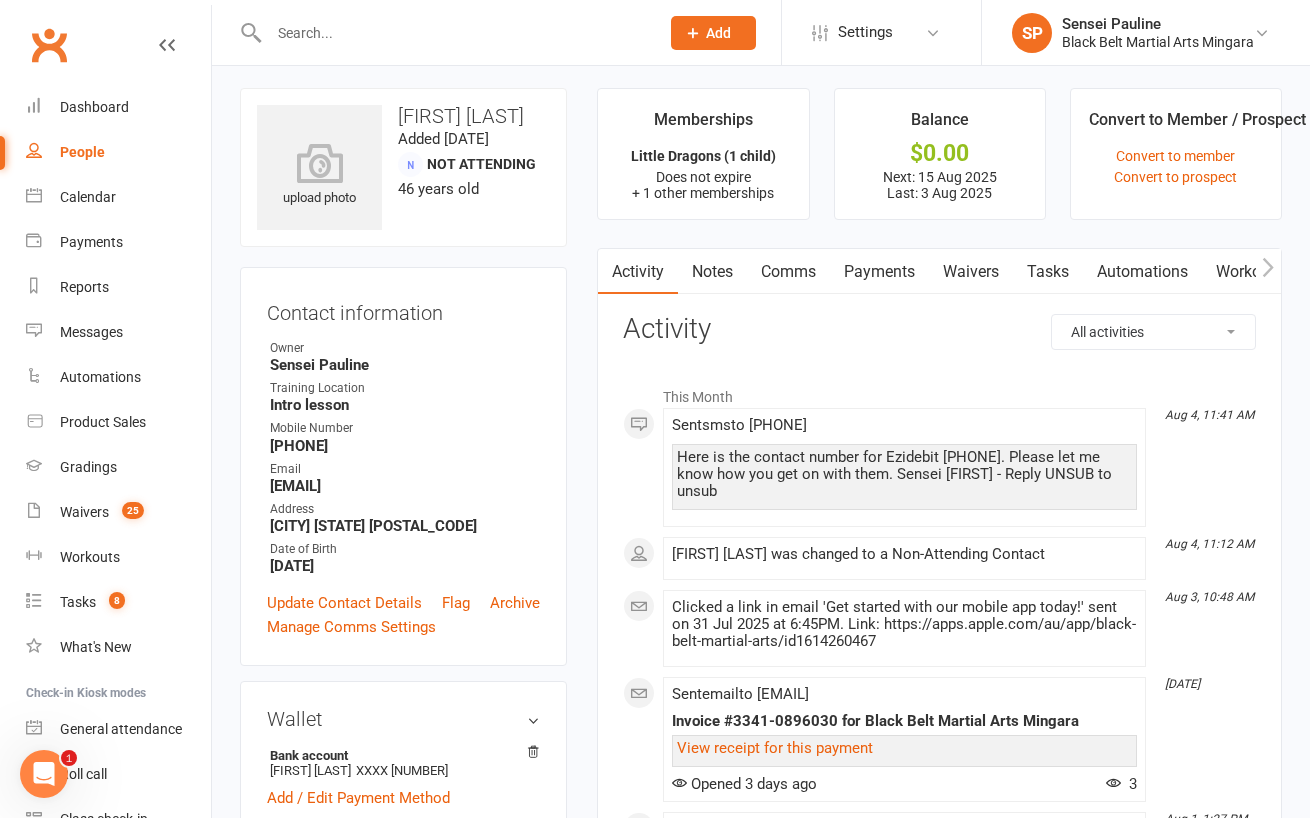 click on "Payments" at bounding box center [879, 272] 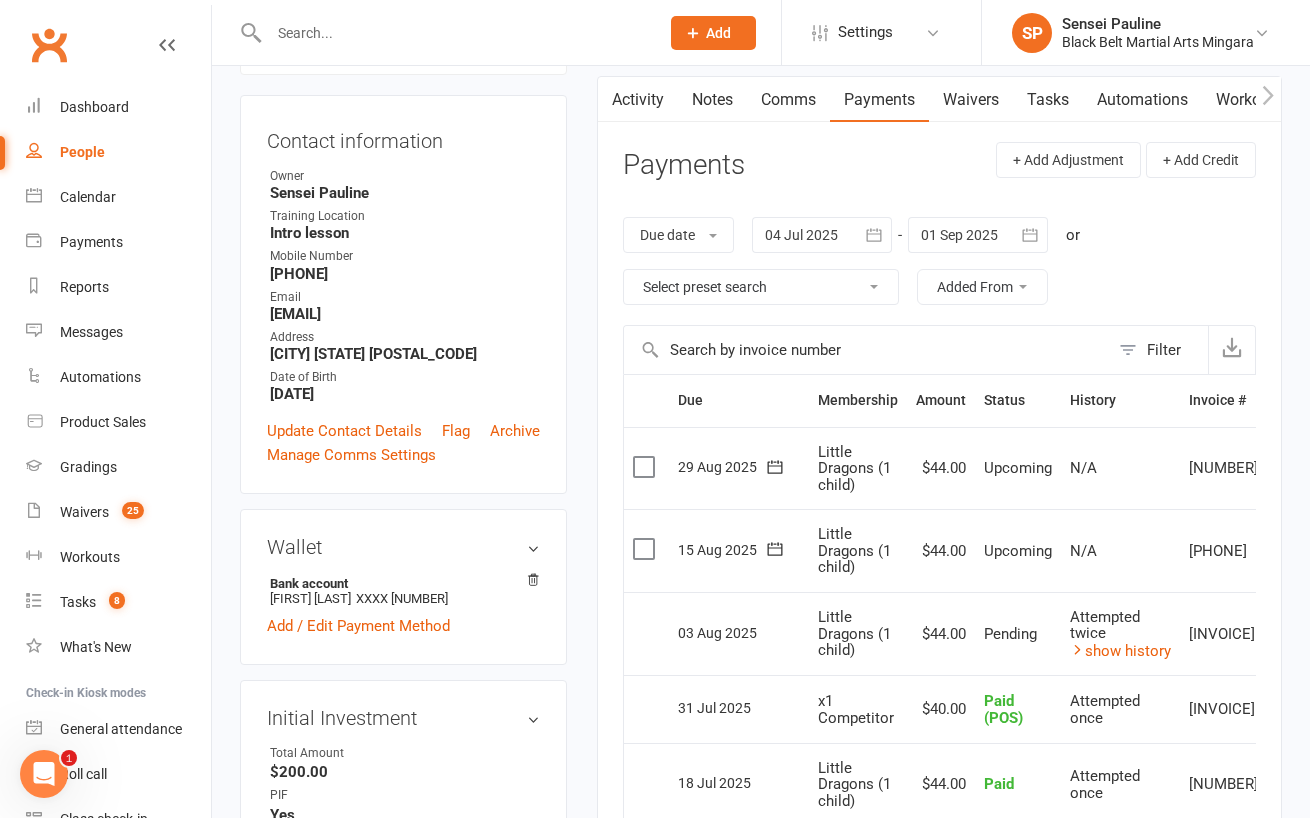 scroll, scrollTop: 397, scrollLeft: 0, axis: vertical 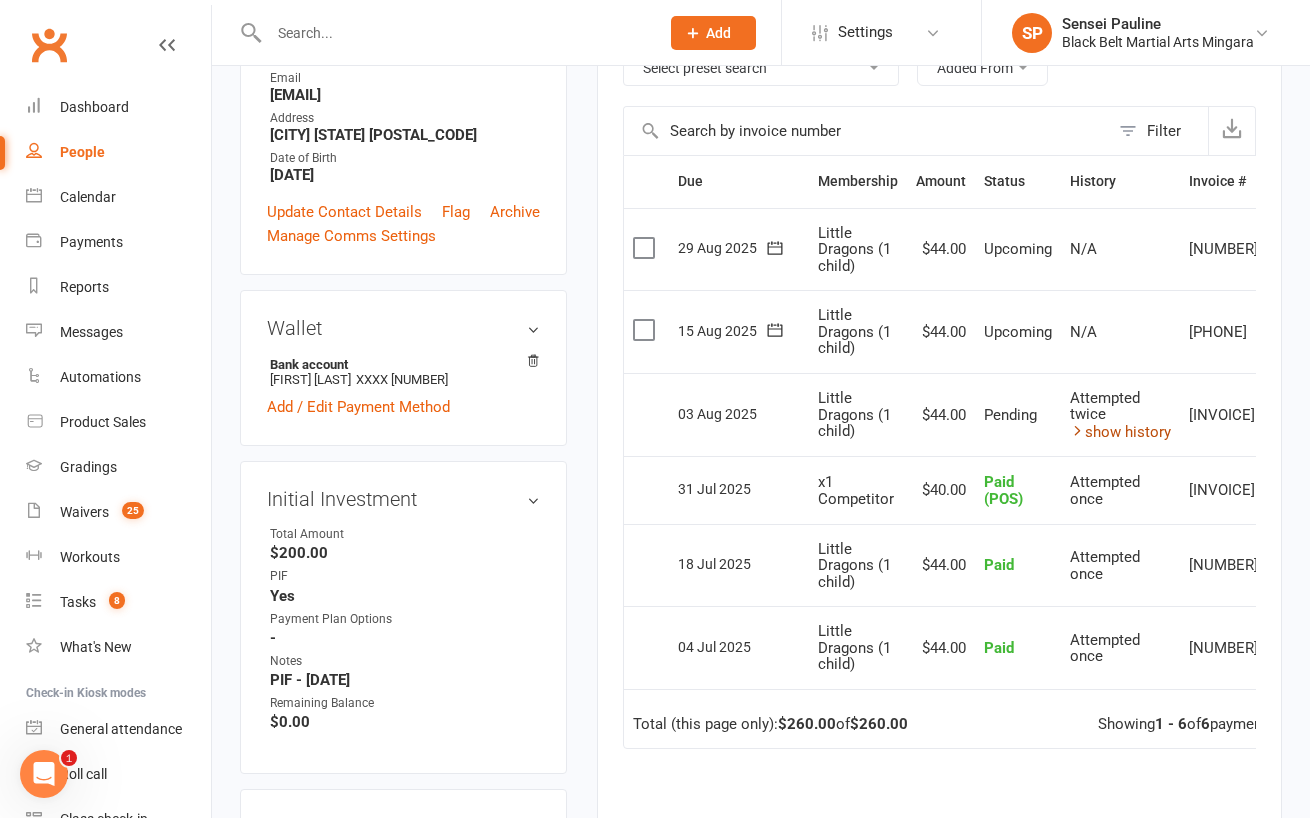 click on "show history" at bounding box center [1120, 432] 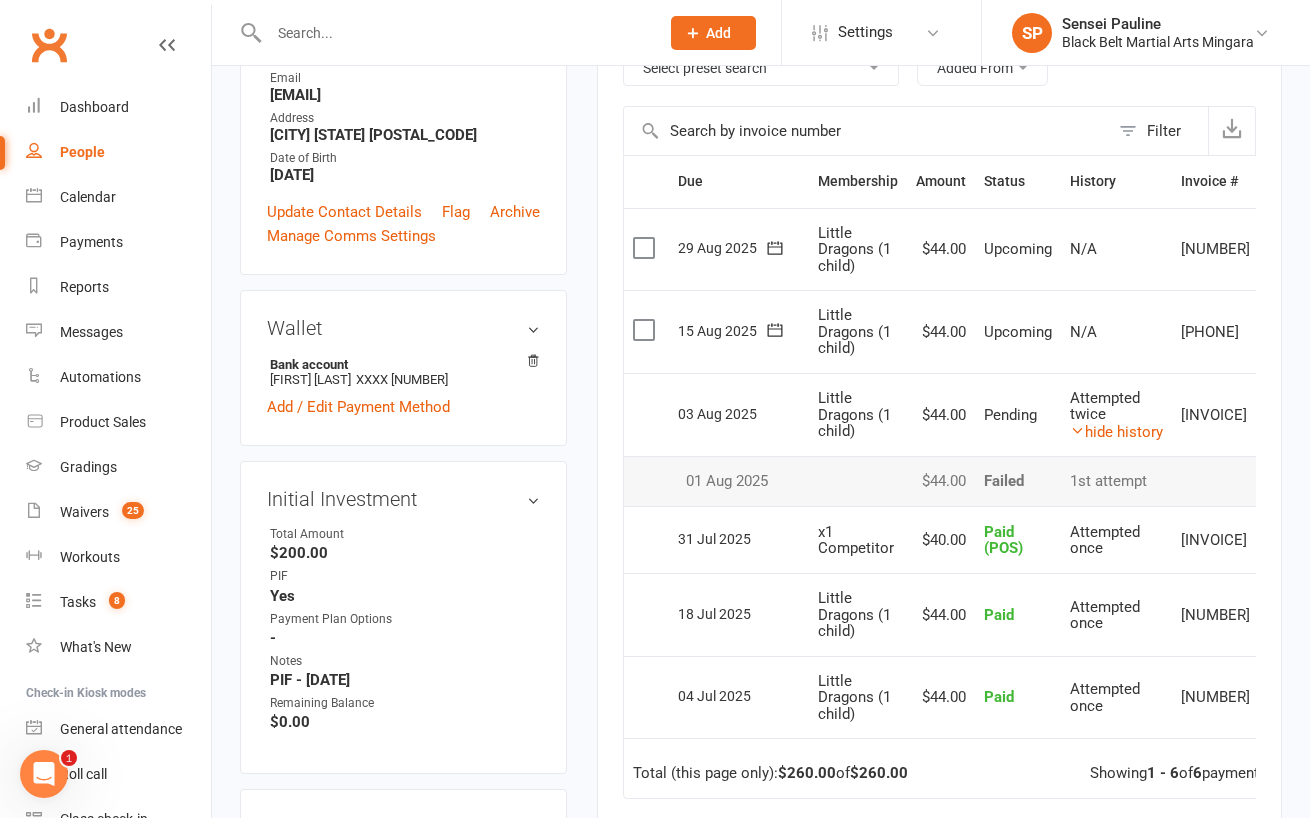 click on "upload photo Nicole Samuel-Paul Added 1 July, 2023   Not Attending 46 years old  Contact information Owner   Sensei Pauline Training Location  Intro lesson
Mobile Number  0408115340
Email  nik_samuel@hotmail.com
Address  Killarney Vale nsw 2261
Date of Birth  July 28, 1979
Update Contact Details Flag Archive Manage Comms Settings
Wallet Bank account Nicole Samuel-Paul  xxxx 3645
Add / Edit Payment Method
Initial Investment  edit Total Amount $200.00
PIF Yes
Payment Plan Options -
Notes PIF - 17/7
Remaining Balance $0.00
Membership      x1 Competitor Jul 31 2025 — Never Booked: 0 Attended: 0 Unlimited classes remaining   Cancel membership Upgrade / Downgrade     Little Dragons (1 child) Jul 16 2023 — Never This  week Booked: 0 Attended: 0 0 classes remaining    Cancel membership Upgrade / Downgrade Add new membership
Family Members   Bohdi Samuel - Child Add link to existing contact  Add link to new contact
Personal Analysis  edit show blank answers
Quarantine  edit edit" at bounding box center [403, 760] 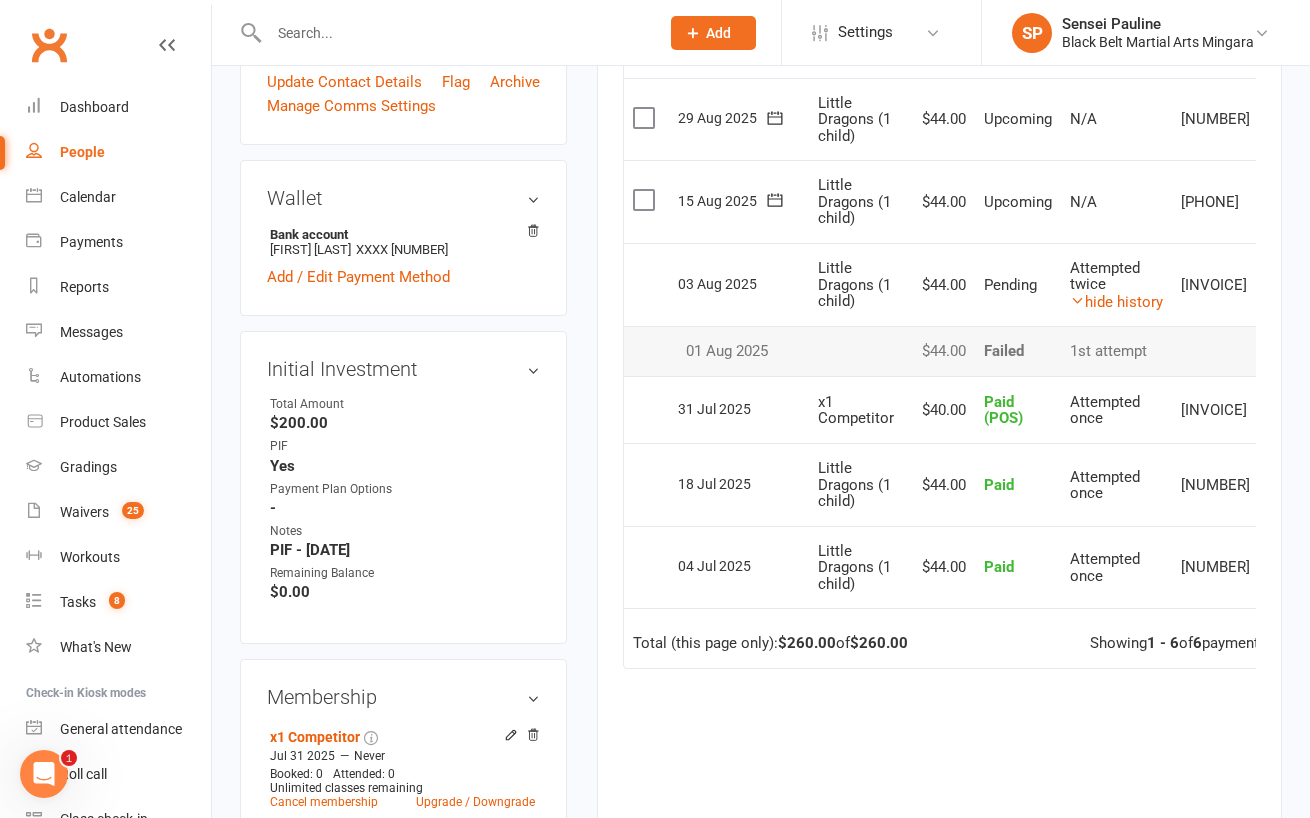 scroll, scrollTop: 514, scrollLeft: 0, axis: vertical 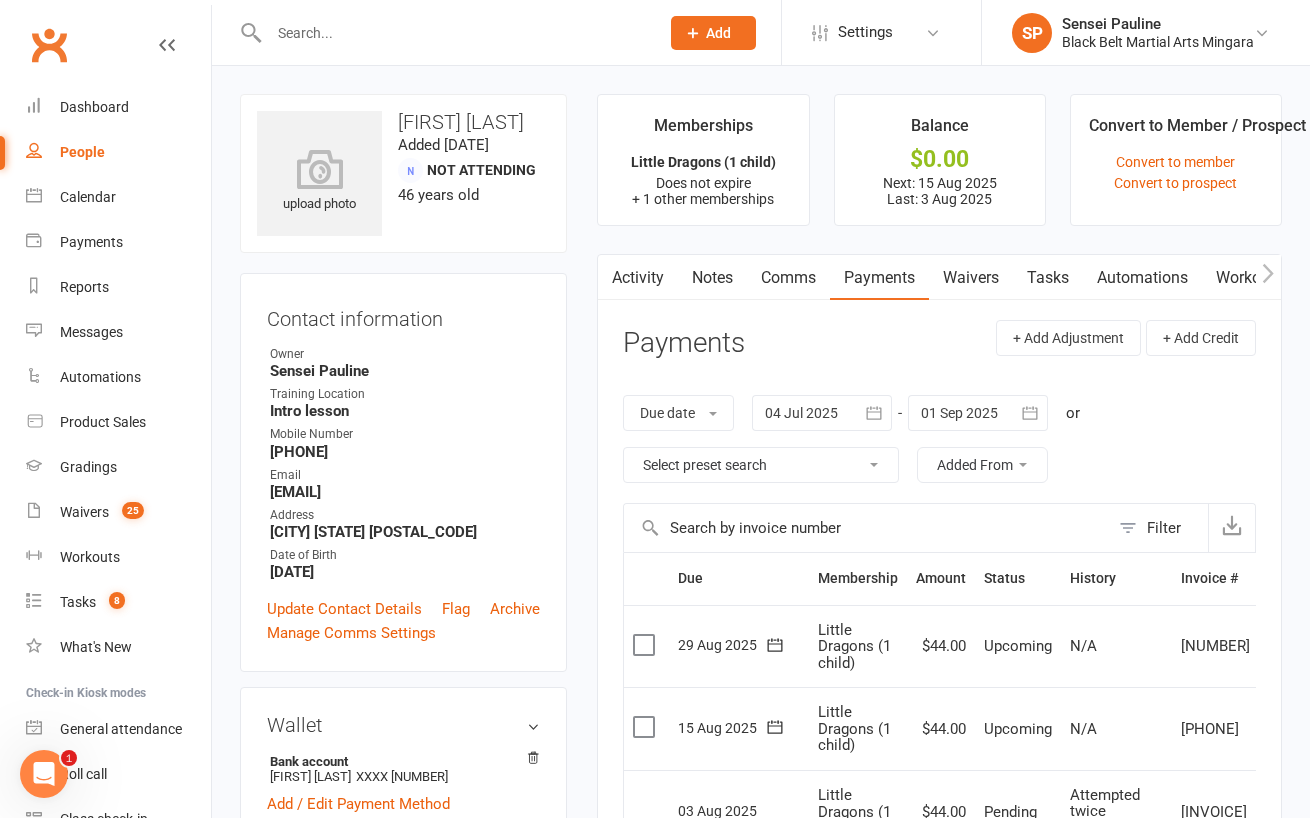 click on "Memberships Little Dragons (1 child) Does not expire + 1 other memberships Balance $0.00 Next: 15 Aug 2025 Last: 3 Aug 2025 Convert to Member / Prospect Convert to member Convert to prospect
Activity Notes Comms Payments Waivers Tasks Automations Workouts Mobile App Assessments Credit balance
Payments + Add Adjustment + Add Credit Due date  Due date Date paid Date failed Date settled 04 Jul 2025
July 2025
Sun Mon Tue Wed Thu Fri Sat
27
29
30
01
02
03
04
05
28
06
07
08
09
10
11
12
29
13
14
15
16
17
18
19 30" at bounding box center (939, 799) 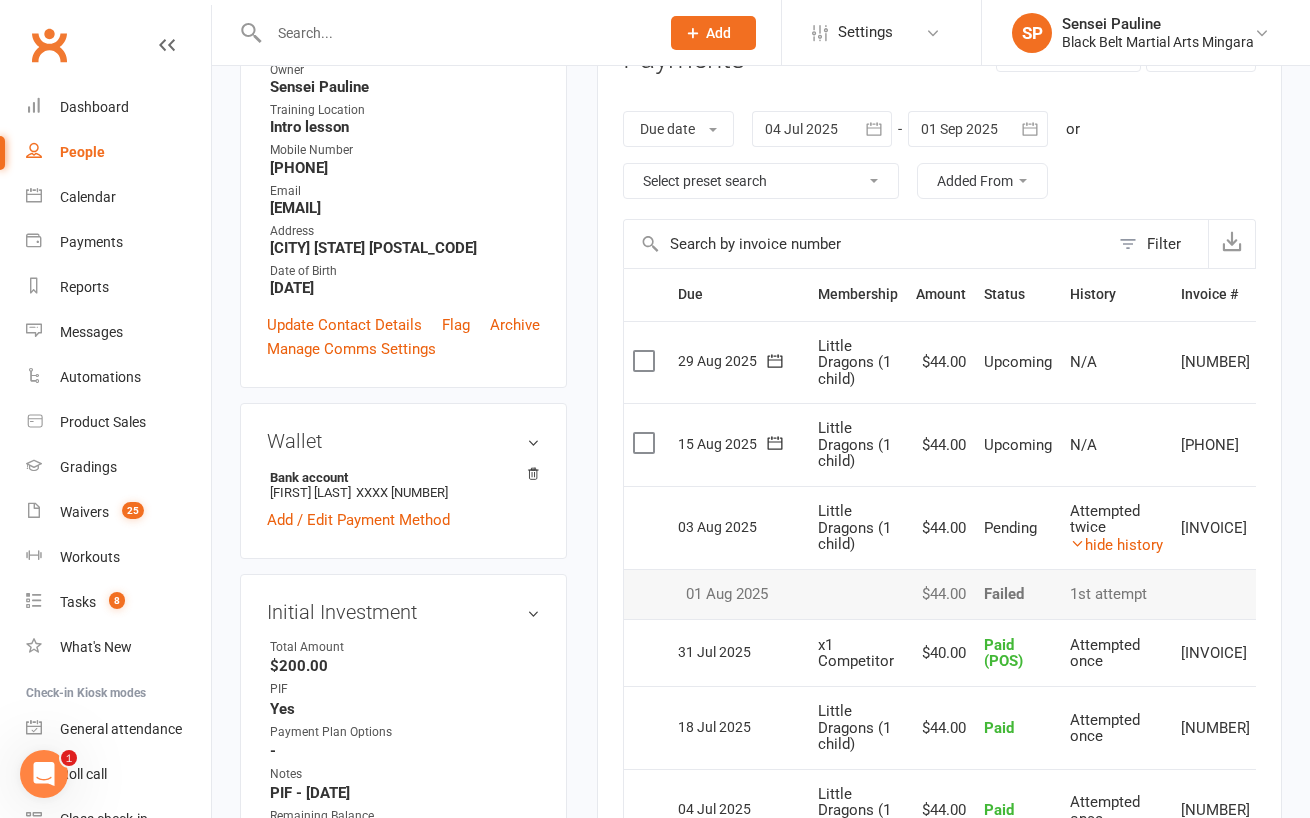 scroll, scrollTop: 0, scrollLeft: 0, axis: both 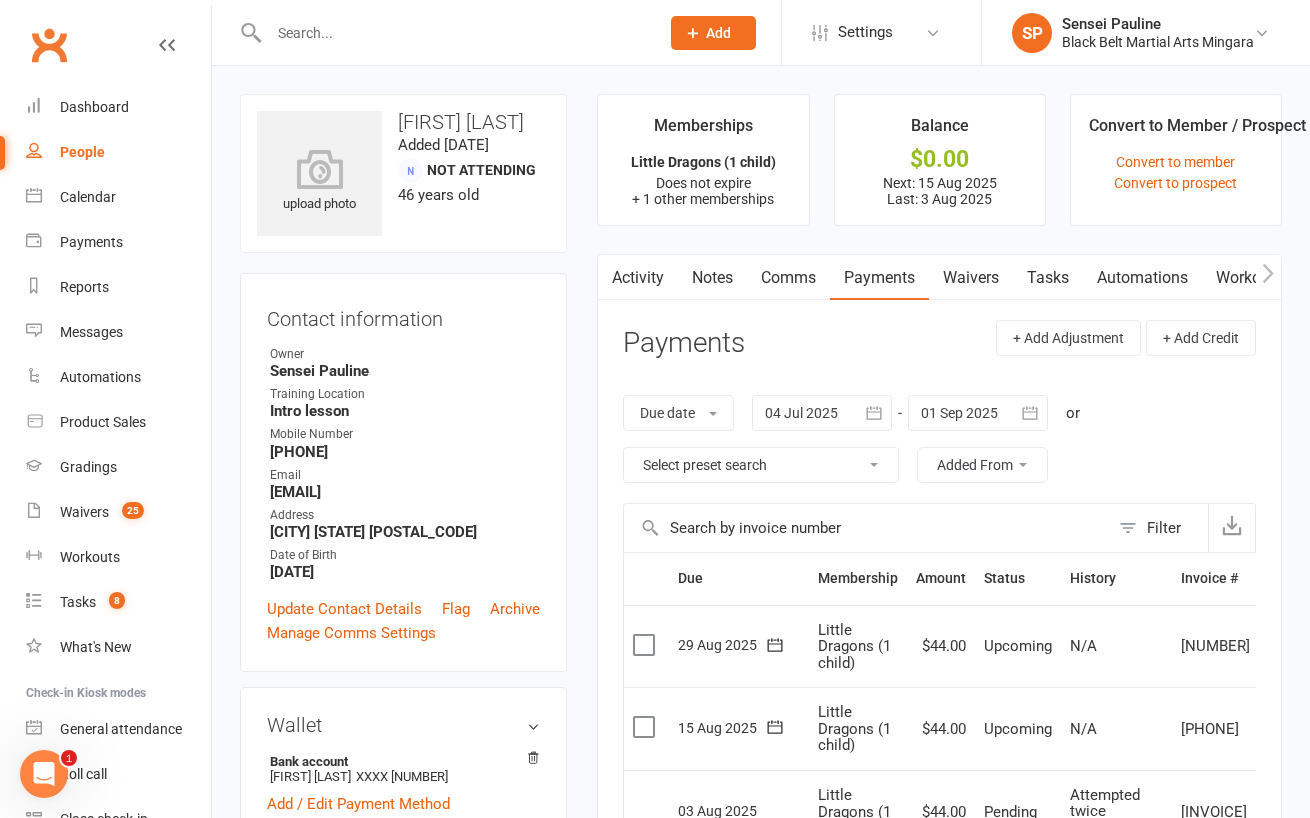 click on "upload photo Nicole Samuel-Paul Added 1 July, 2023   Not Attending 46 years old  Contact information Owner   Sensei Pauline Training Location  Intro lesson
Mobile Number  0408115340
Email  nik_samuel@hotmail.com
Address  Killarney Vale nsw 2261
Date of Birth  July 28, 1979
Update Contact Details Flag Archive Manage Comms Settings
Wallet Bank account Nicole Samuel-Paul  xxxx 3645
Add / Edit Payment Method
Initial Investment  edit Total Amount $200.00
PIF Yes
Payment Plan Options -
Notes PIF - 17/7
Remaining Balance $0.00
Membership      x1 Competitor Jul 31 2025 — Never Booked: 0 Attended: 0 Unlimited classes remaining   Cancel membership Upgrade / Downgrade     Little Dragons (1 child) Jul 16 2023 — Never This  week Booked: 0 Attended: 0 0 classes remaining    Cancel membership Upgrade / Downgrade Add new membership
Family Members   Bohdi Samuel - Child Add link to existing contact  Add link to new contact
Personal Analysis  edit show blank answers
Quarantine  edit edit" at bounding box center [761, 1143] 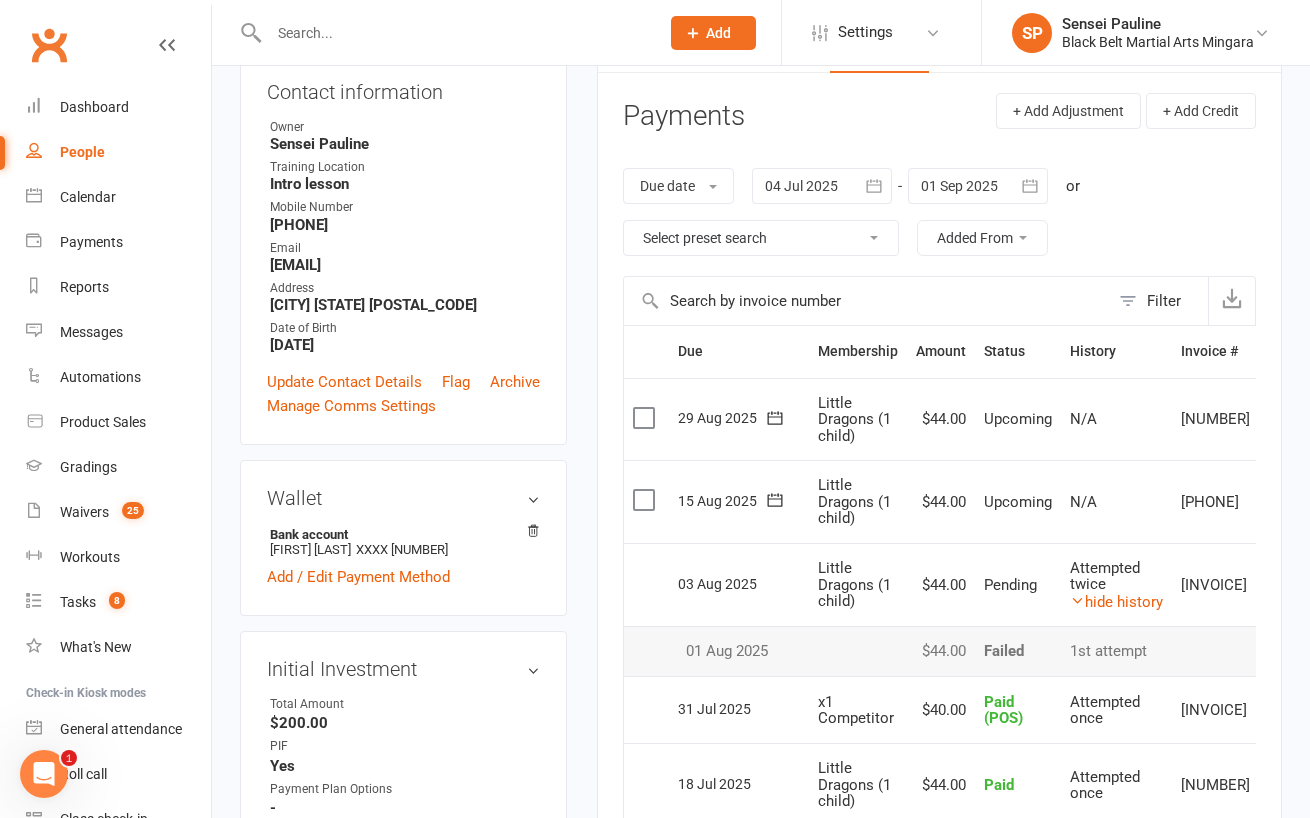 scroll, scrollTop: 332, scrollLeft: 0, axis: vertical 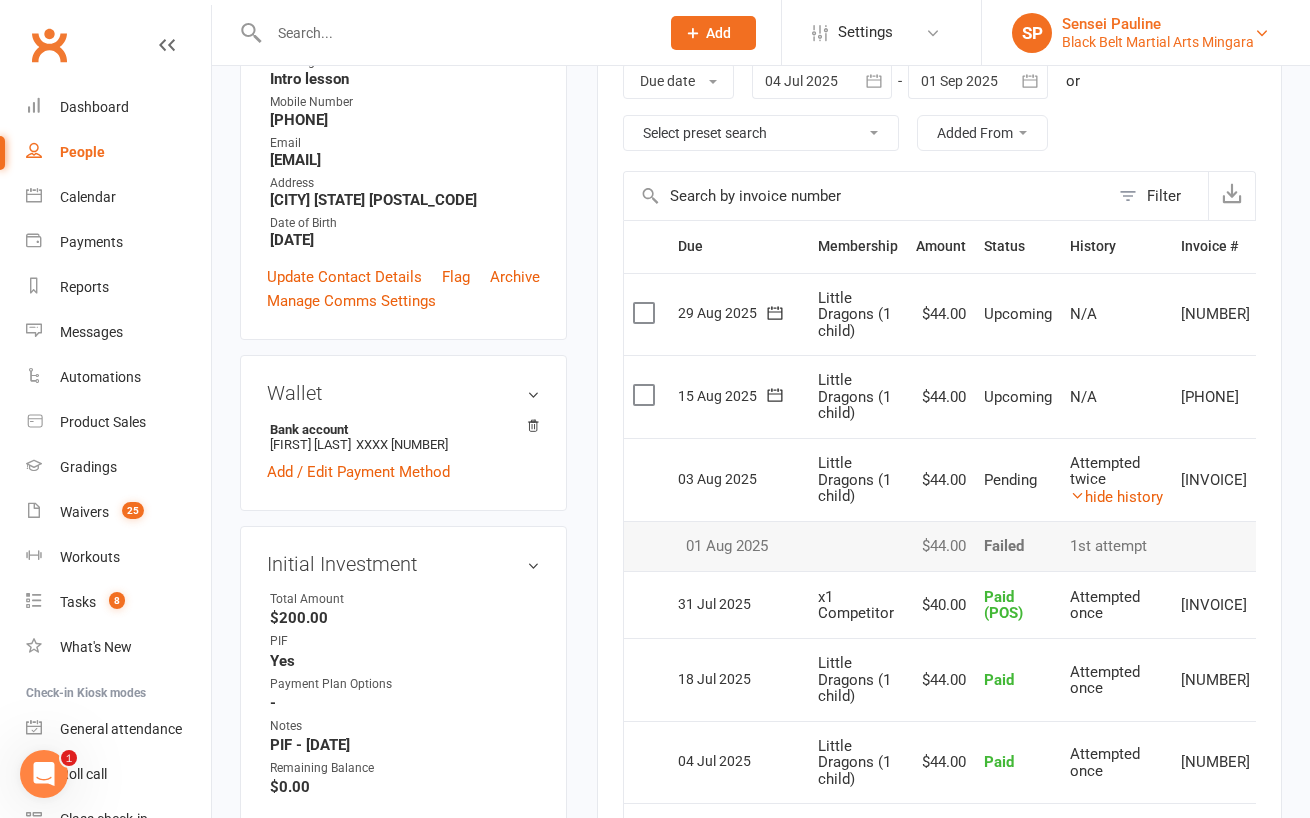 click on "Black Belt Martial Arts Mingara" at bounding box center (1158, 42) 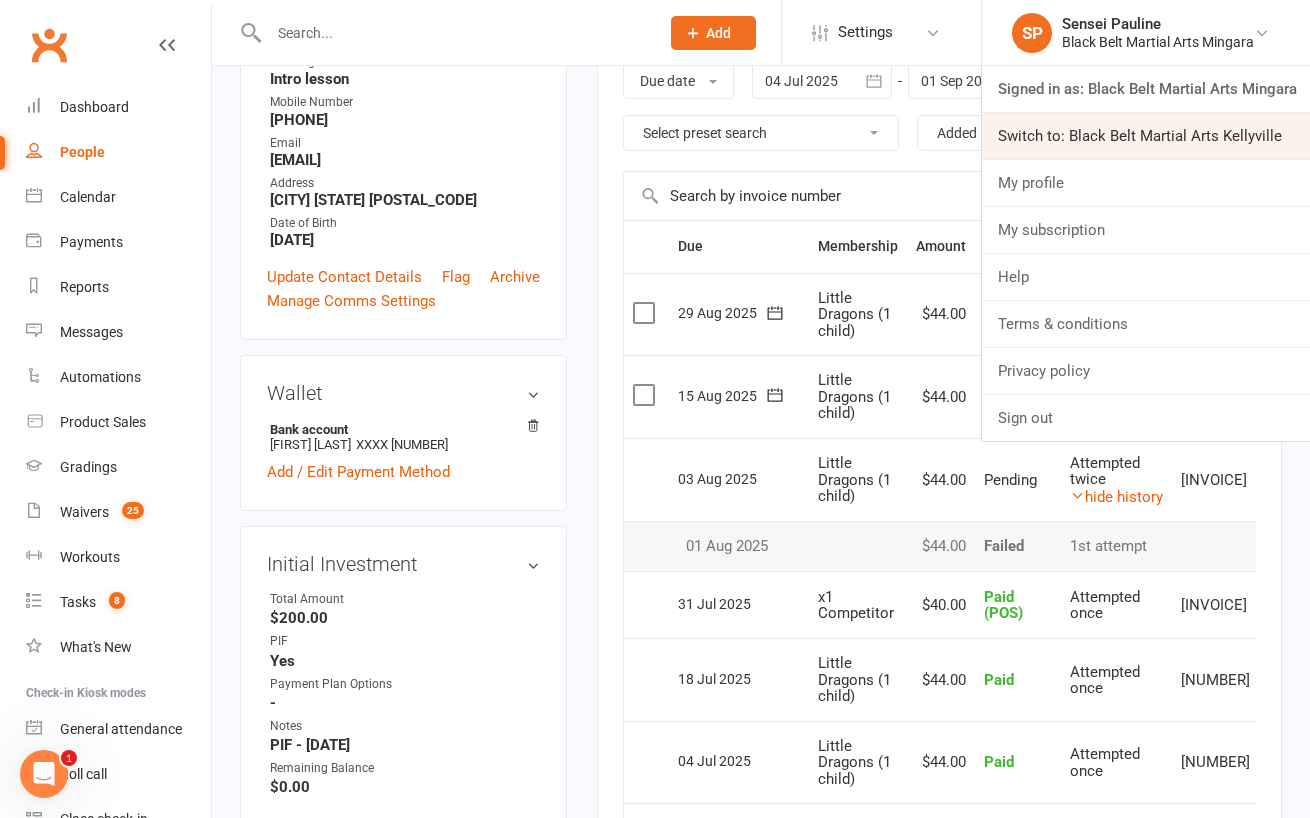 click on "Switch to: Black Belt Martial Arts Kellyville" at bounding box center (1146, 136) 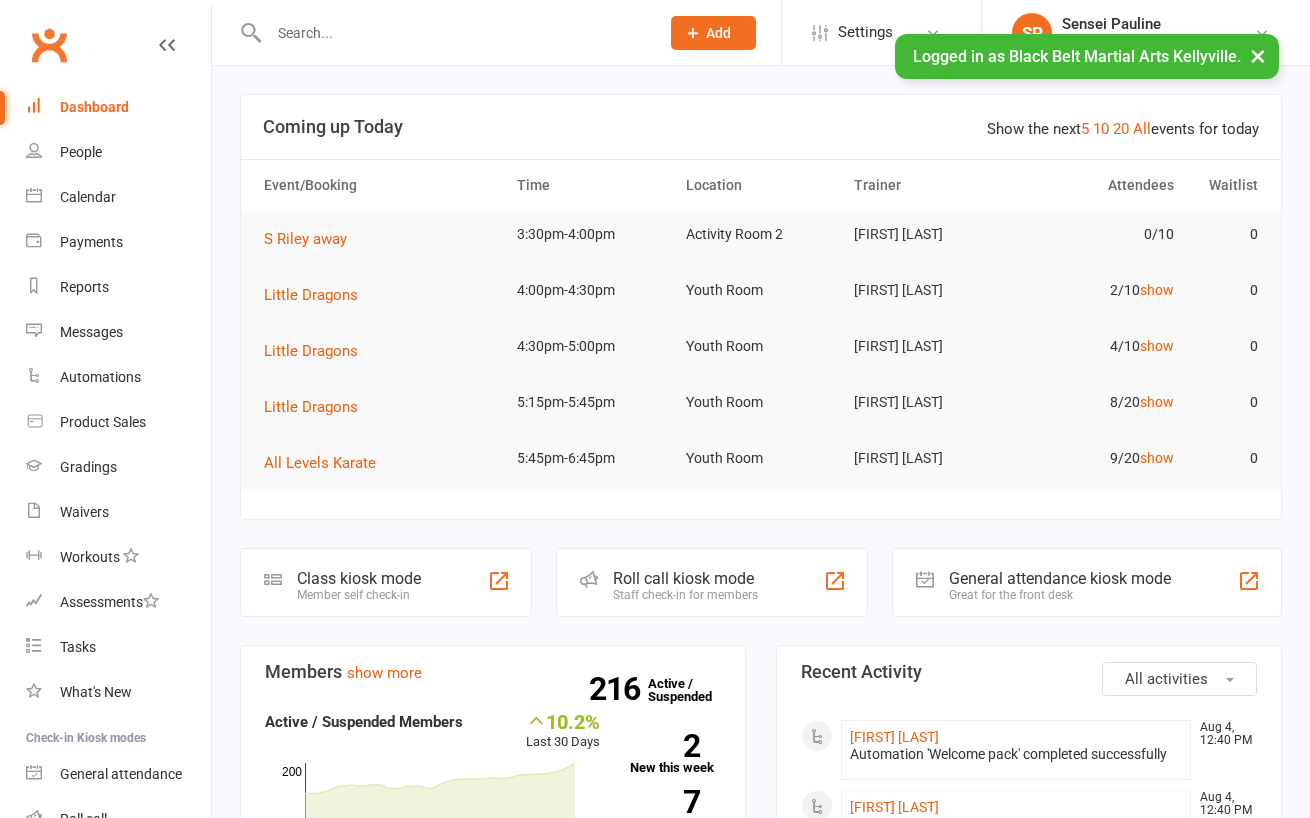scroll, scrollTop: 0, scrollLeft: 0, axis: both 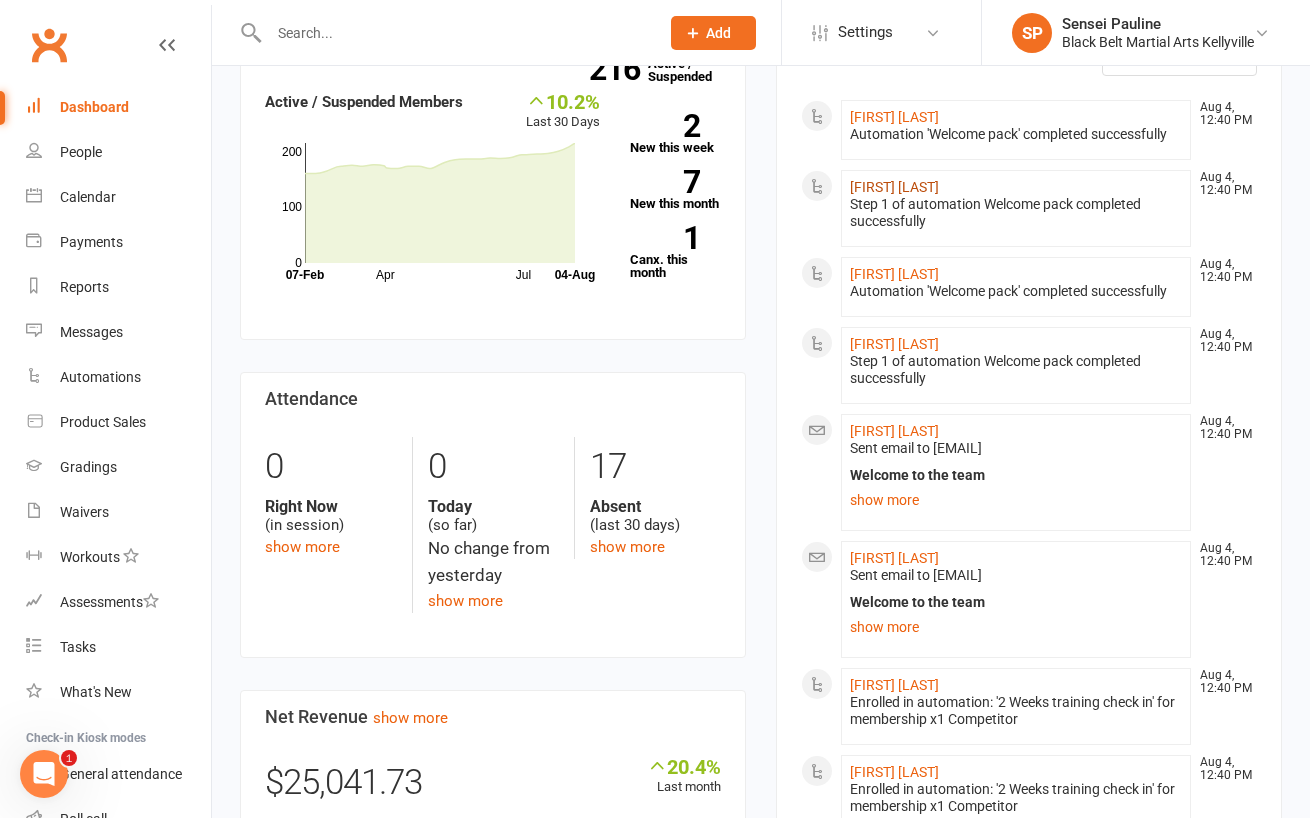 click on "Rachita Thunga" 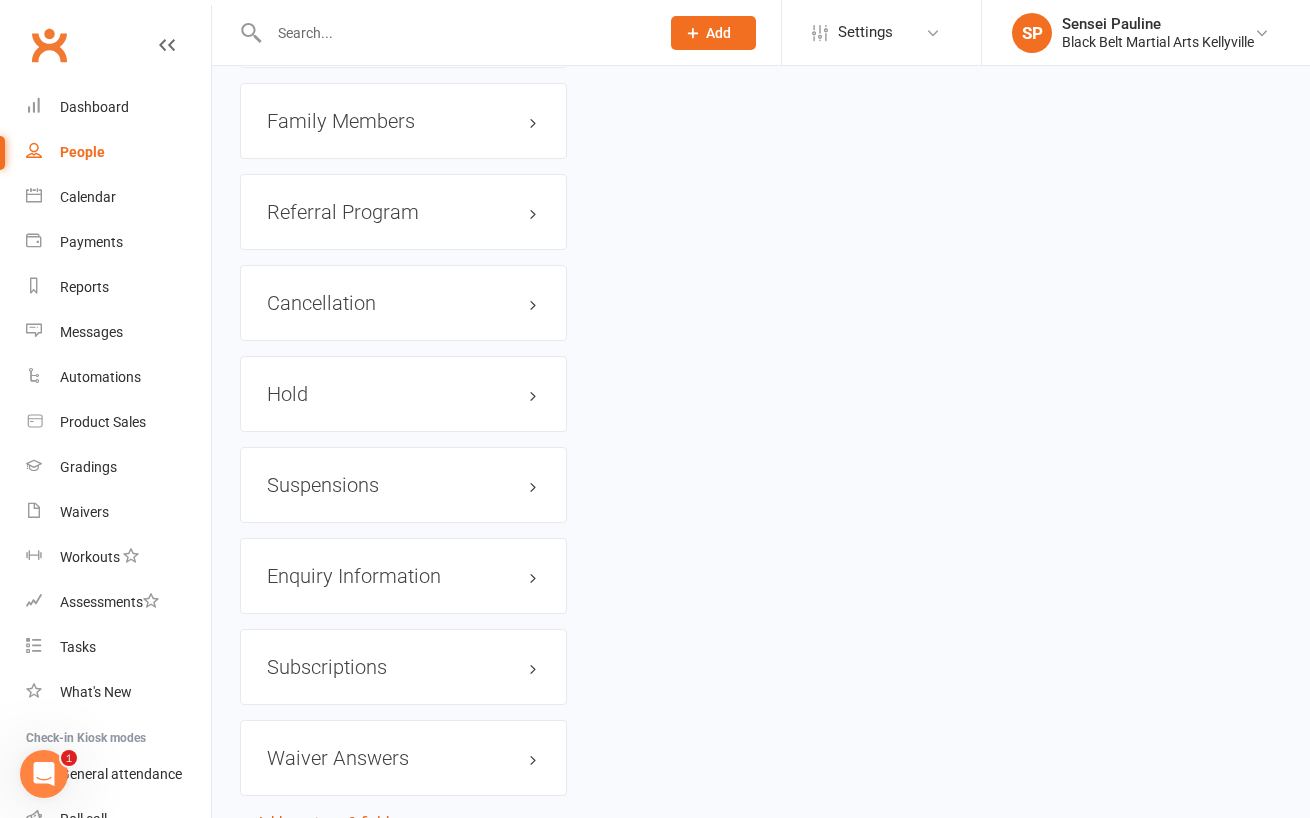 scroll, scrollTop: 2270, scrollLeft: 0, axis: vertical 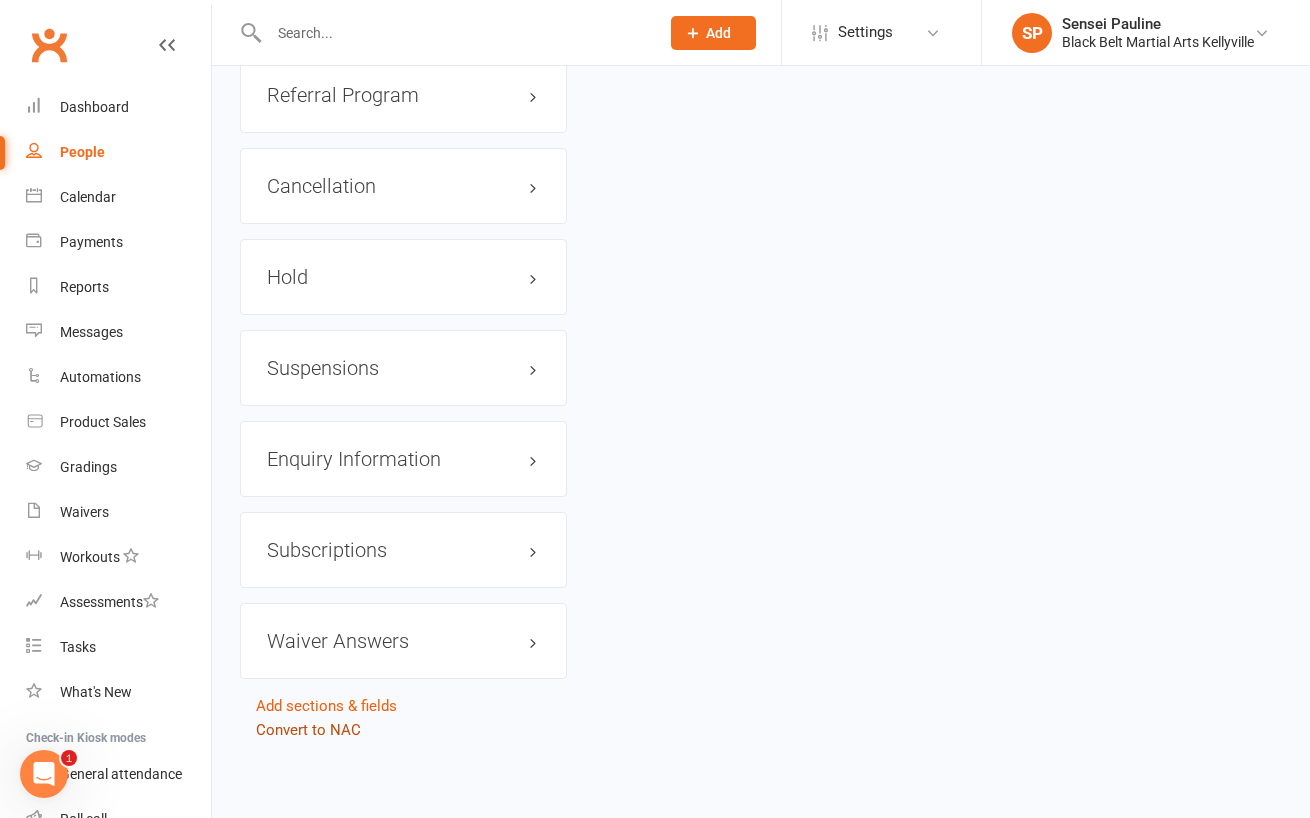 click on "Convert to NAC" at bounding box center [308, 730] 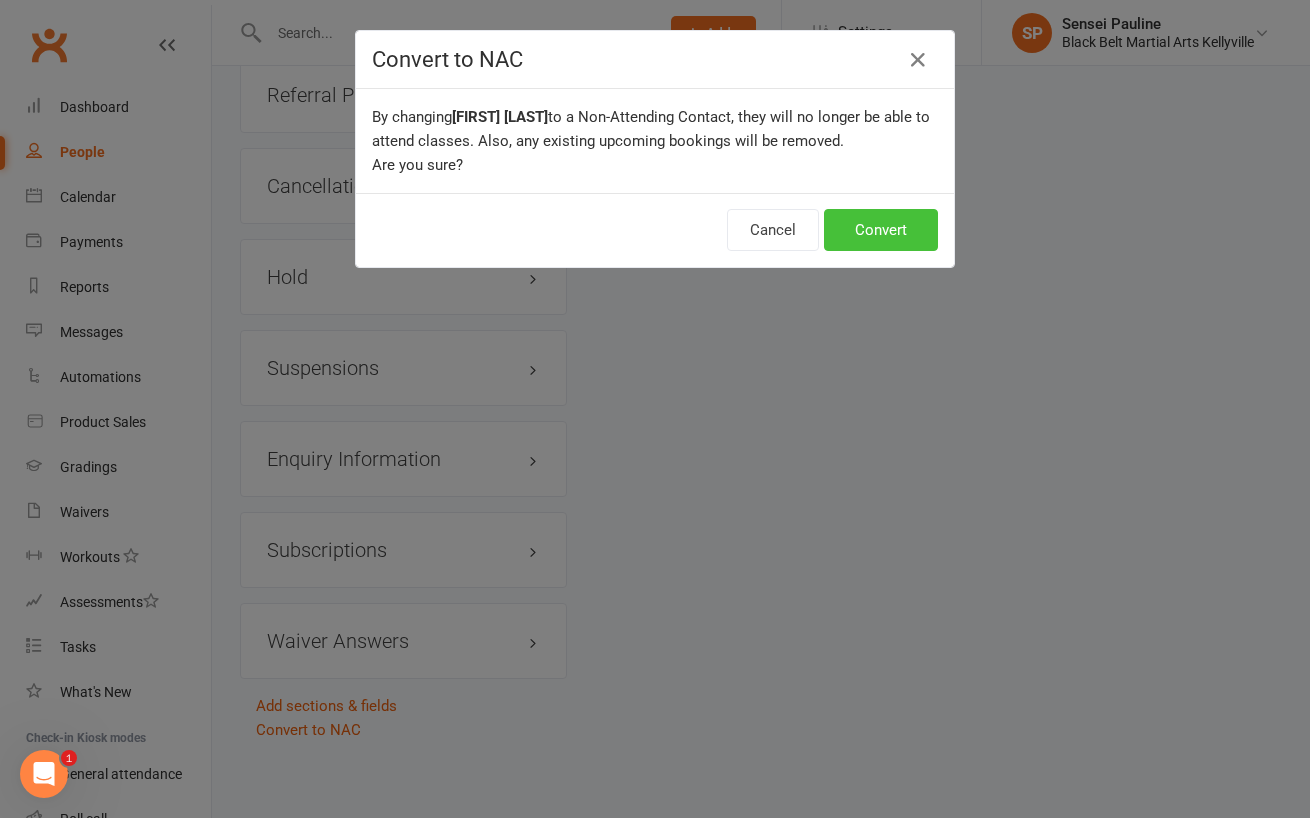 click on "Convert" at bounding box center (881, 230) 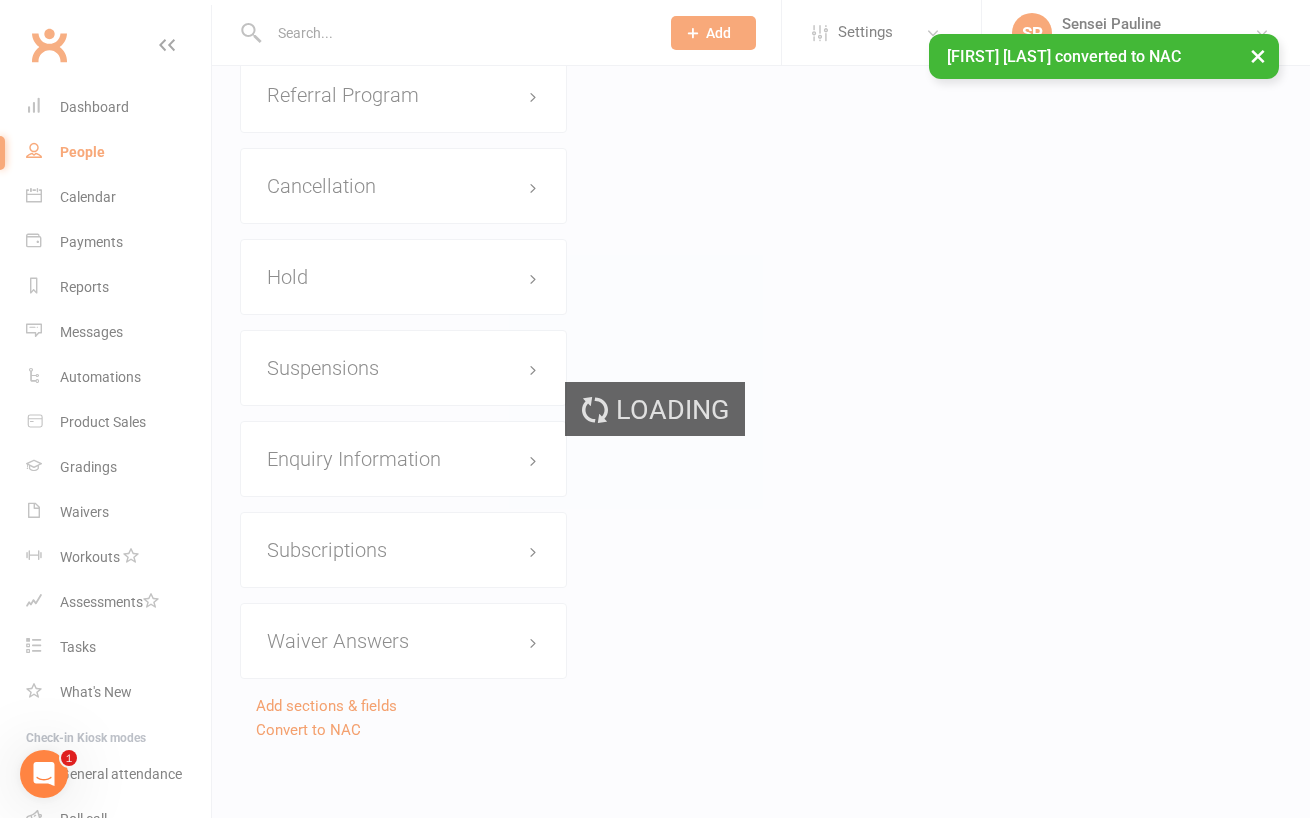 scroll, scrollTop: 0, scrollLeft: 0, axis: both 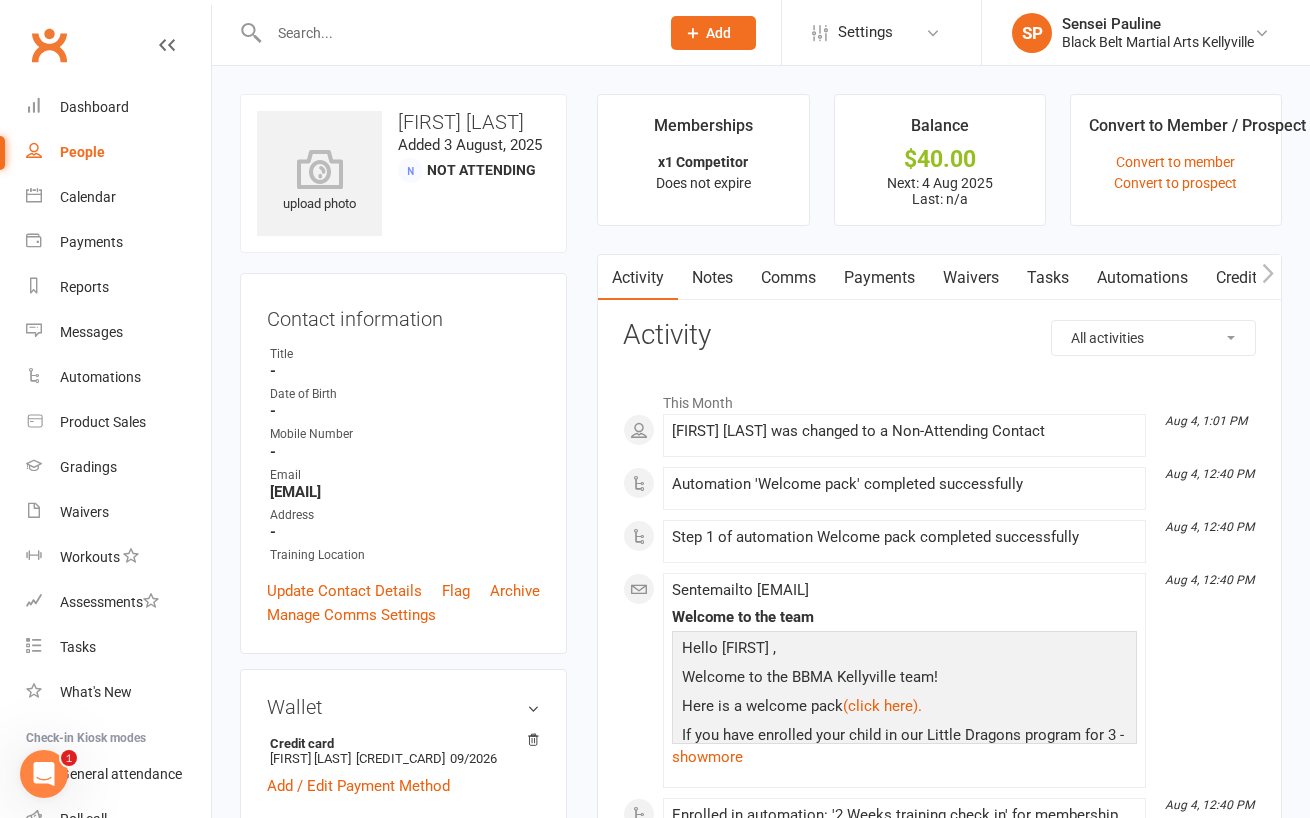 click 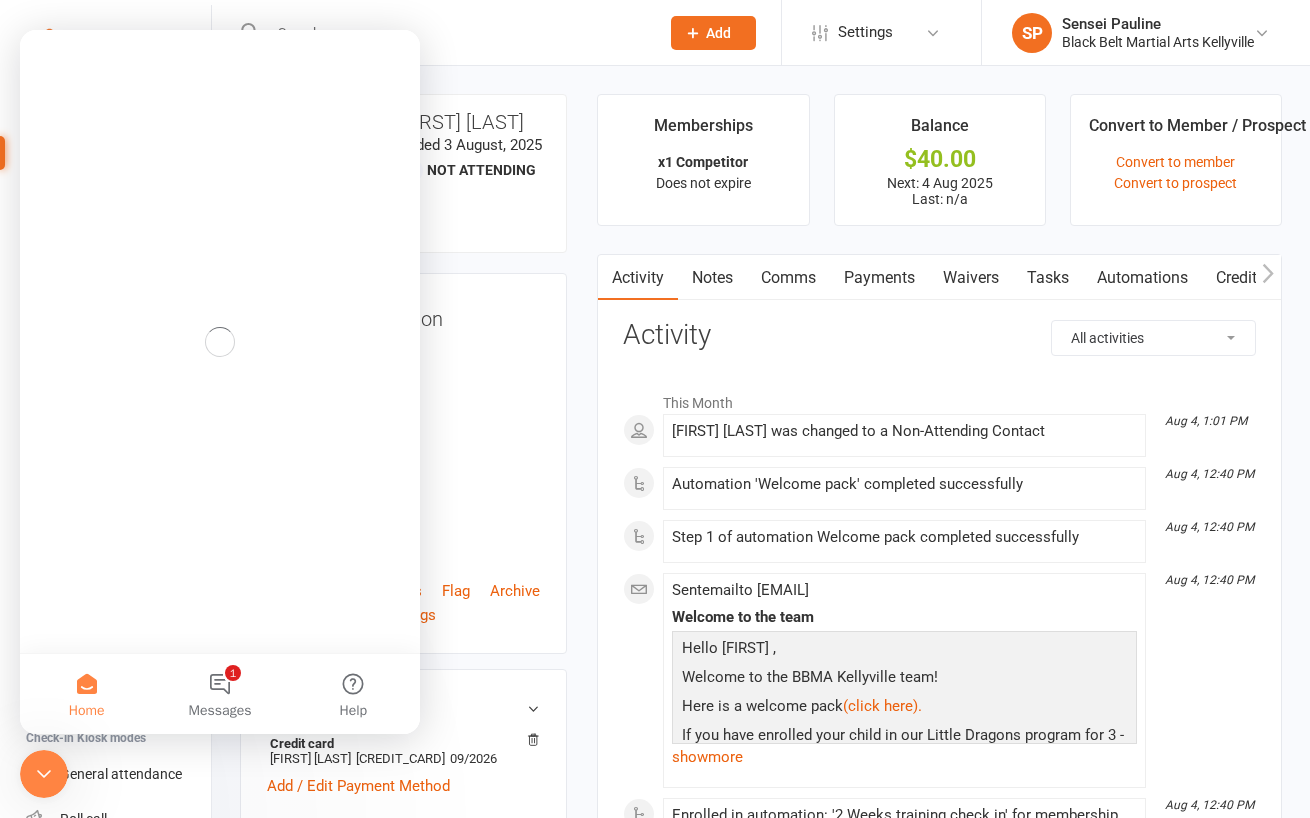 scroll, scrollTop: 0, scrollLeft: 0, axis: both 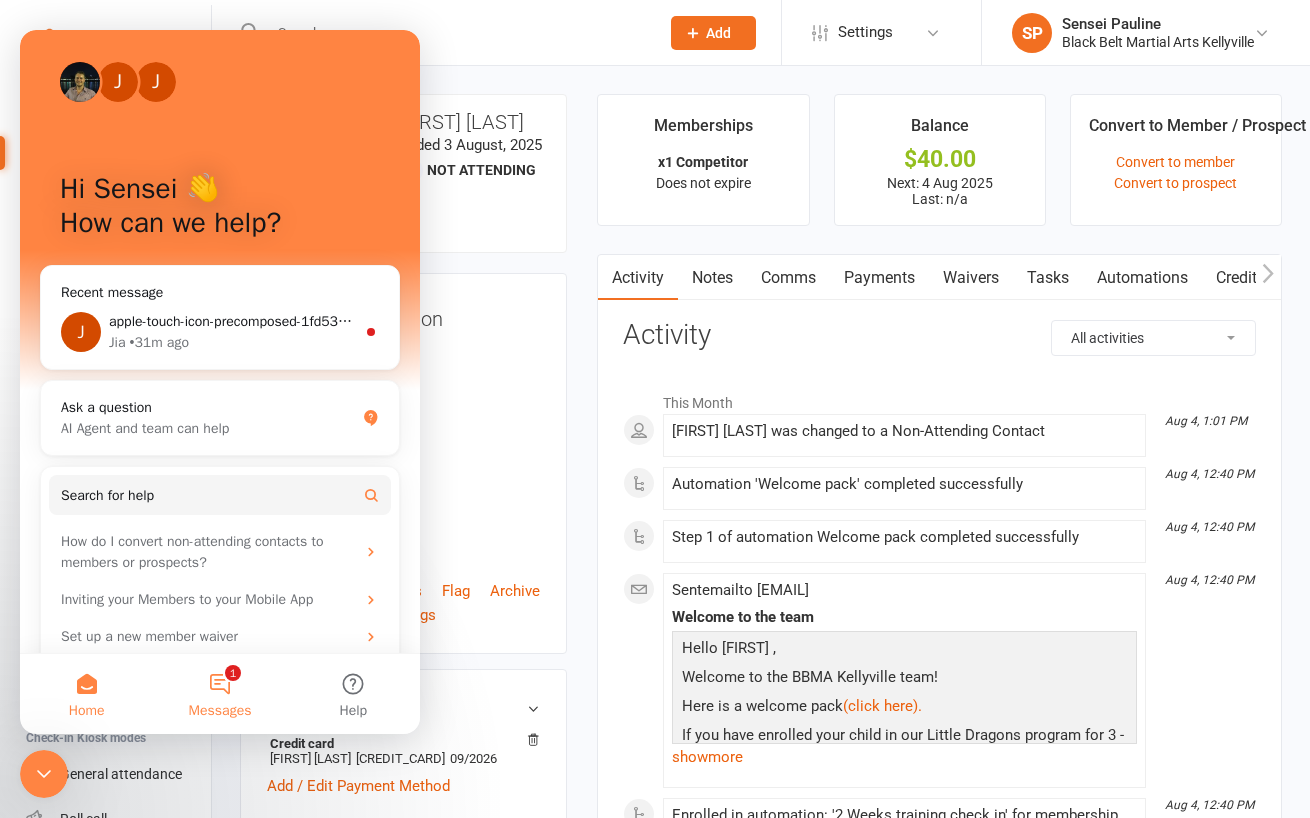 click on "1 Messages" at bounding box center [219, 694] 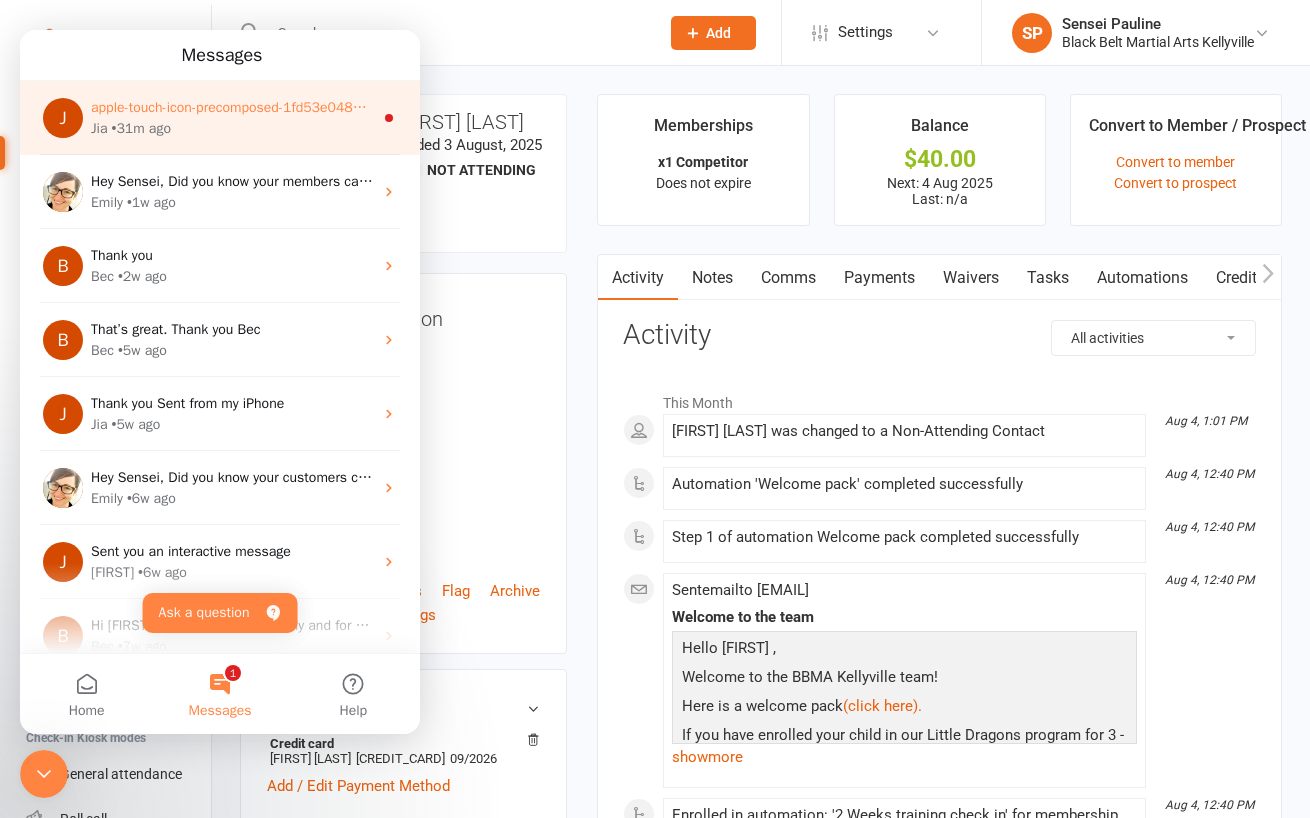 click on "apple-touch-icon-precomposed-1fd53e0484e98908215f38ff8980c6b40a6518322505f09046ef621bdbefff1d.png" at bounding box center [232, 107] 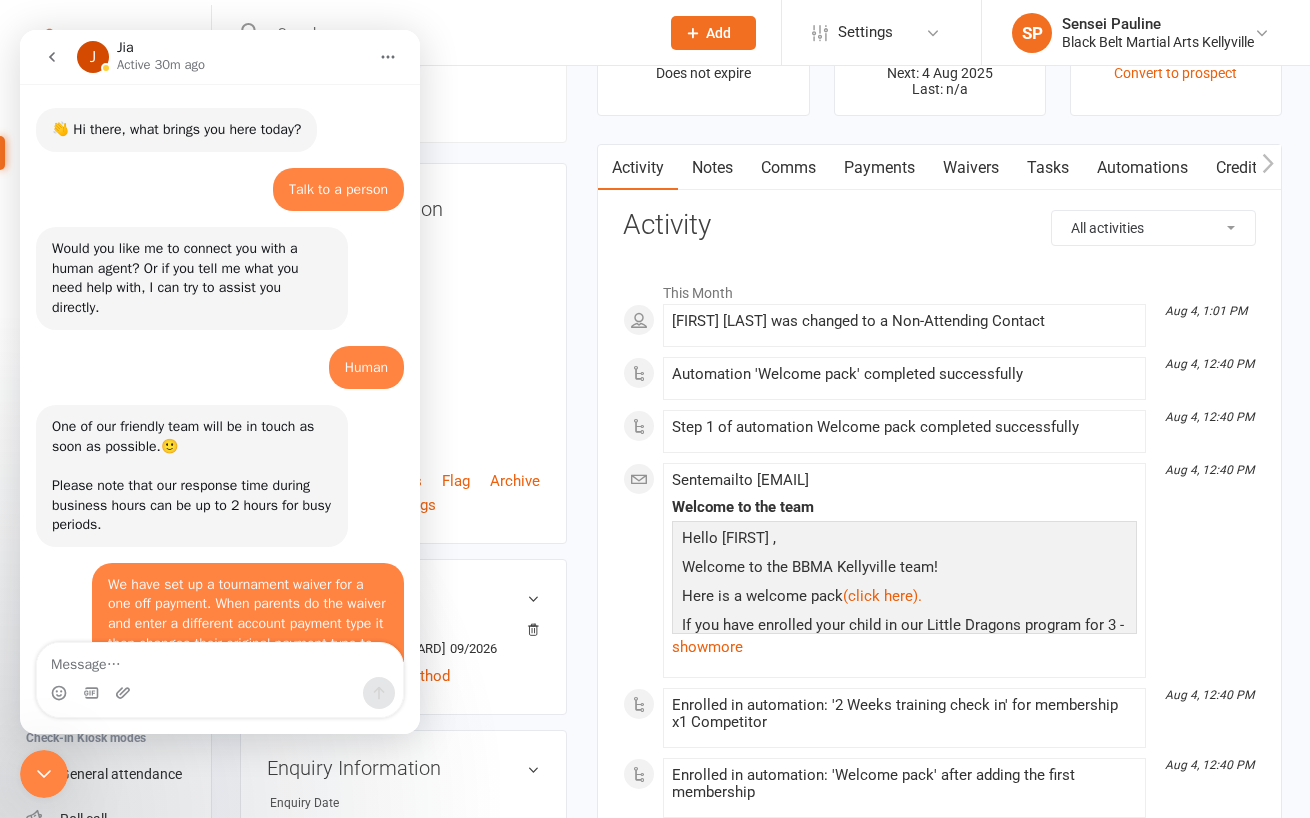 scroll, scrollTop: 114, scrollLeft: 0, axis: vertical 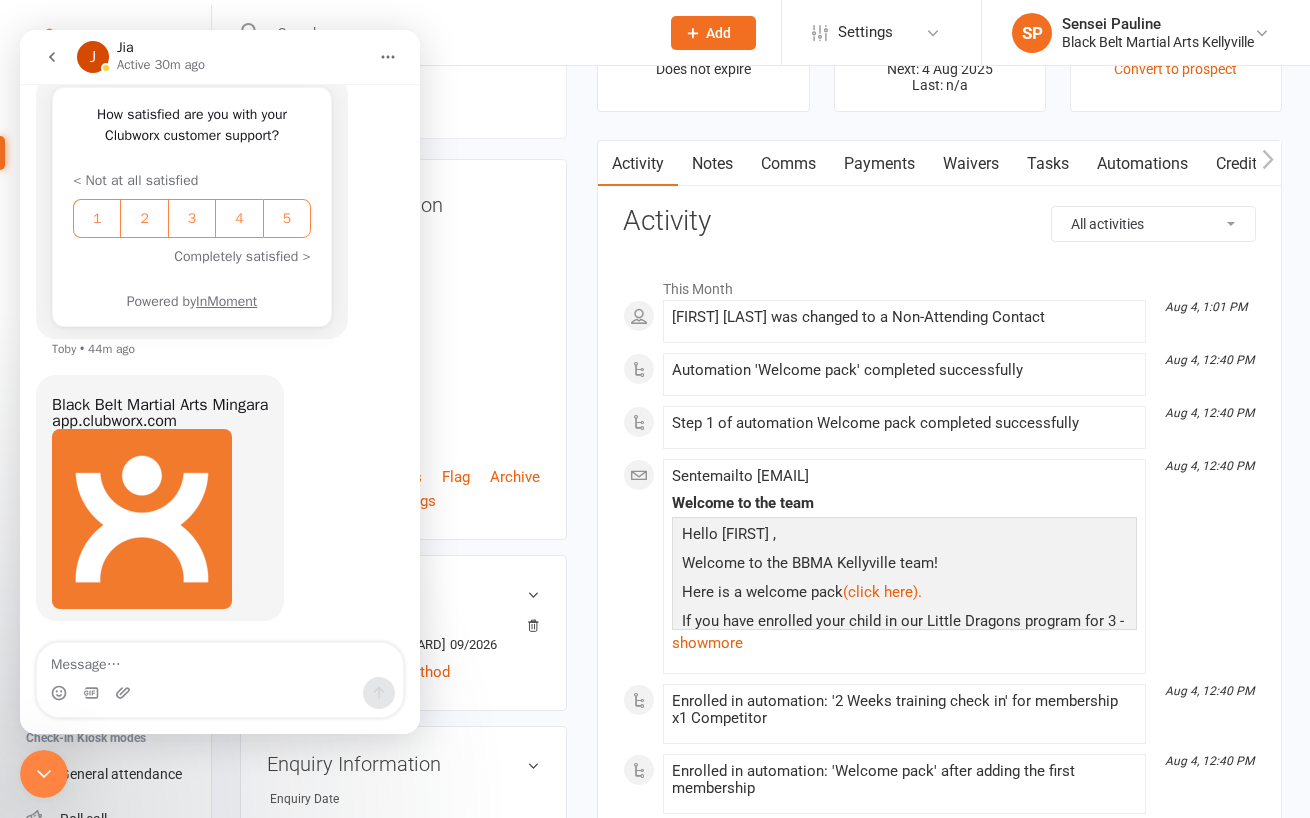 click 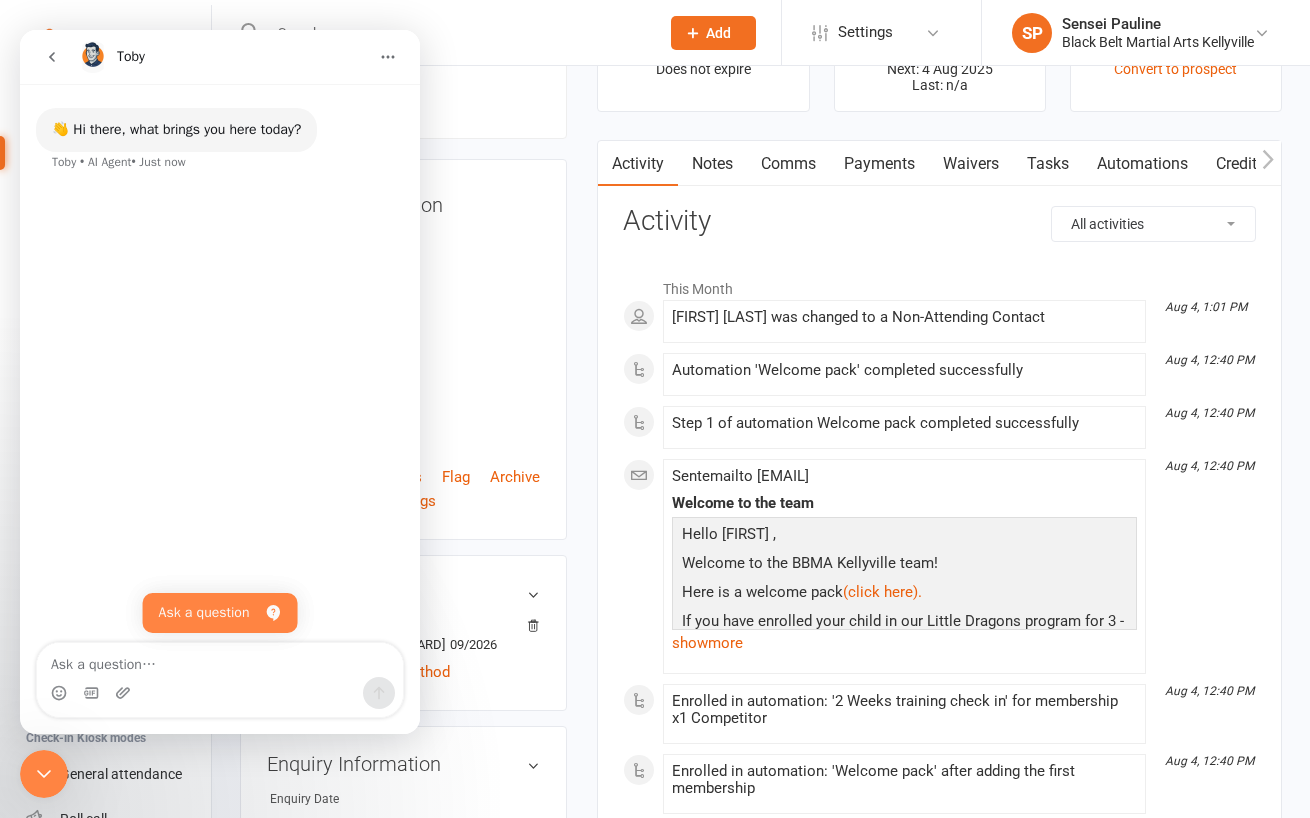 scroll, scrollTop: 0, scrollLeft: 0, axis: both 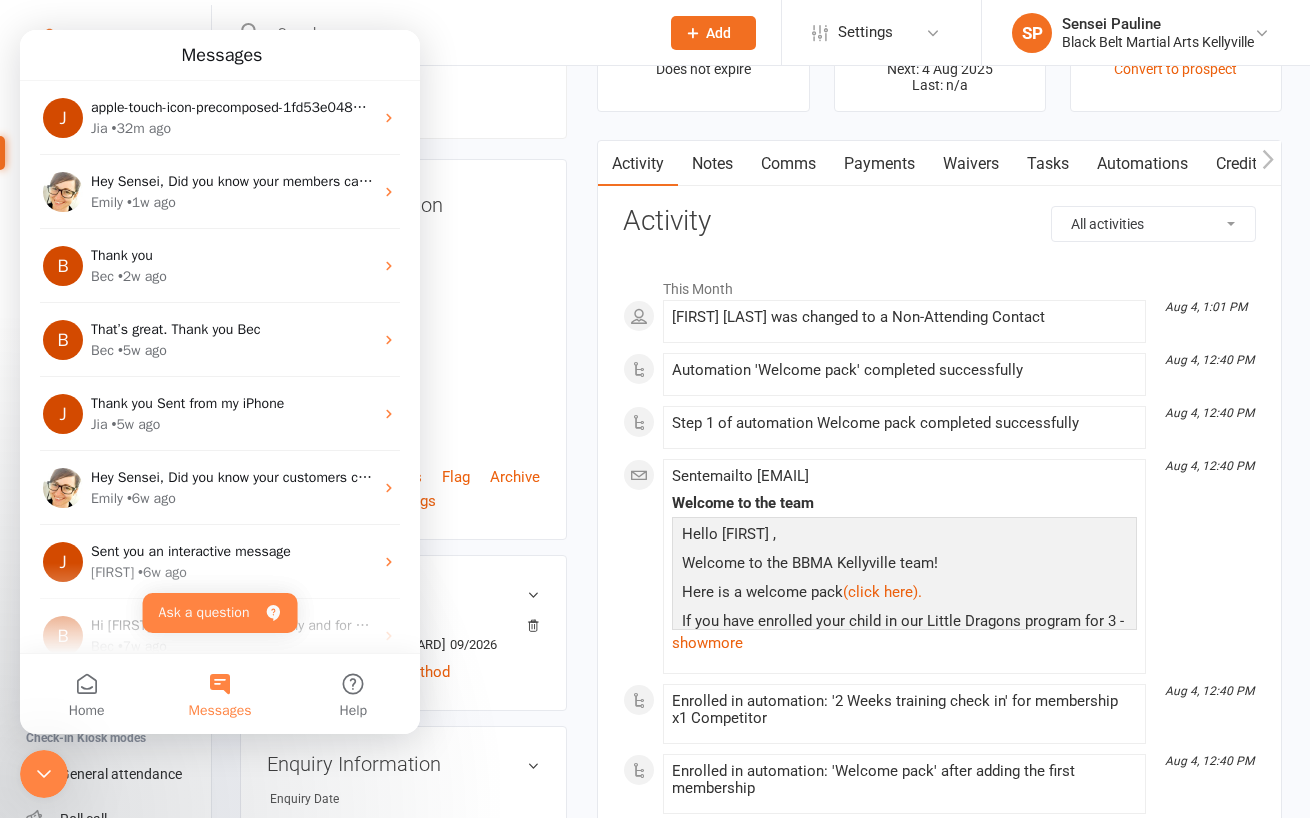 click 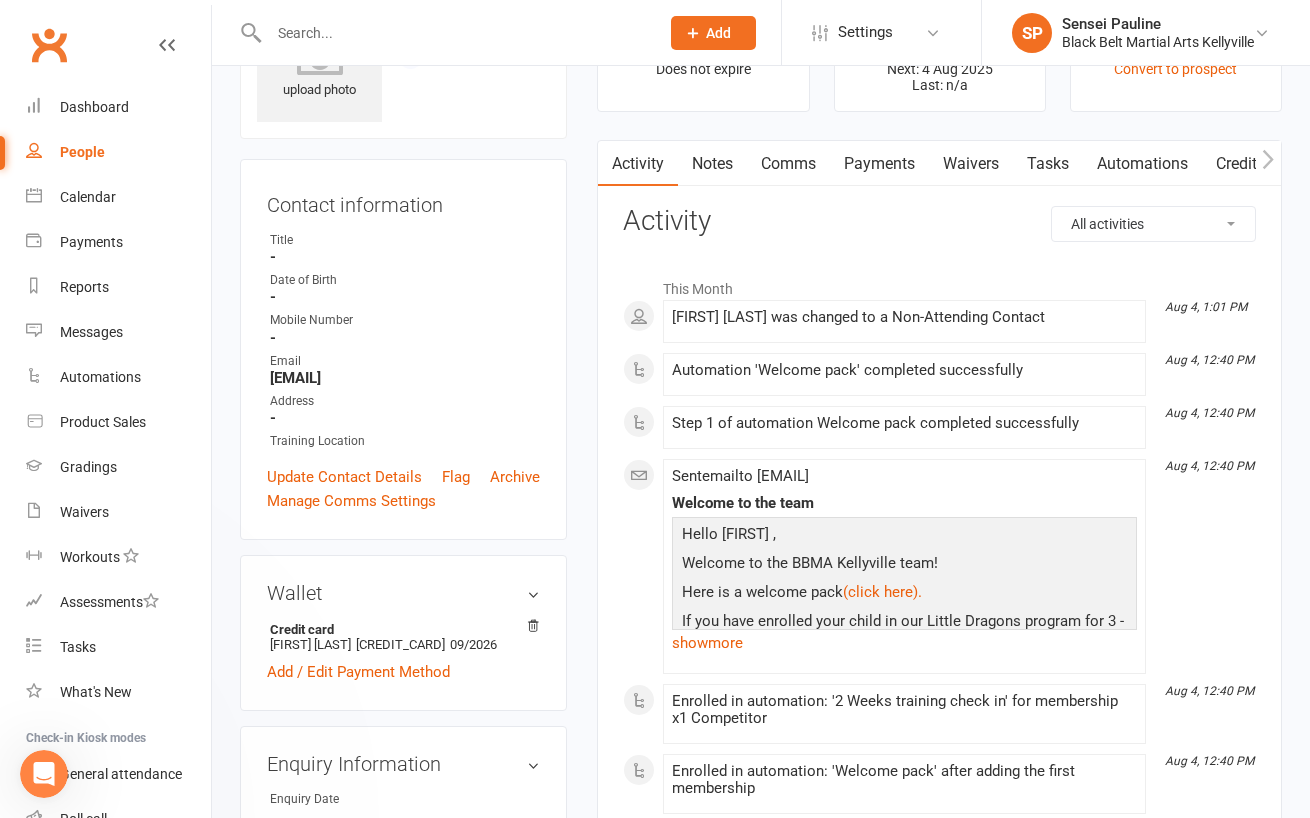 scroll, scrollTop: 0, scrollLeft: 0, axis: both 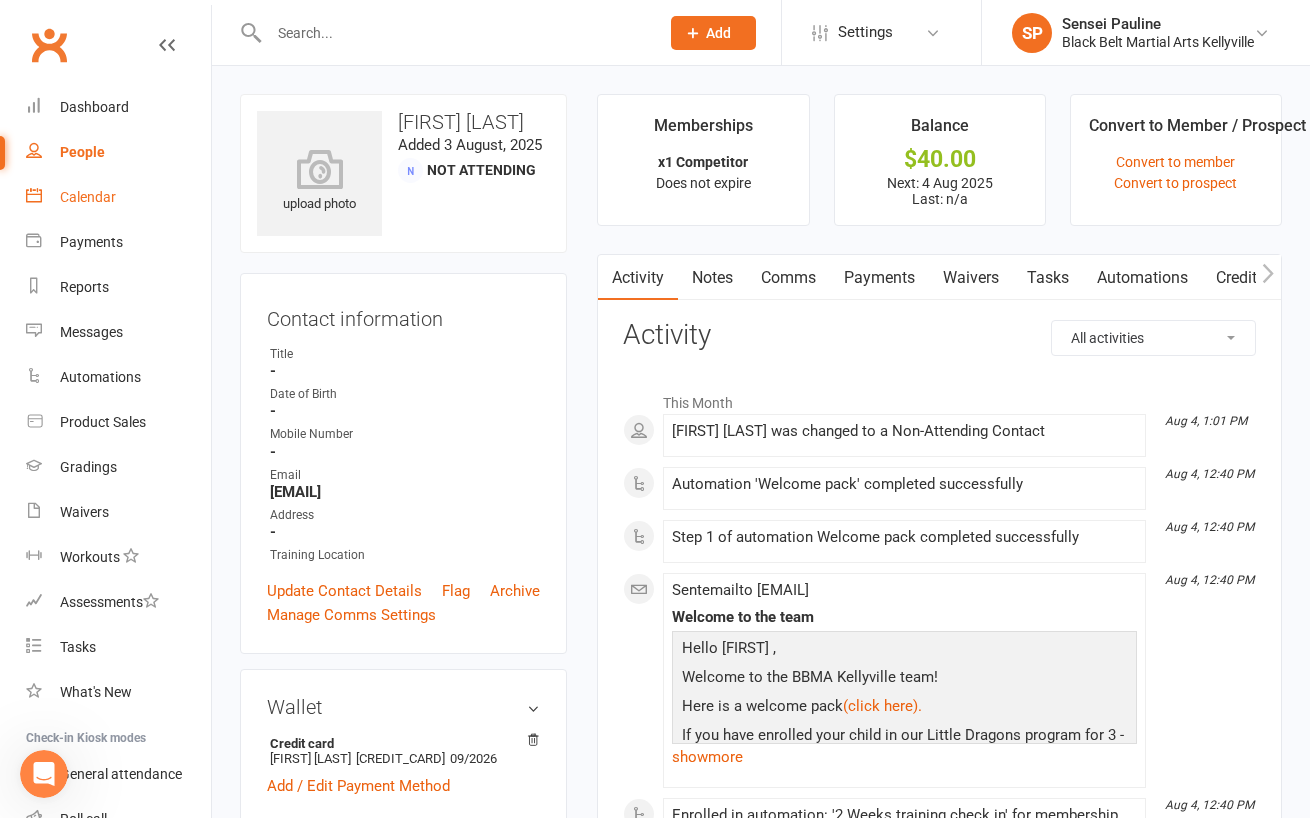 click on "Calendar" at bounding box center (88, 197) 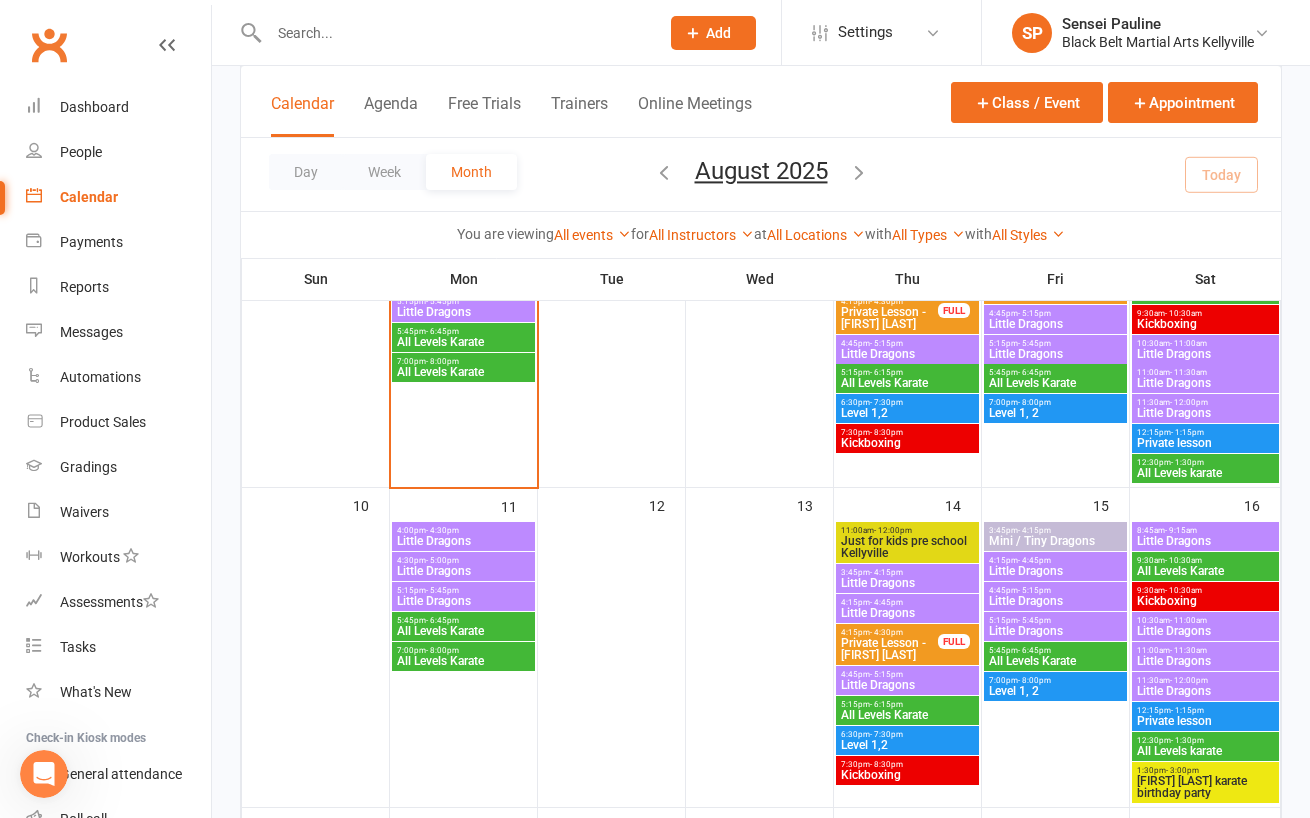 scroll, scrollTop: 613, scrollLeft: 0, axis: vertical 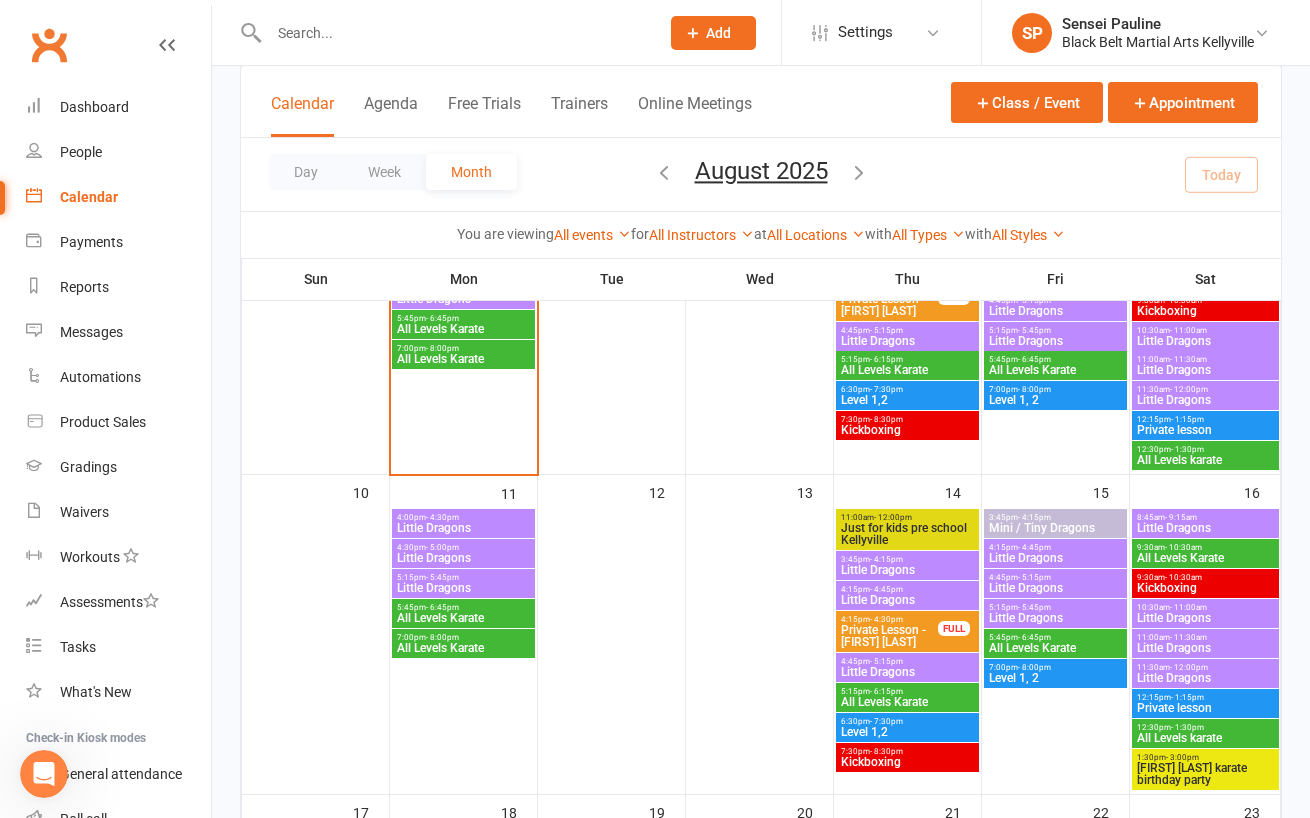 click on "11:00am  - 11:30am" at bounding box center [1206, 637] 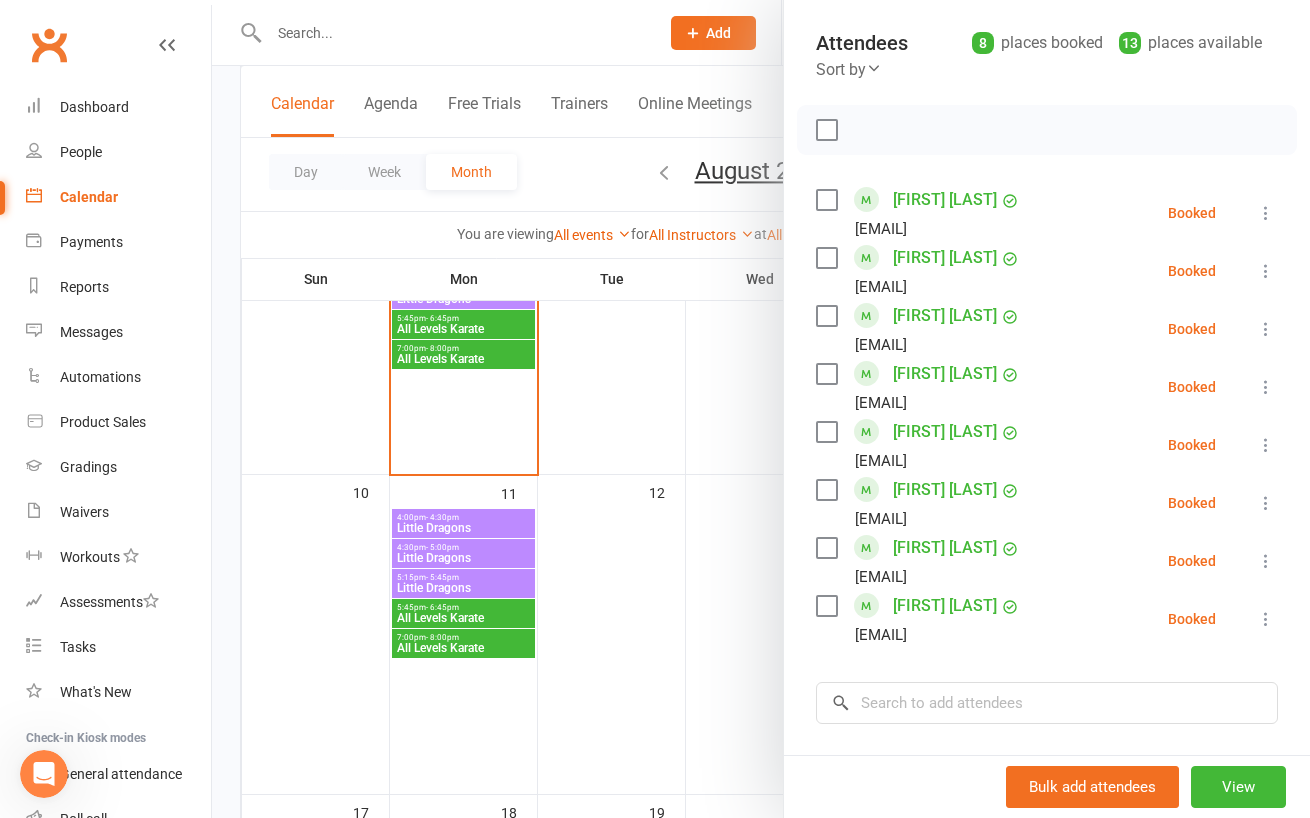scroll, scrollTop: 267, scrollLeft: 0, axis: vertical 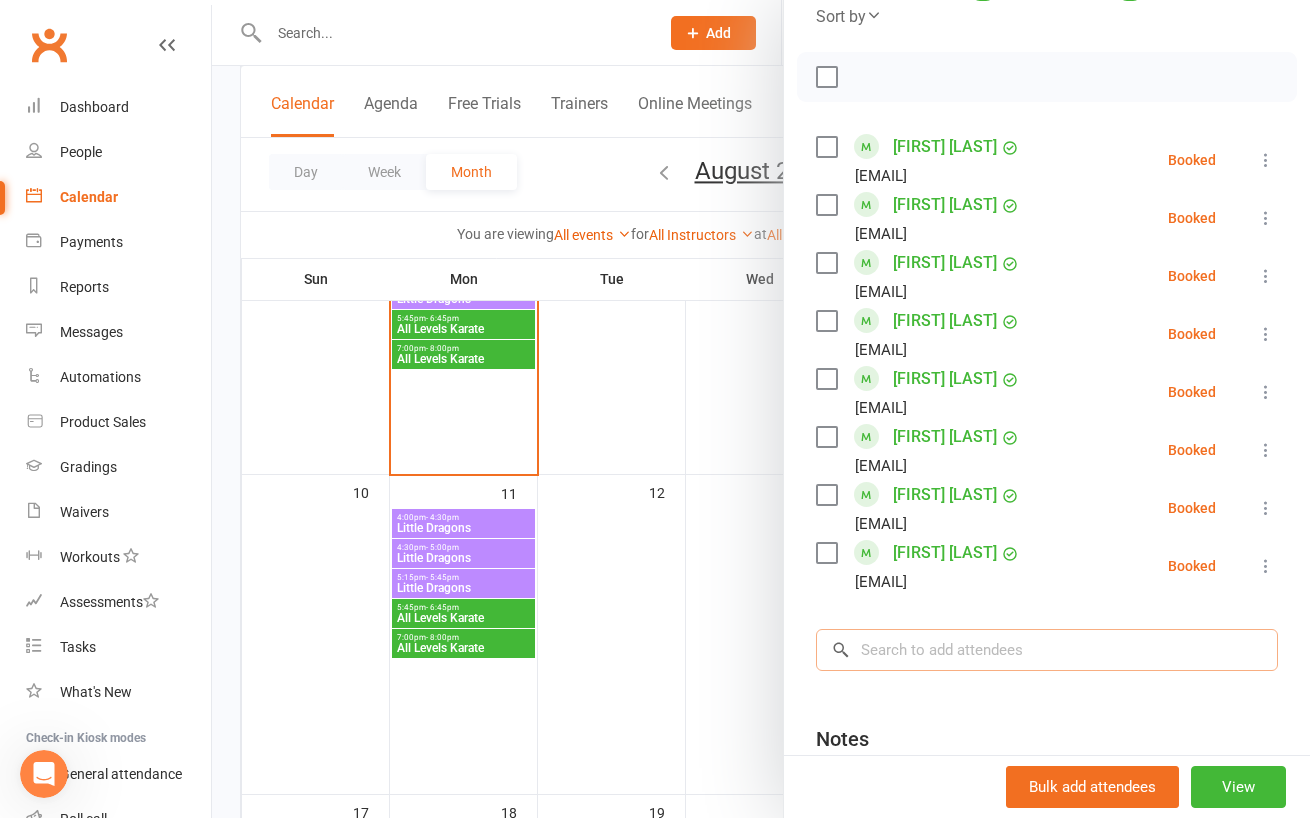click at bounding box center [1047, 650] 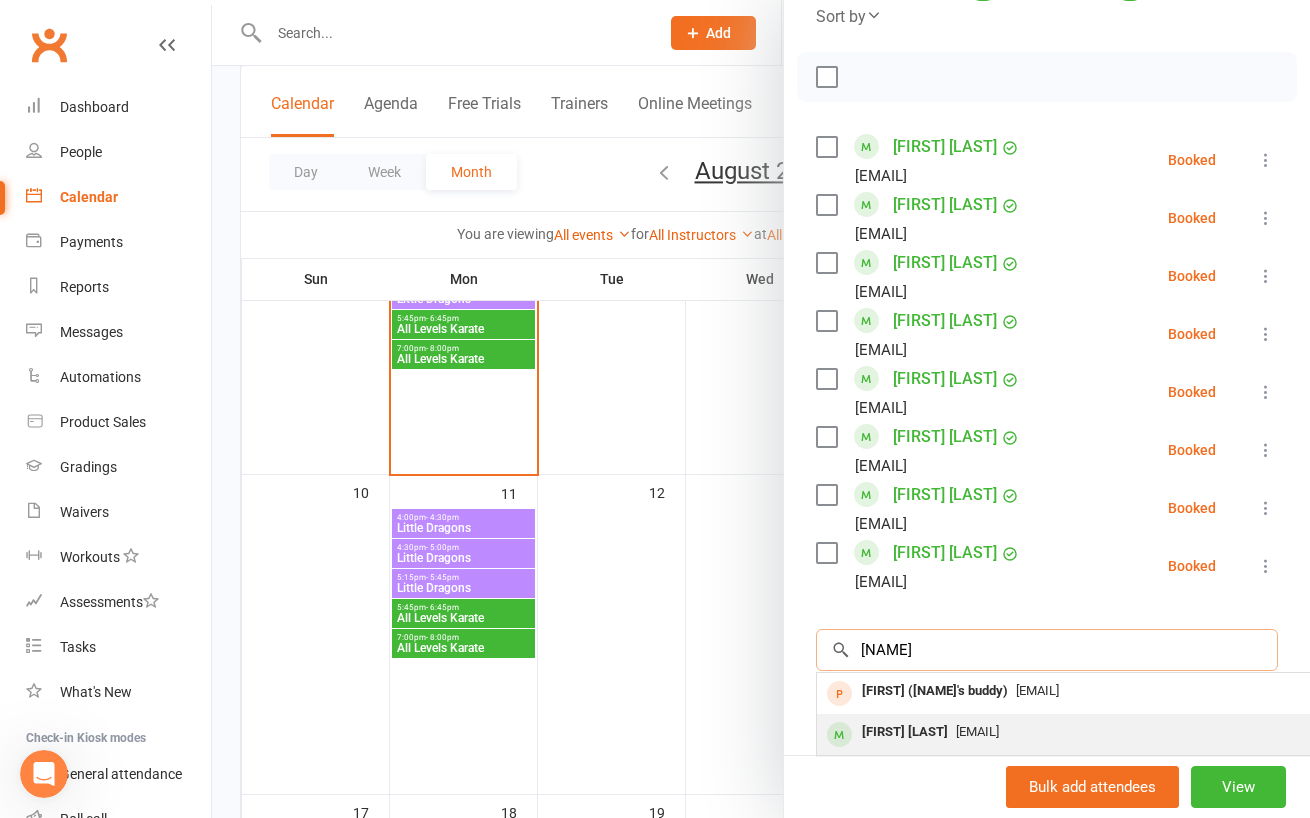 type on "takumi" 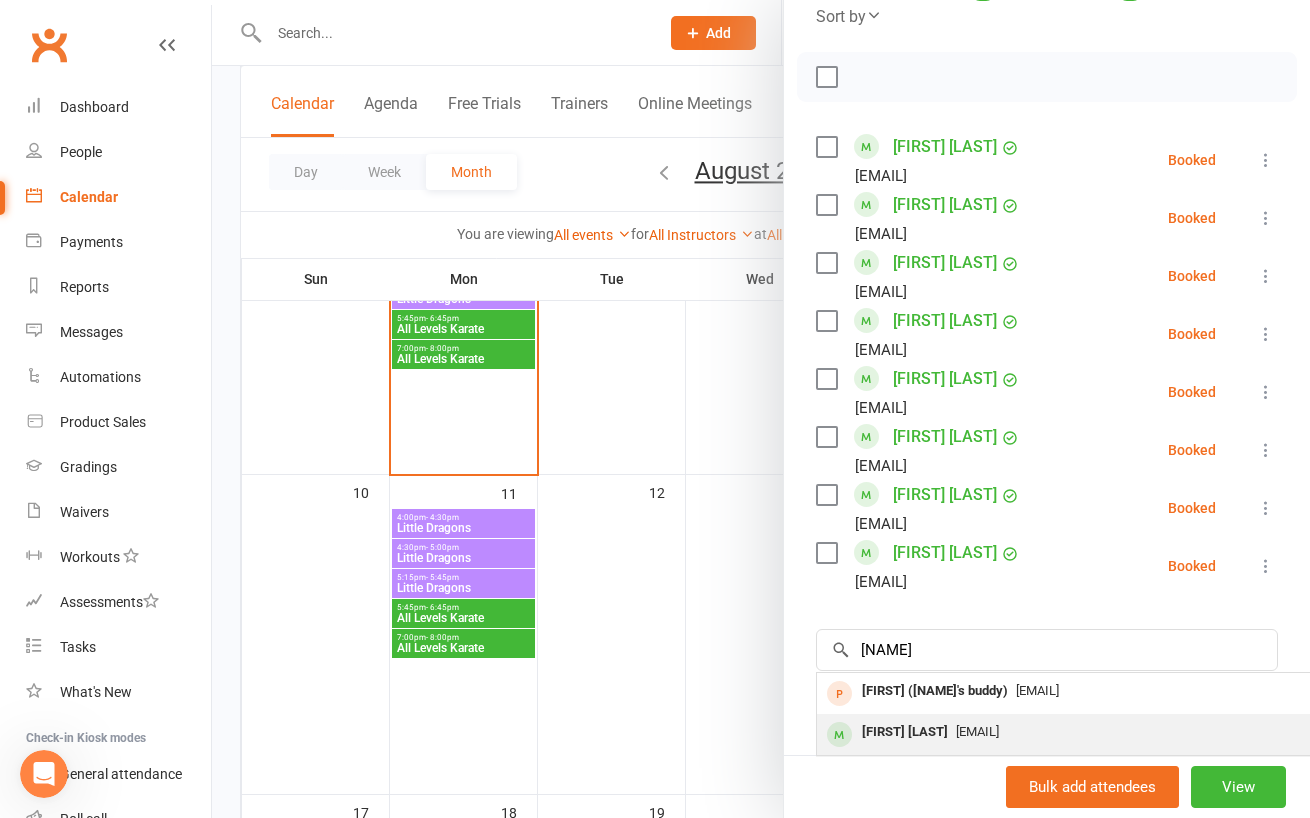 click on "Takumi Quentin Watanabe" at bounding box center [905, 732] 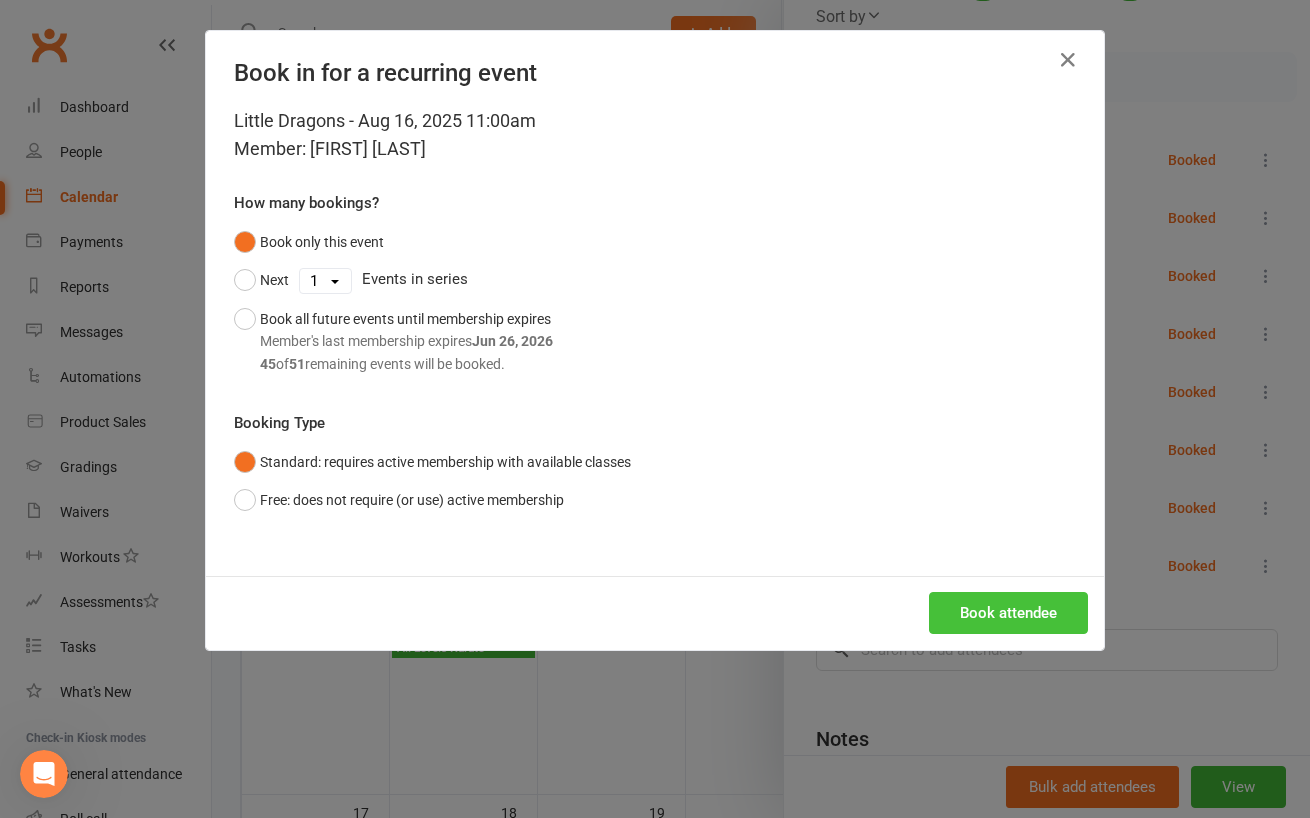 click on "Book attendee" at bounding box center (1008, 613) 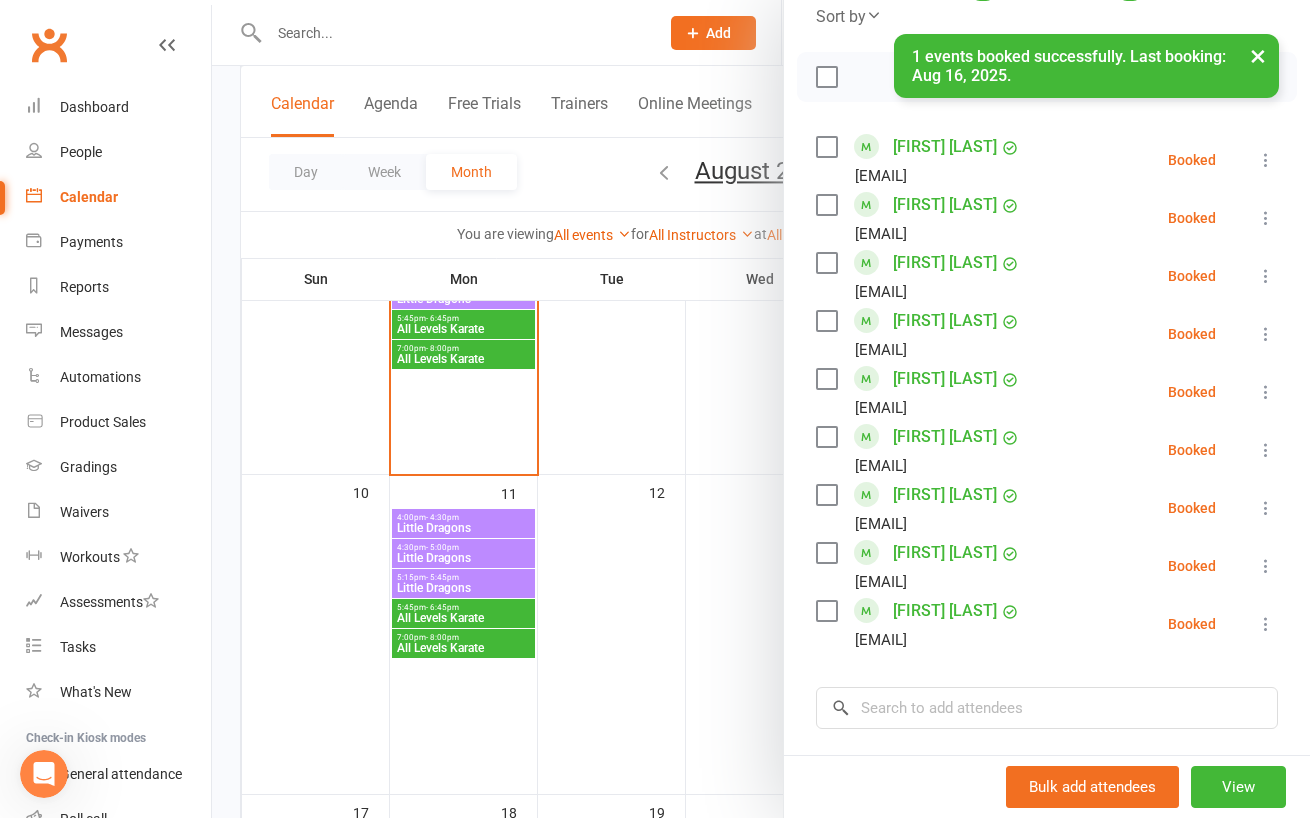 click on "× 1 events booked successfully. Last booking: Aug 16, 2025." at bounding box center (642, 34) 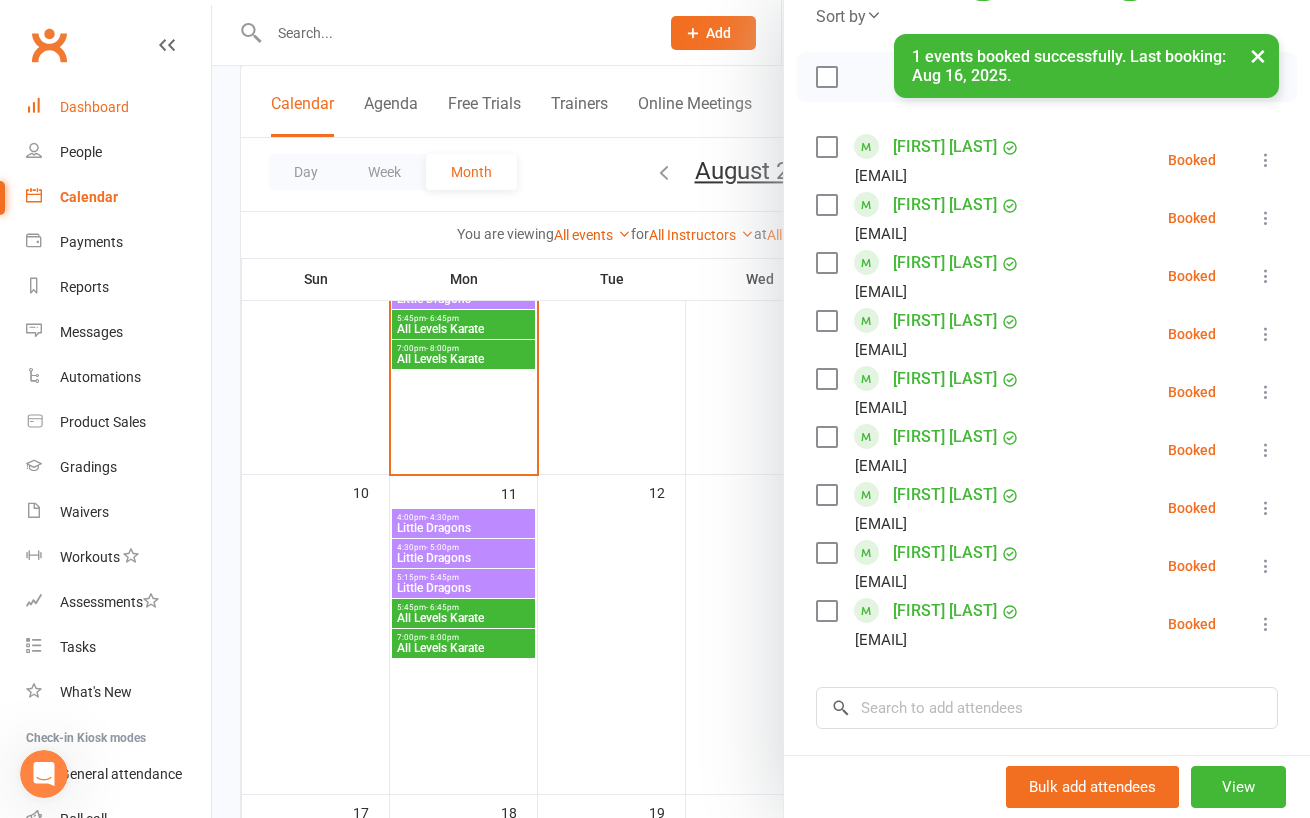 click on "Dashboard" at bounding box center (94, 107) 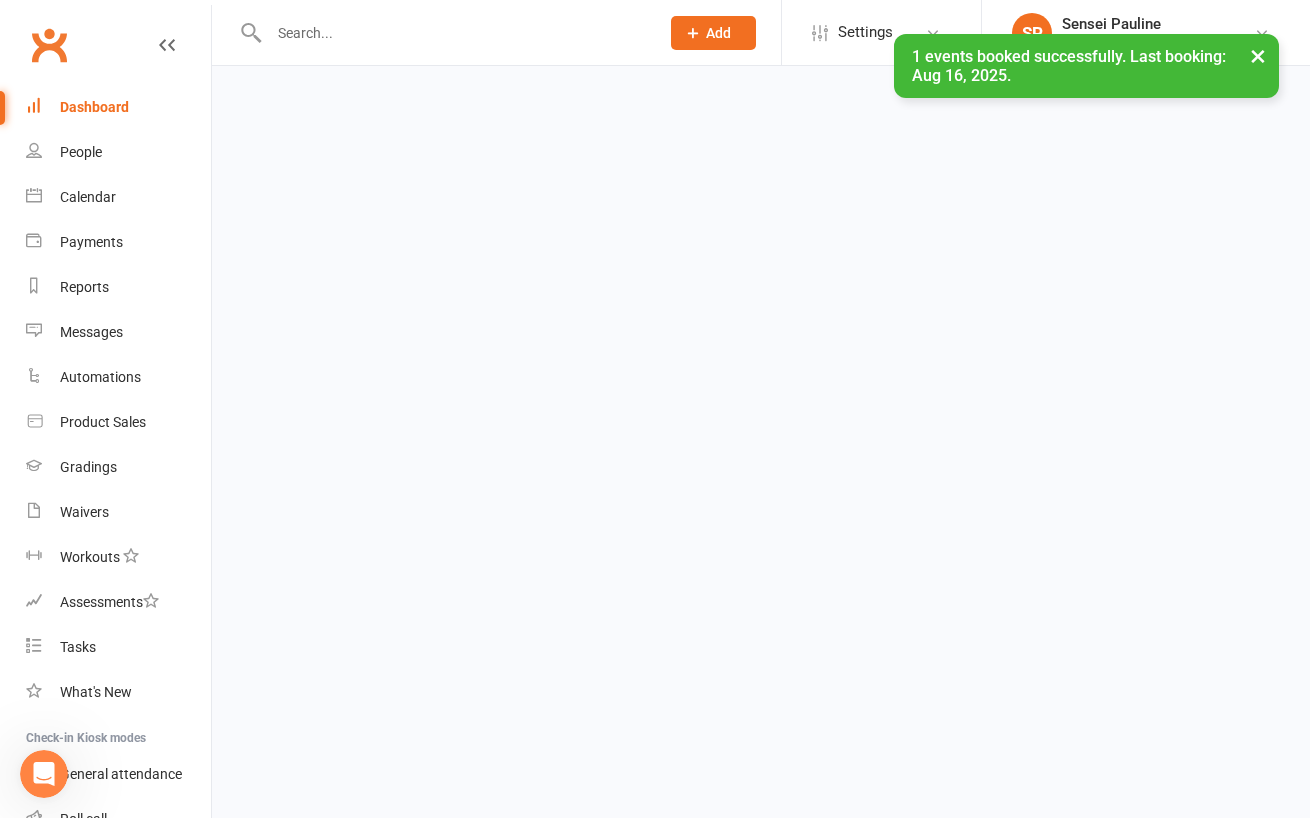 scroll, scrollTop: 0, scrollLeft: 0, axis: both 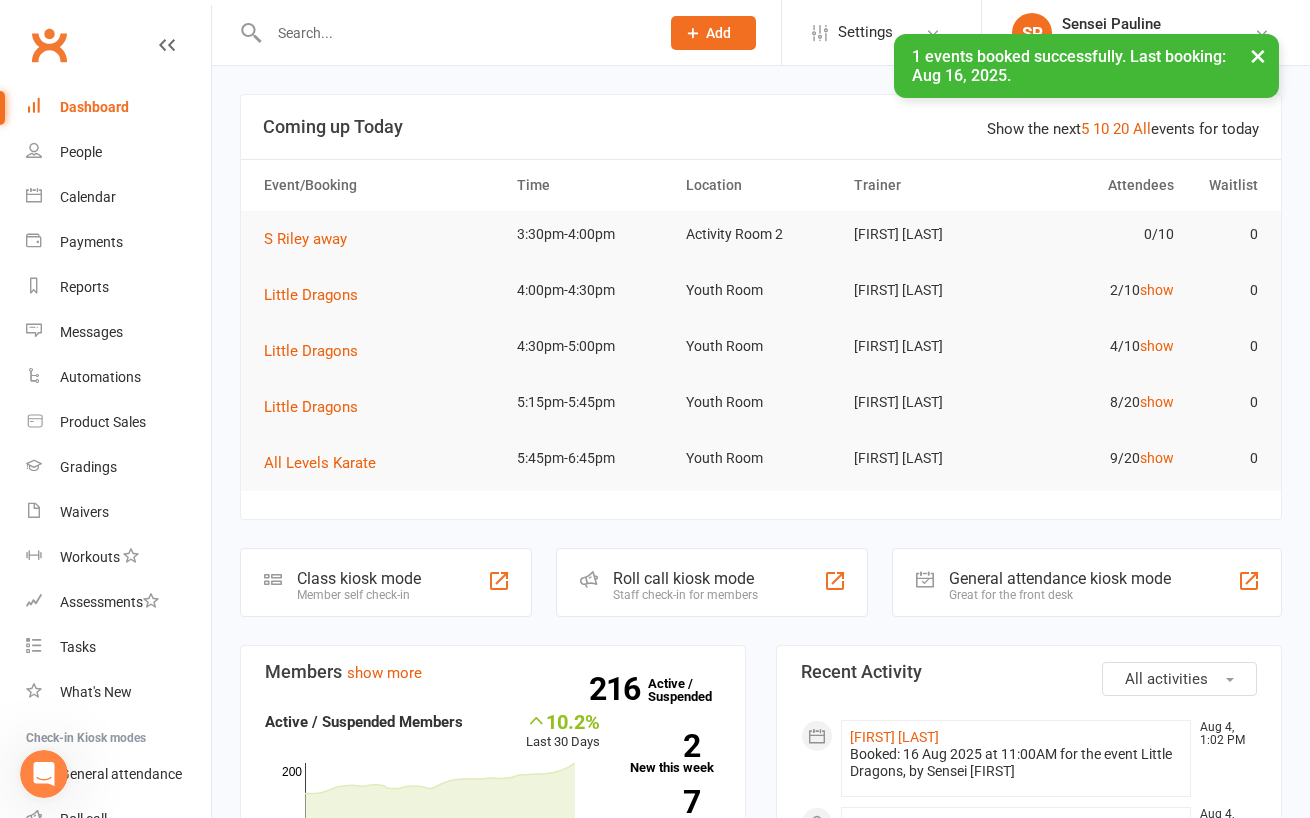 click on "Show the next  5   10   20   All  events for today Coming up Today Event/Booking Time Location Trainer Attendees Waitlist S Riley away  3:30pm-4:00pm Activity Room 2 Pauline Cornac 0/10  0  Little Dragons  4:00pm-4:30pm Youth Room Pauline Cornac 2/10  show 0  Little Dragons  4:30pm-5:00pm Youth Room Pauline Cornac 4/10  show 0  Little Dragons  5:15pm-5:45pm Youth Room Pauline Cornac 8/20  show 0  All Levels Karate  5:45pm-6:45pm Youth Room Pauline Cornac 9/20  show 0
Class kiosk mode Member self check-in Roll call kiosk mode Staff check-in for members General attendance kiosk mode Great for the front desk Kiosk modes:  General attendance  General attendance Class Roll call
Members  show more 10.2% Last 30 Days Active / Suspended Members Apr Jul Month 07-Feb 04-Aug  0 100 200 216 Active / Suspended 2 New this week 7 New this month 1 Canx. this month
Attendance 0 Right Now (in session) show more 0 Today (so far)  No change from yesterday show more 17 Absent (last 30 days) show more
Net Revenue  20.4%" at bounding box center (761, 1386) 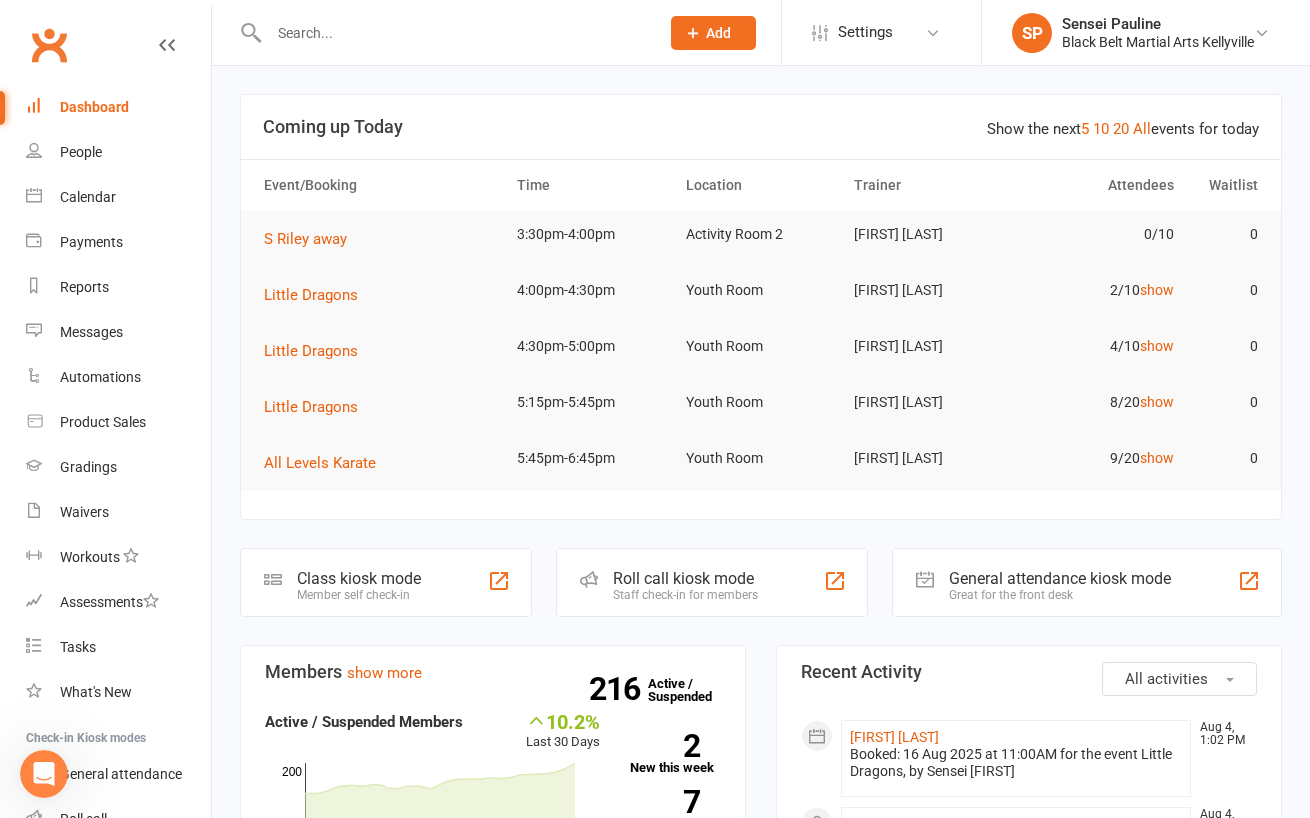 click on "Show the next  5   10   20   All  events for today Coming up Today Event/Booking Time Location Trainer Attendees Waitlist S Riley away  3:30pm-4:00pm Activity Room 2 Pauline Cornac 0/10  0  Little Dragons  4:00pm-4:30pm Youth Room Pauline Cornac 2/10  show 0  Little Dragons  4:30pm-5:00pm Youth Room Pauline Cornac 4/10  show 0  Little Dragons  5:15pm-5:45pm Youth Room Pauline Cornac 8/20  show 0  All Levels Karate  5:45pm-6:45pm Youth Room Pauline Cornac 9/20  show 0
Class kiosk mode Member self check-in Roll call kiosk mode Staff check-in for members General attendance kiosk mode Great for the front desk Kiosk modes:  General attendance  General attendance Class Roll call
Members  show more 10.2% Last 30 Days Active / Suspended Members Apr Jul Month 07-Feb 04-Aug  0 100 200 216 Active / Suspended 2 New this week 7 New this month 1 Canx. this month
Attendance 0 Right Now (in session) show more 0 Today (so far)  No change from yesterday show more 17 Absent (last 30 days) show more
Net Revenue  20.4%" at bounding box center (761, 1386) 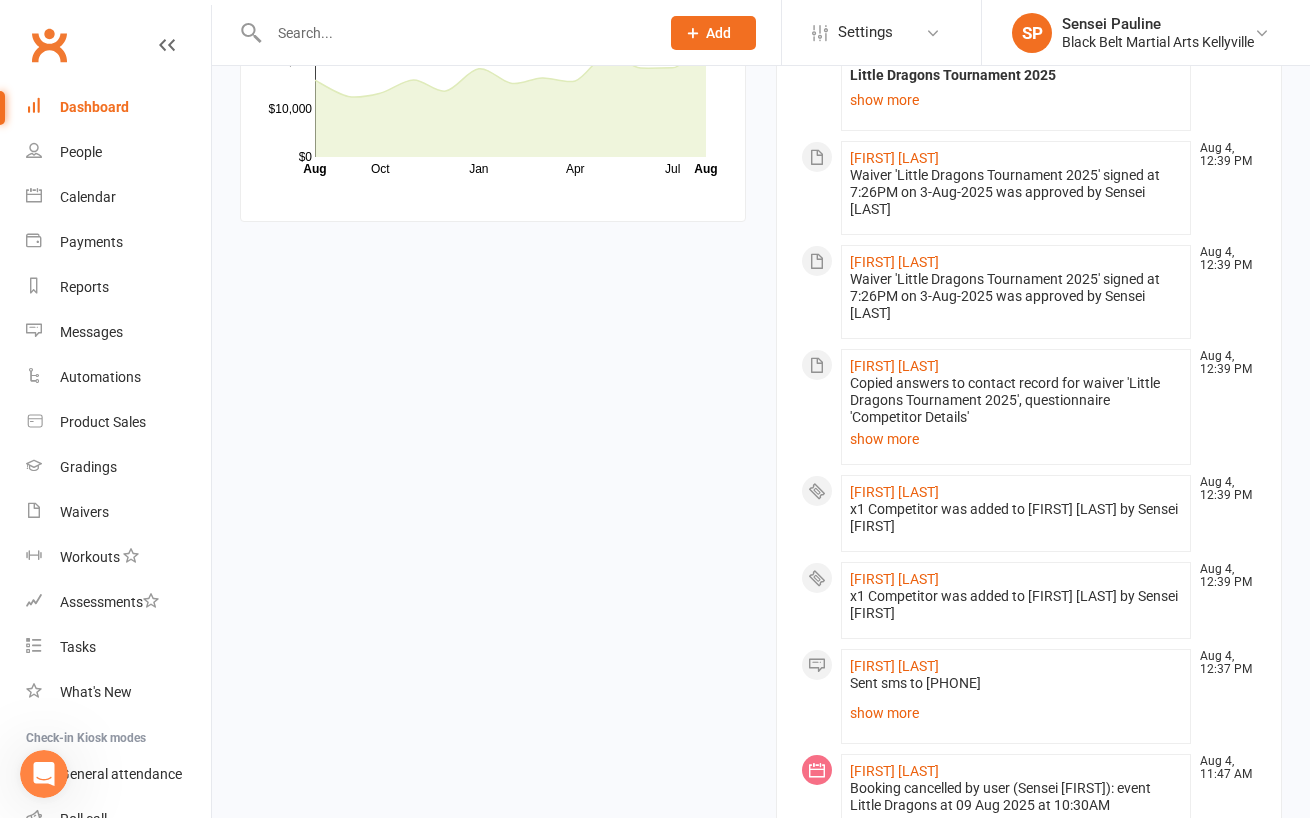 scroll, scrollTop: 1947, scrollLeft: 0, axis: vertical 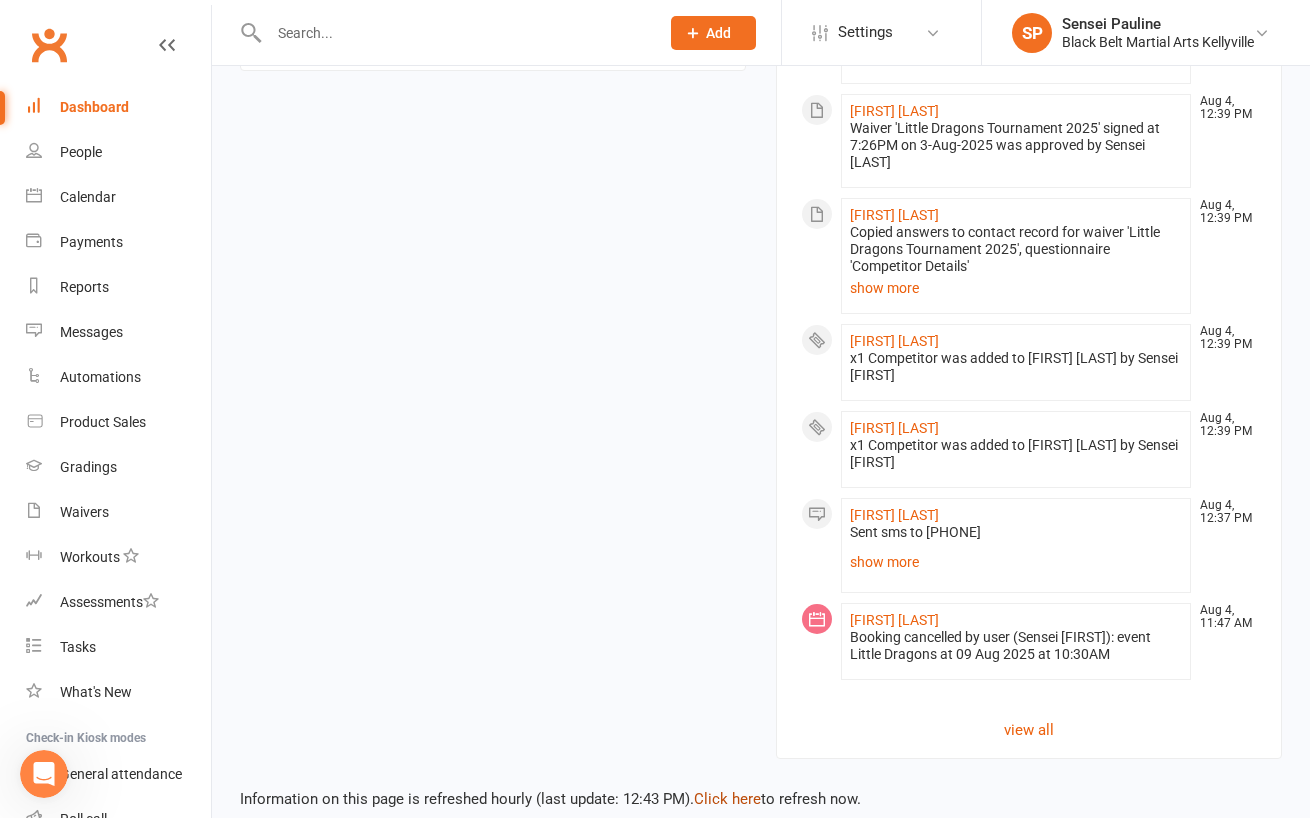 click on "Click here" at bounding box center [727, 799] 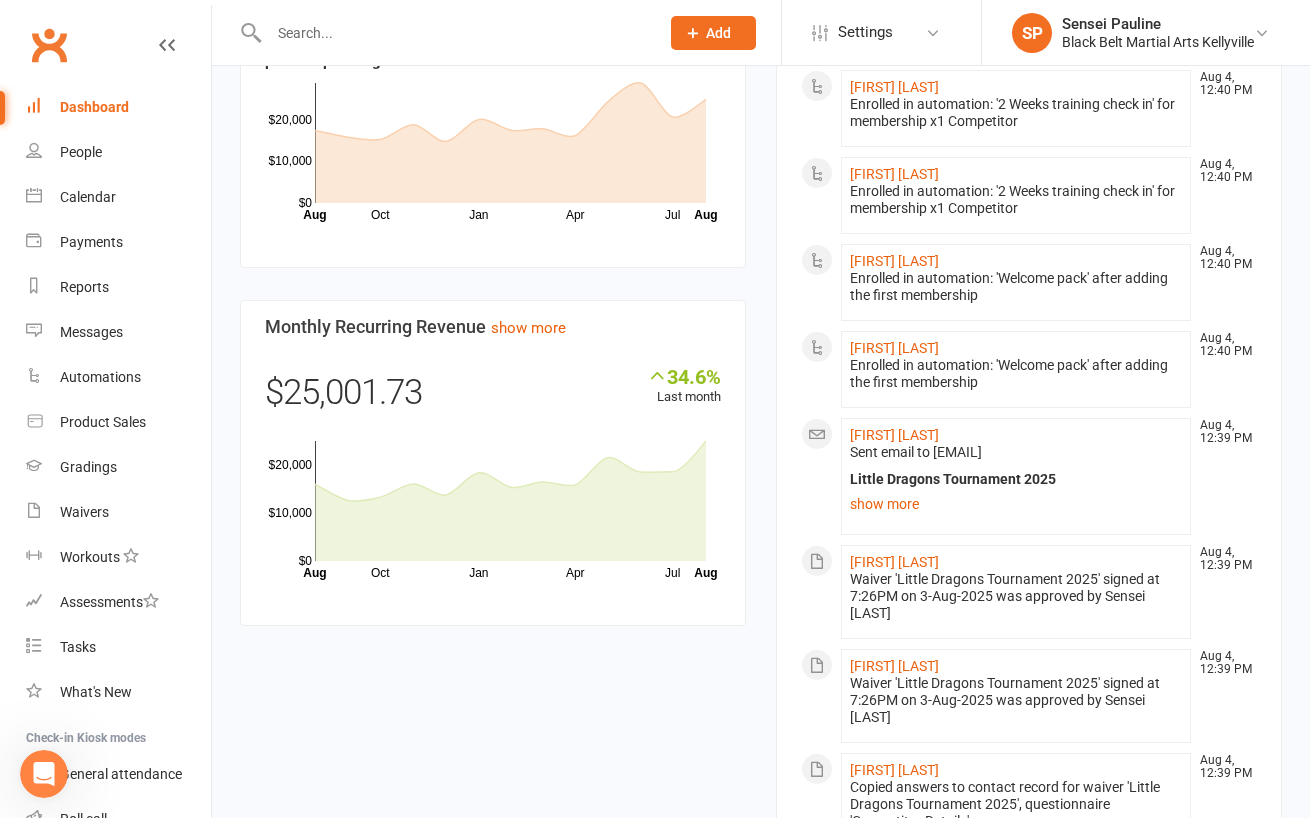 scroll, scrollTop: 1388, scrollLeft: 0, axis: vertical 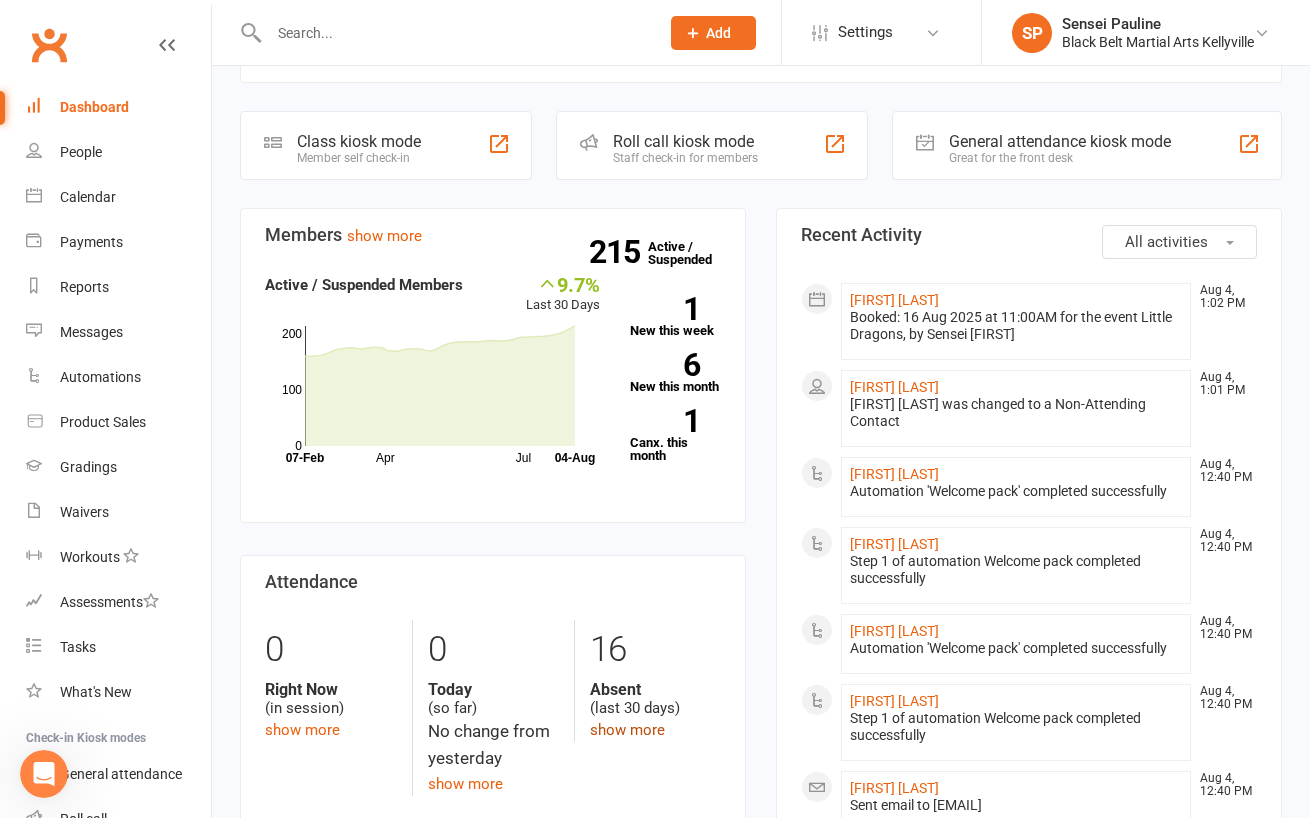 click on "show more" 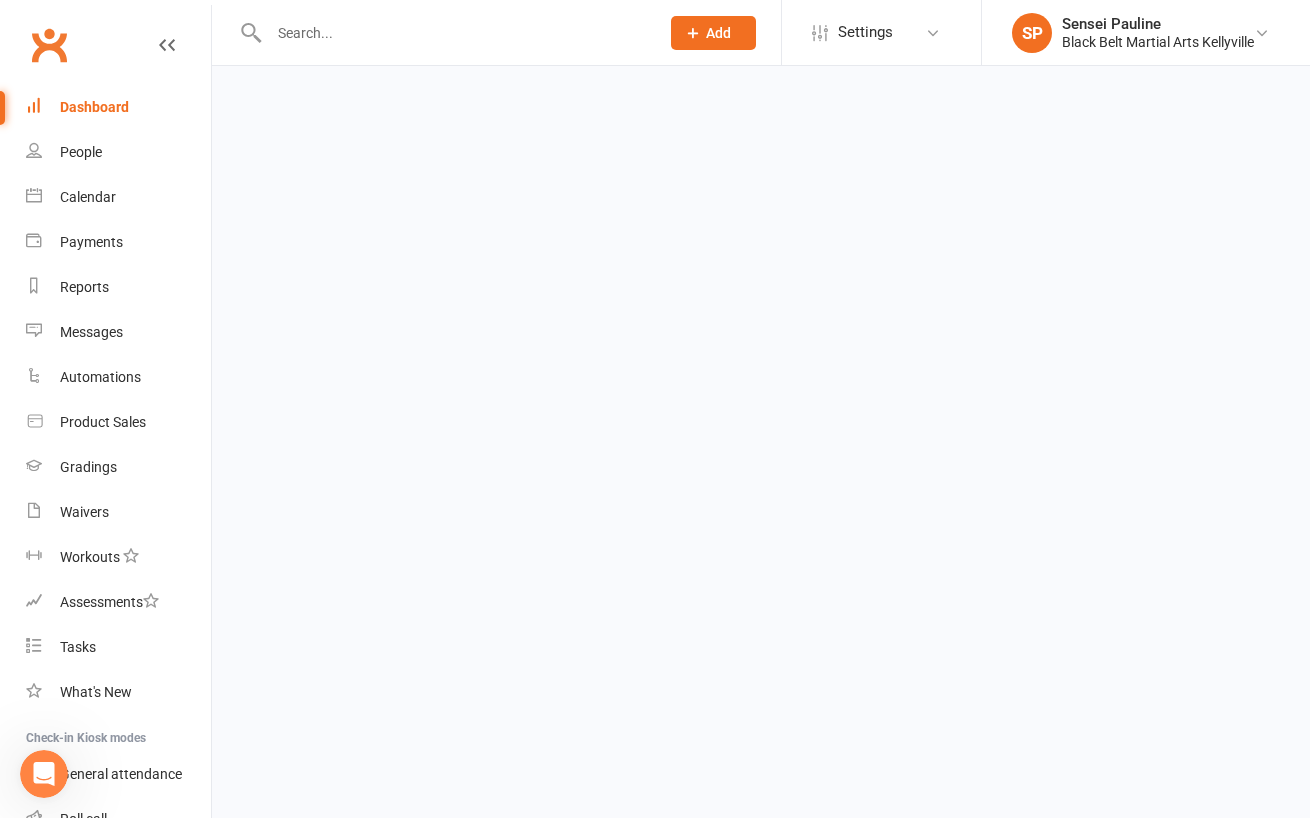 scroll, scrollTop: 0, scrollLeft: 0, axis: both 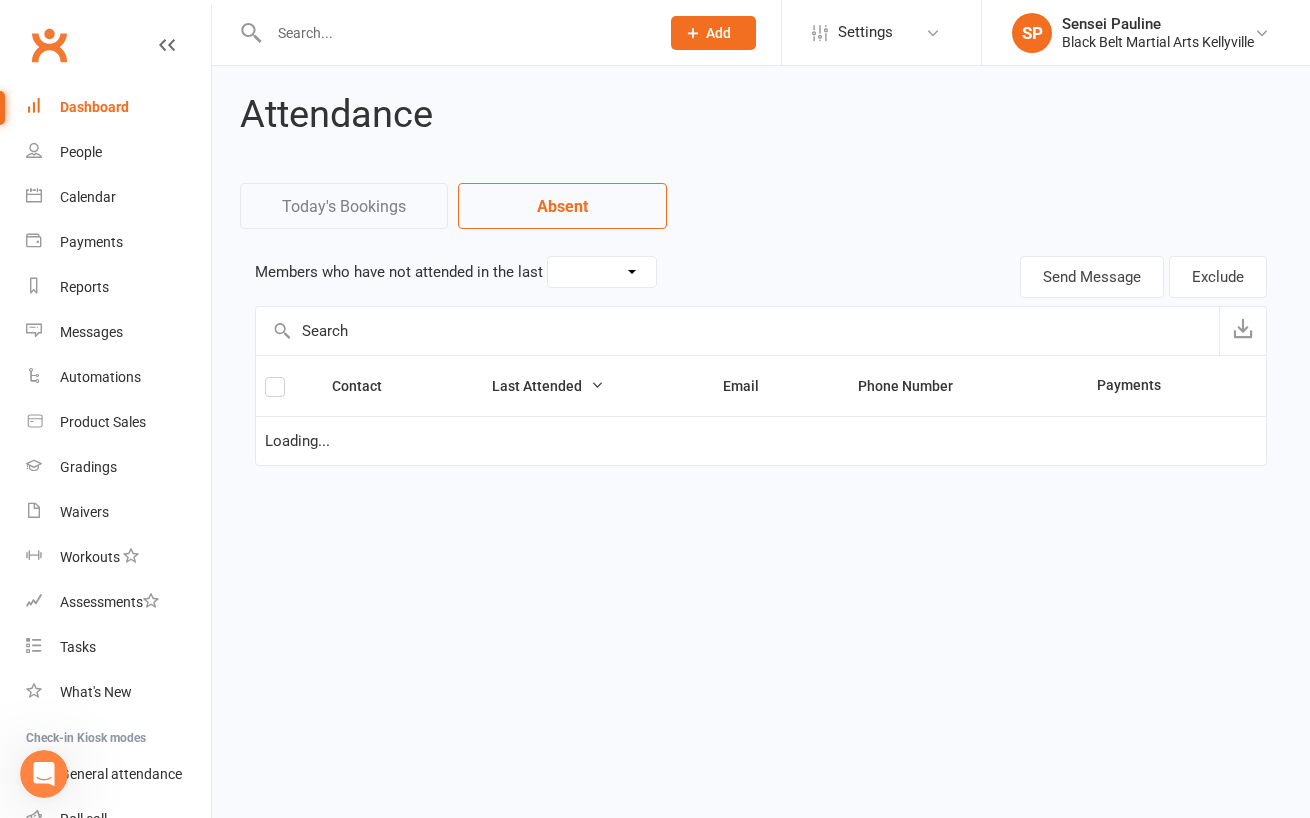 select on "30" 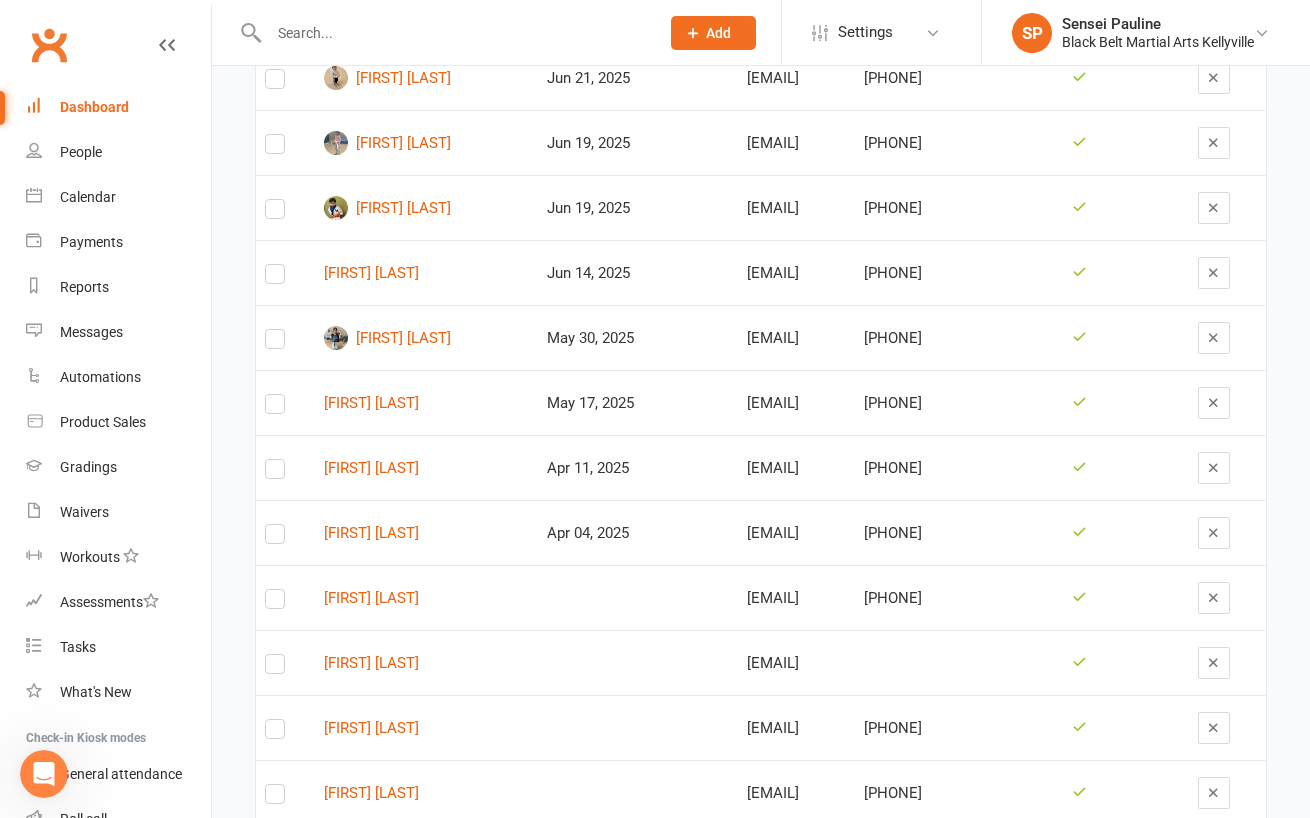 scroll, scrollTop: 700, scrollLeft: 0, axis: vertical 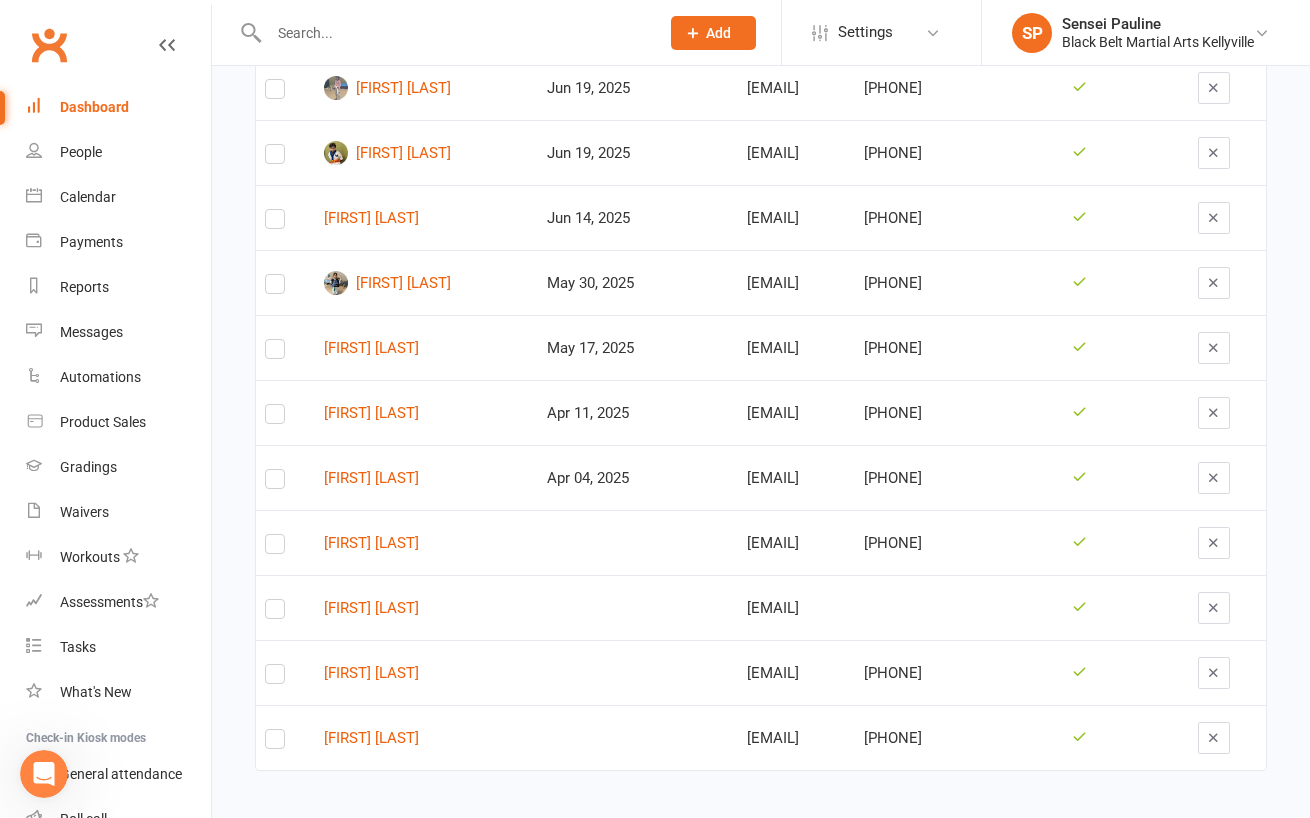 click on "Attendance Today's Bookings Absent Members who have not attended in the last   30 Days 15 Days 7 Days 1  contact(s) are excluded from this report. Send Message Exclude Contact Last Attended Email Phone Number Payments Aaron Gulati Jul 05, 2025 Sami.chaudhry.19@gmail.com 0452351911 Hania Imran Jul 05, 2025 m_imransheikh81@hotmail.com 0432096227 Jay Prasad Jul 03, 2025 Prasad.lynette@ail.com 0401188039 Arhaan Baig Mirza Jun 28, 2025 mustafa_coolside@hotmail.com 0424711455 Theodore Taouk Jun 21, 2025 angela.i@icloud.com 0415380308 Aadya Prabhala Jun 19, 2025 prabhala.raviprasad@gmail.com 0478784817 Antonio Raad Jun 19, 2025 Cynthia.salloum@hotmail.com 0422431449 Ryan Shah Jun 14, 2025 Casarojshah@gmail.com 0435 193 945 Niki Rahimi May 30, 2025 bijan.rahimi@outlook.com 0405014764 Zahra Ali May 17, 2025 haris.k@hotmail.com 0403 560 052 Aarnav Pathak Apr 11, 2025 Smartniraj@gmail.com 0430123101 Mia Petrov Apr 04, 2025 vipmpet@yahoo.com 0434 761 935 Roshan Baker mythili.baker@gmail.com 0402101575 Rishaan Gangireddy" at bounding box center [761, 82] 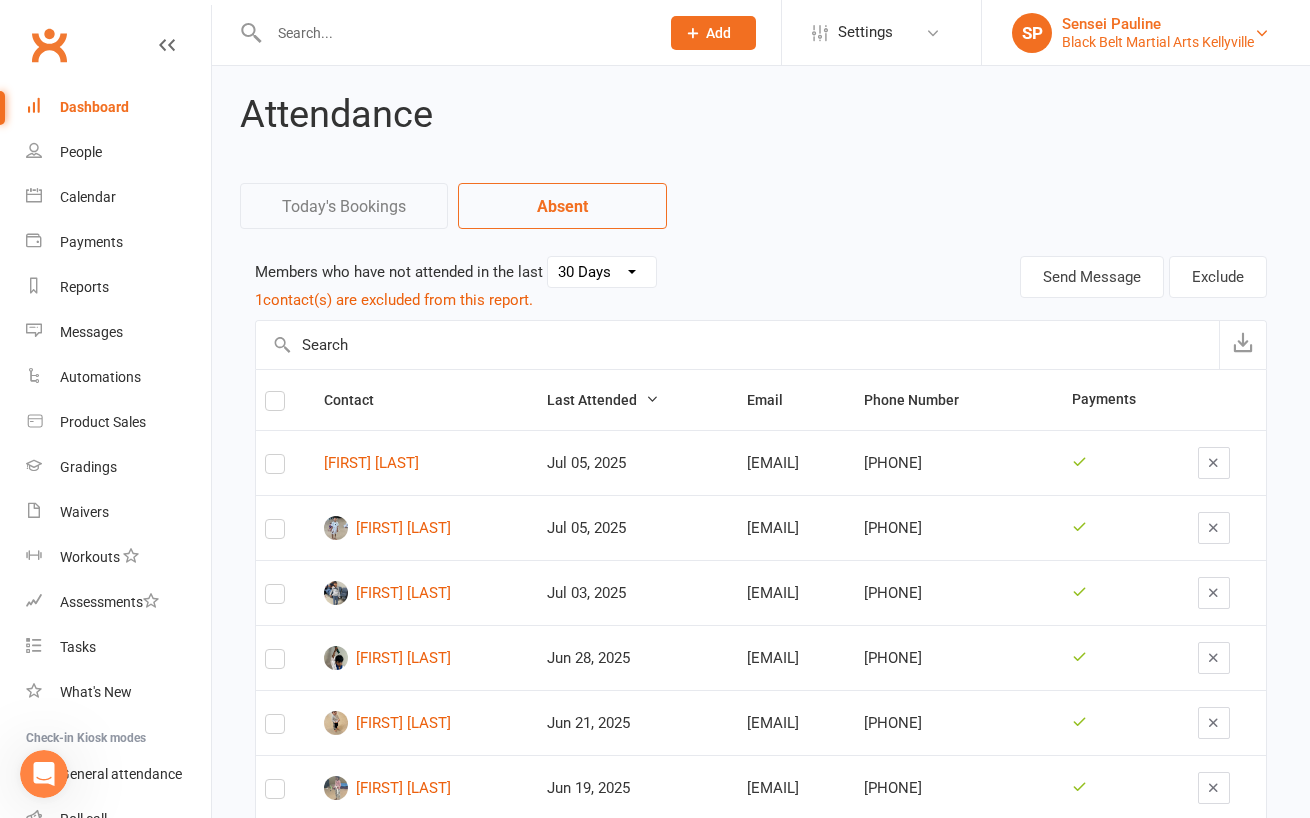 click on "Black Belt Martial Arts Kellyville" at bounding box center (1158, 42) 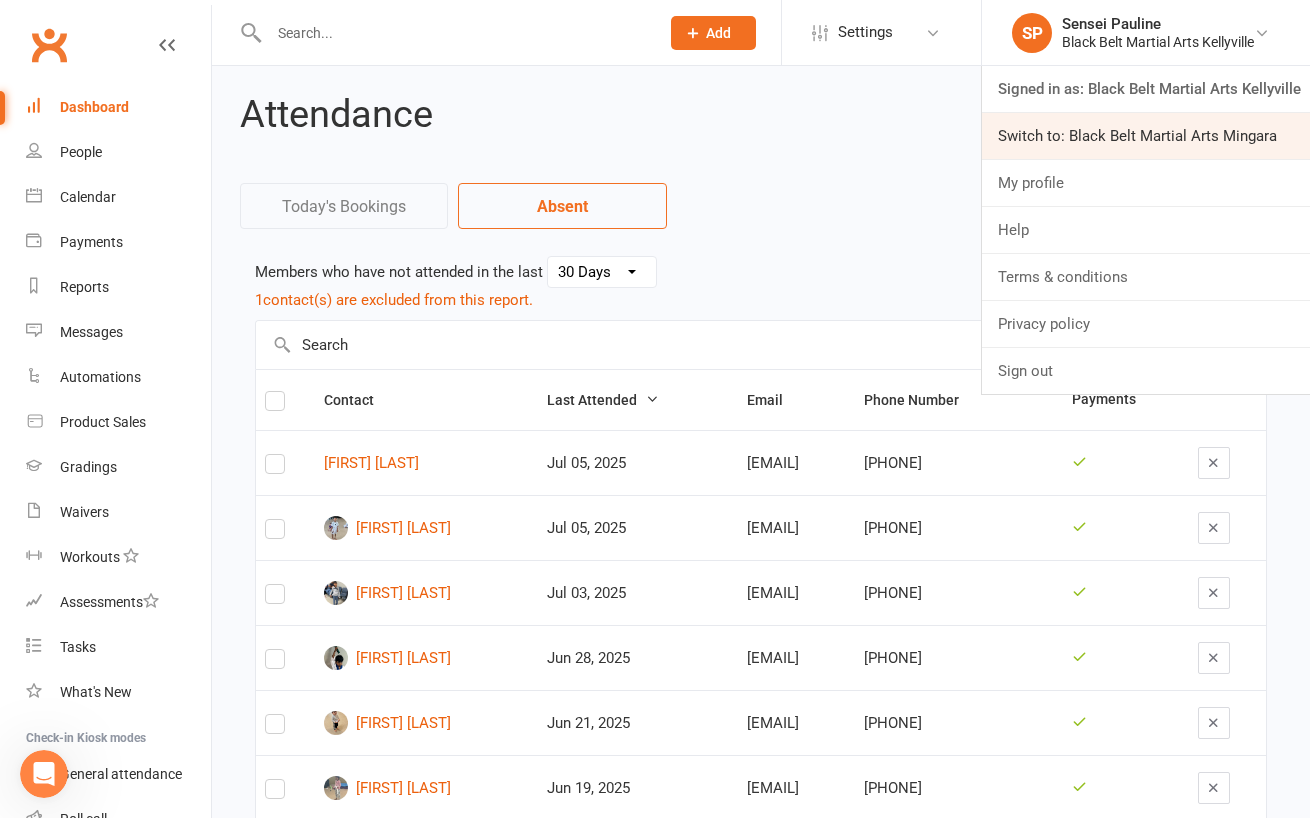 click on "Switch to: Black Belt Martial Arts Mingara" at bounding box center [1146, 136] 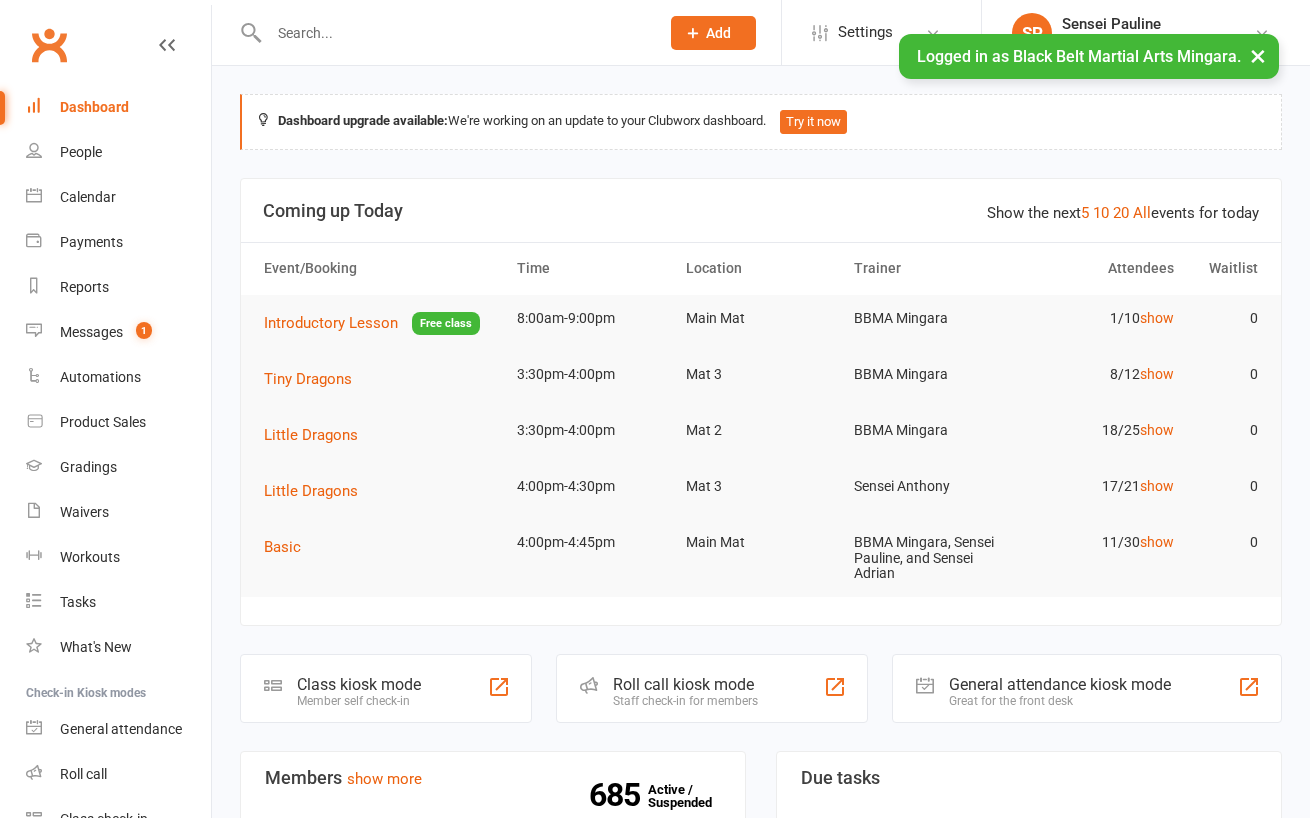 scroll, scrollTop: 0, scrollLeft: 0, axis: both 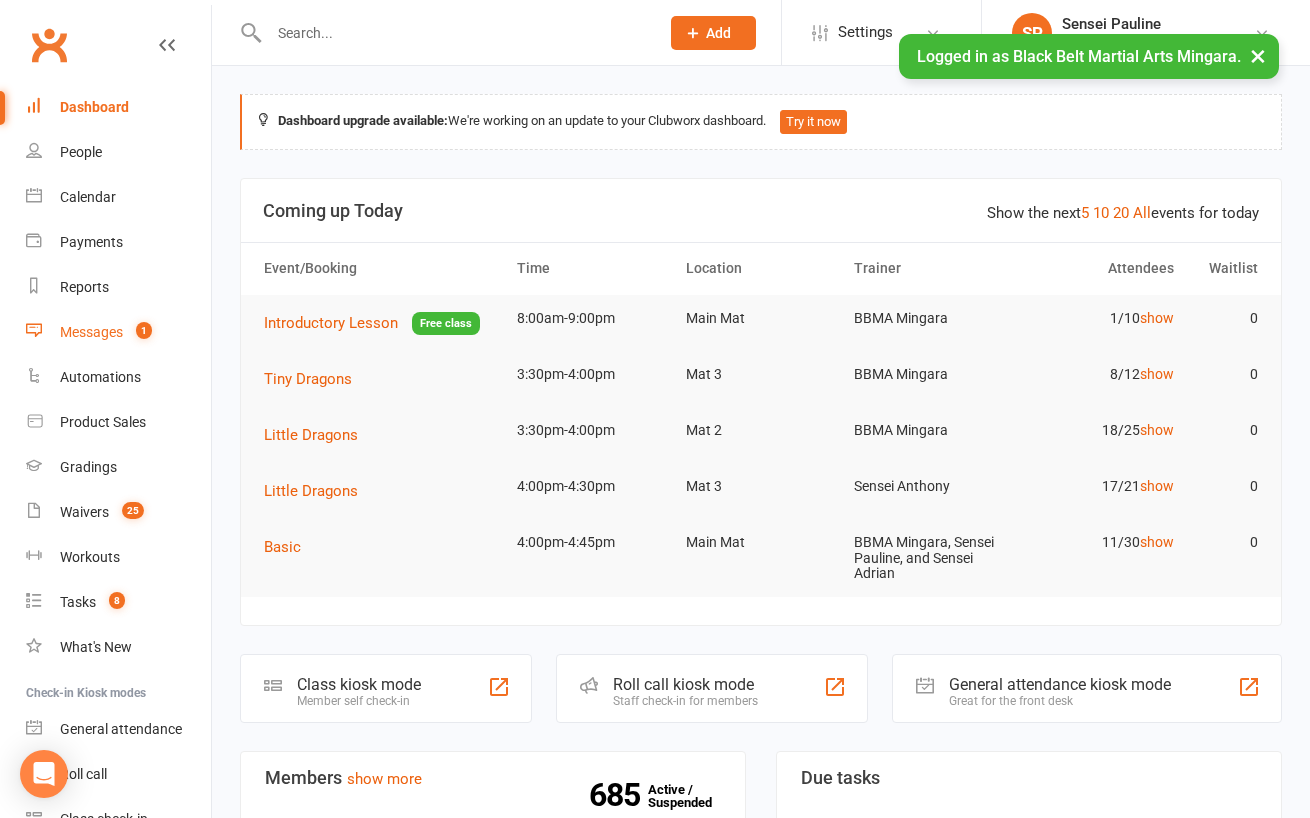 click on "Messages" at bounding box center [91, 332] 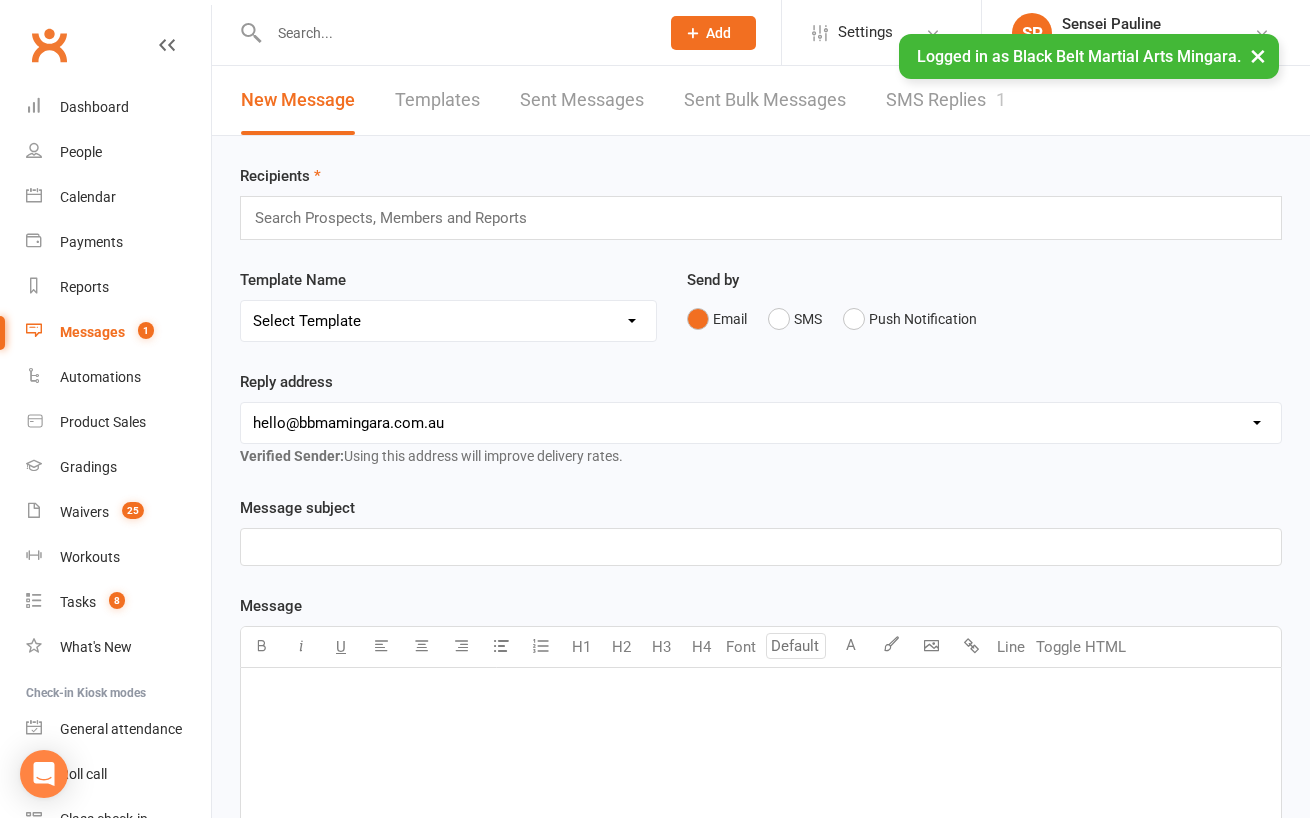 click on "SMS Replies  1" at bounding box center (946, 100) 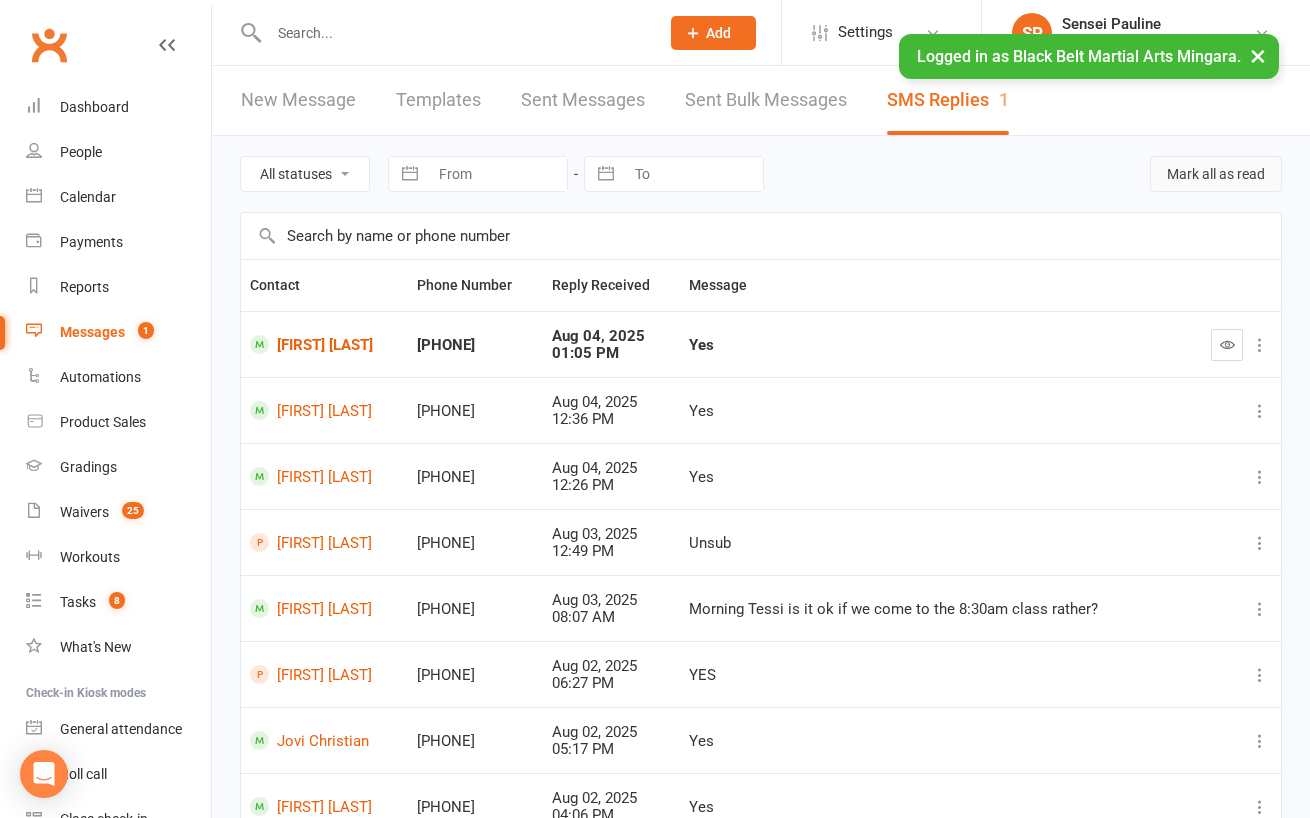 click on "Mark all as read" at bounding box center (1216, 174) 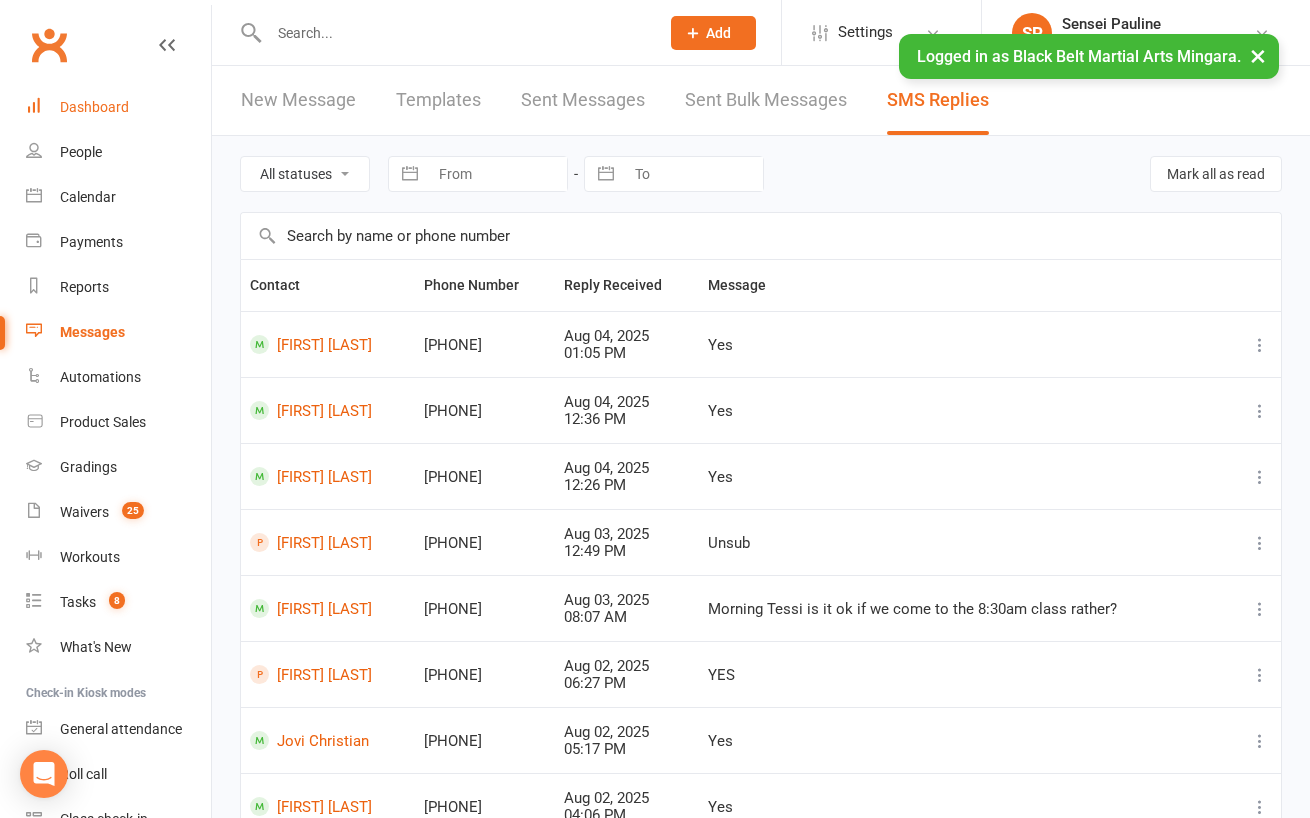click on "Dashboard" at bounding box center [94, 107] 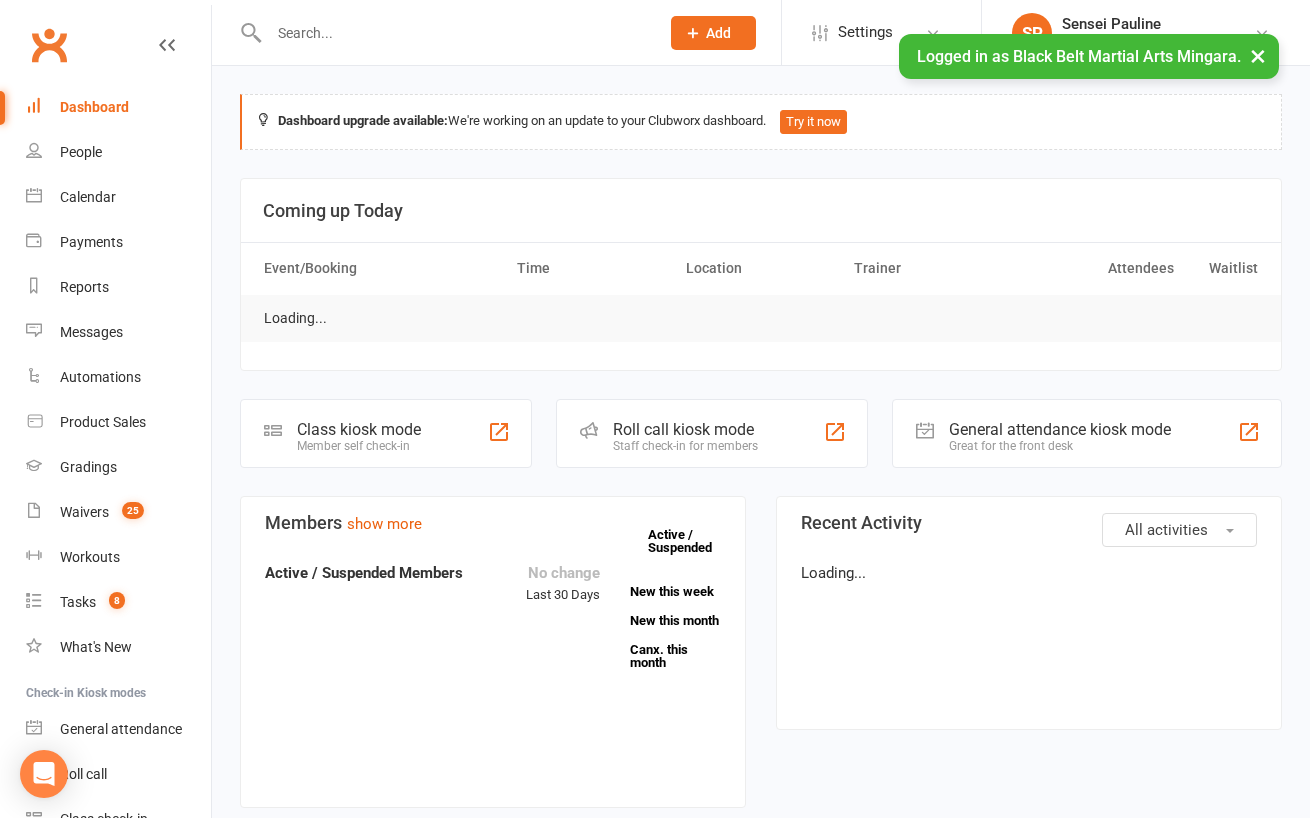 click on "Dashboard upgrade available:  We're working on an update to your Clubworx dashboard. Try it now Coming up Today Event/Booking Time Location Trainer Attendees Waitlist Loading...
Class kiosk mode Member self check-in Roll call kiosk mode Staff check-in for members General attendance kiosk mode Great for the front desk Kiosk modes:  General attendance  General attendance Class Roll call
Members  show more No change Last 30 Days Active / Suspended Members Active / Suspended New this week New this month Canx. this month
Attendance Right Now (in session) show more Today (so far)  No change from yesterday show more Absent (last  days) show more
Net Revenue  show more paid or upcoming this month Monthly Recurring Revenue  show more
All activities
Recent Activity Loading..." at bounding box center [761, 902] 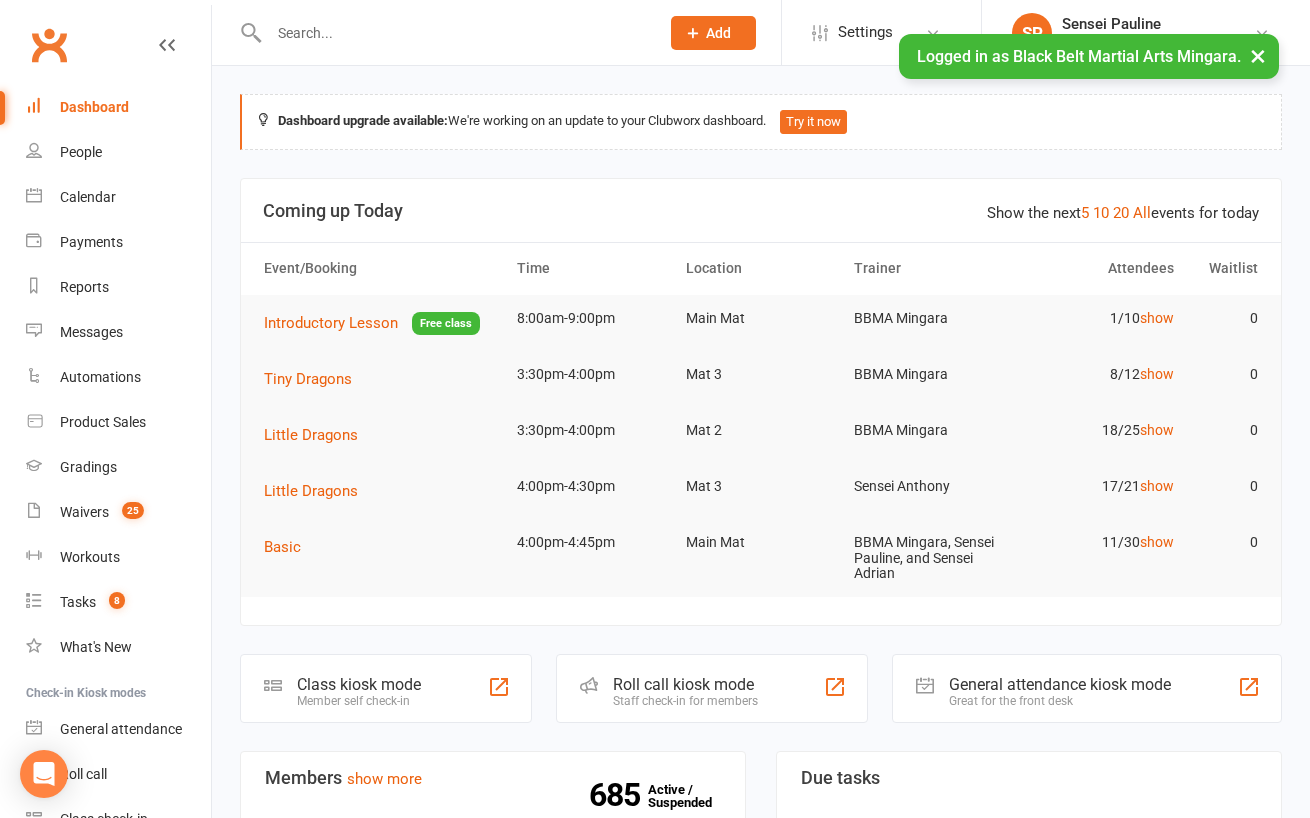 click on "Dashboard upgrade available:  We're working on an update to your Clubworx dashboard. Try it now Show the next  5   10   20   All  events for today Coming up Today Event/Booking Time Location Trainer Attendees Waitlist Introductory Lesson  Free class 8:00am-9:00pm Main Mat BBMA Mingara 1/10  show 0  Tiny Dragons  3:30pm-4:00pm Mat 3 BBMA Mingara 8/12  show 0  Little Dragons  3:30pm-4:00pm Mat 2 BBMA Mingara 18/25  show 0  Little Dragons  4:00pm-4:30pm Mat 3 Sensei Anthony 17/21  show 0  Basic  4:00pm-4:45pm Main Mat BBMA Mingara, Sensei Pauline, and Sensei Adrian 11/30  show 0
Class kiosk mode Member self check-in Roll call kiosk mode Staff check-in for members General attendance kiosk mode Great for the front desk Kiosk modes:  General attendance  General attendance Class Roll call
Members  show more 1.2% Last 30 Days Active / Suspended Members Apr Jul Month 07-Feb 04-Aug  0 200 400 600 685 Active / Suspended 0 New this week 4 New this month 1 Canx. this month
Attendance 0 Right Now (in session) 25 95" at bounding box center (761, 1631) 